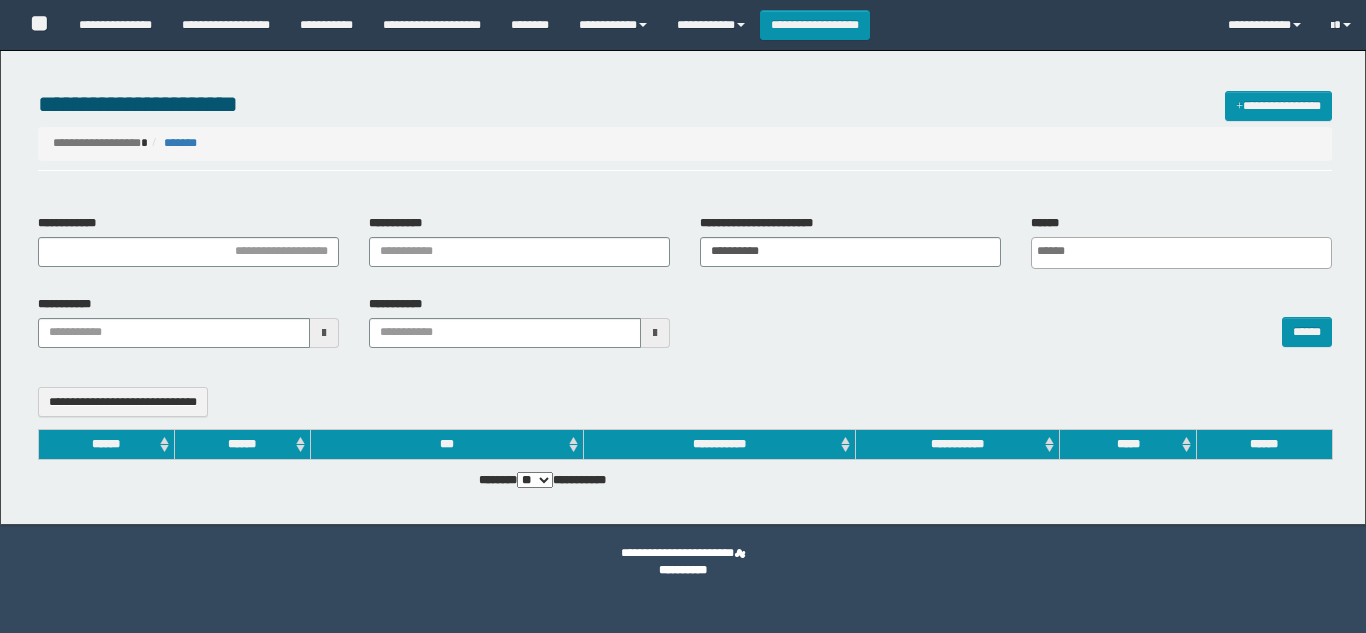 select 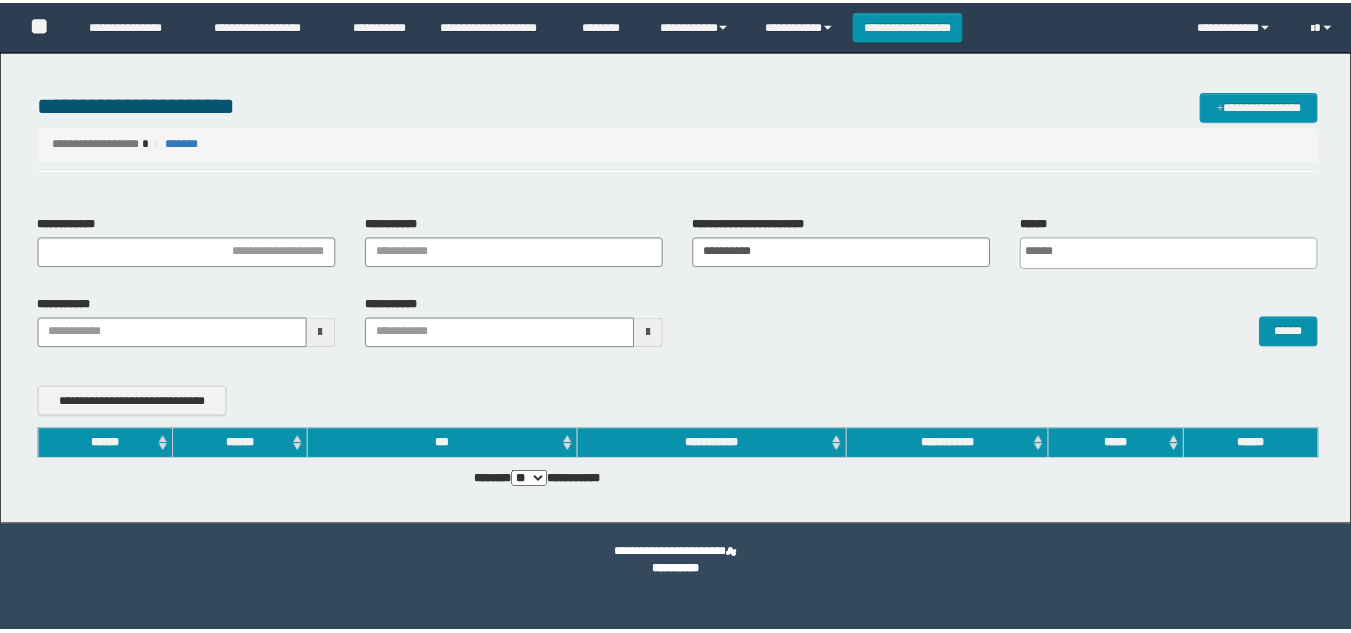 scroll, scrollTop: 0, scrollLeft: 0, axis: both 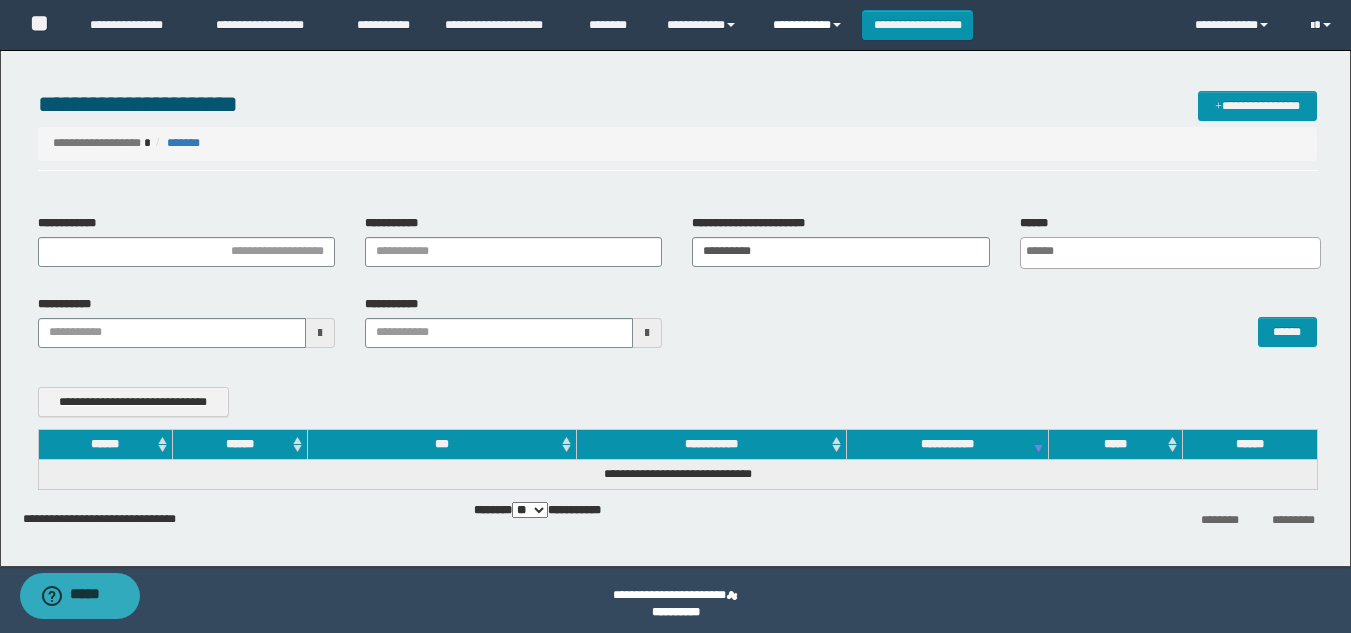 click on "**********" at bounding box center (810, 25) 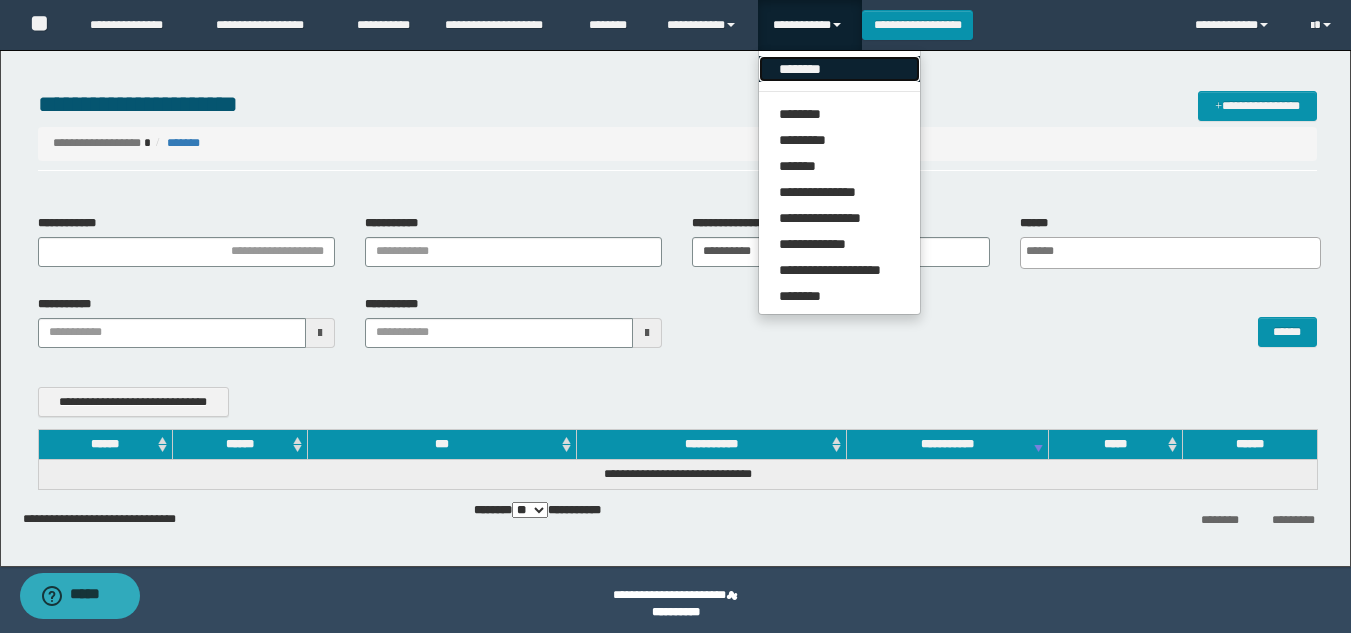 click on "********" at bounding box center [839, 69] 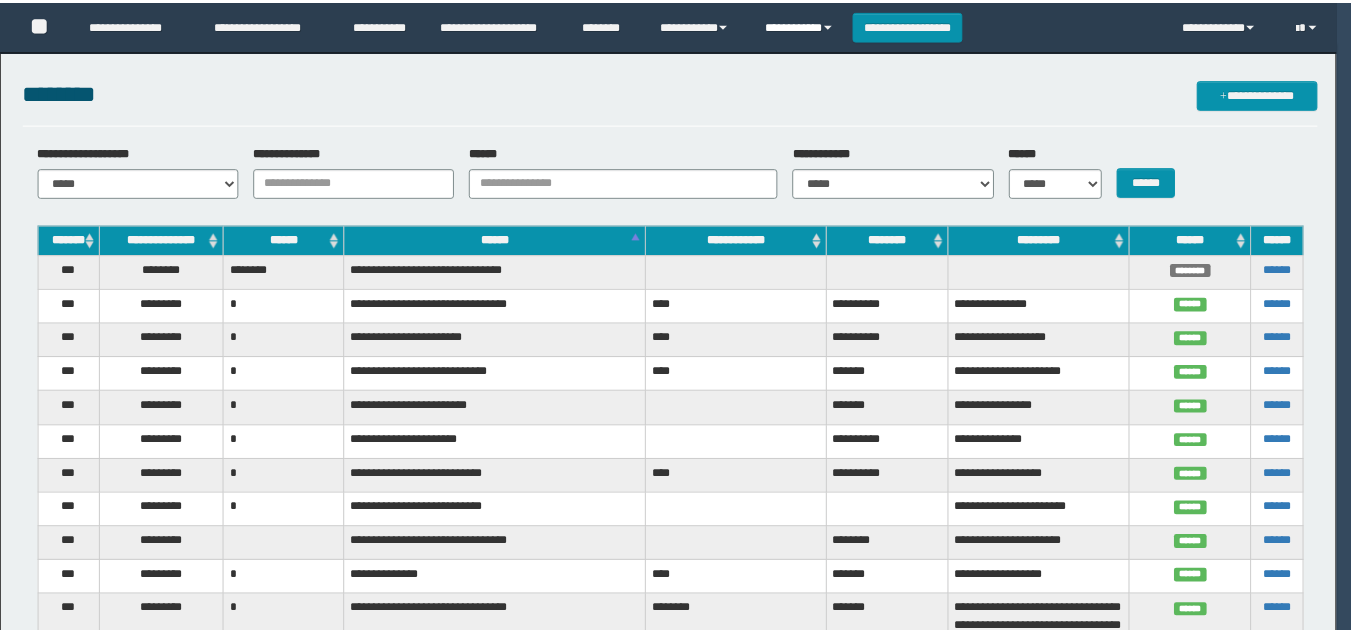 scroll, scrollTop: 0, scrollLeft: 0, axis: both 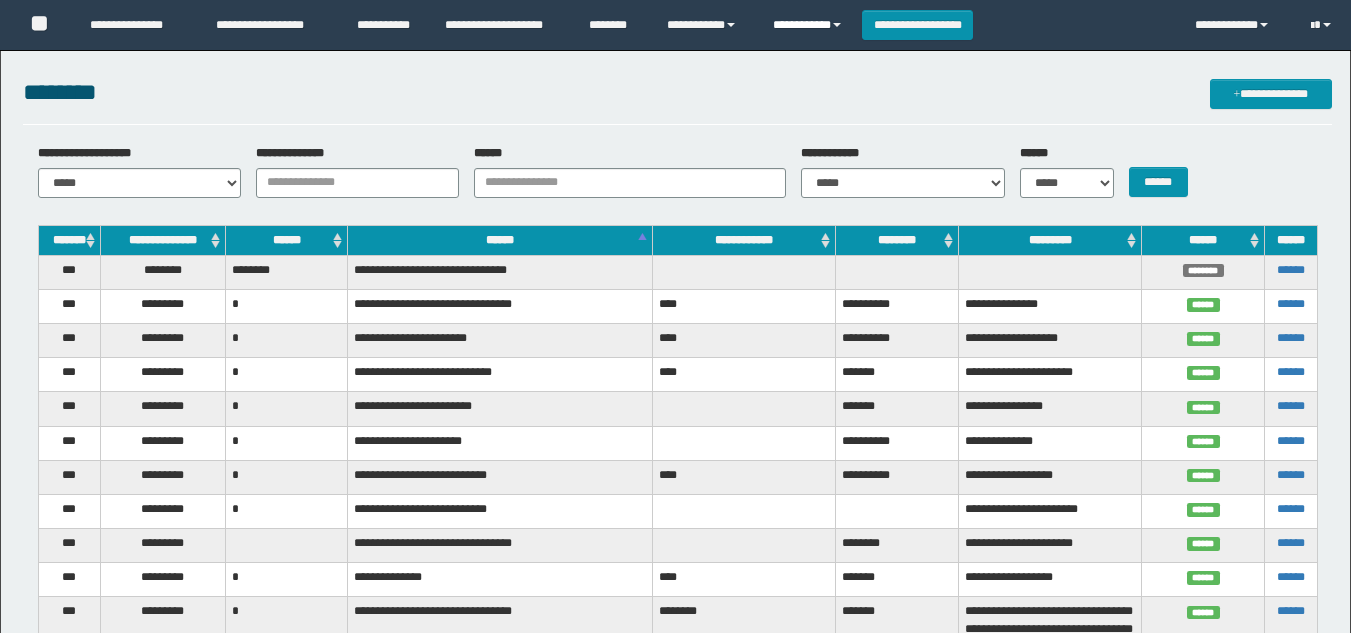 click on "**********" at bounding box center (810, 25) 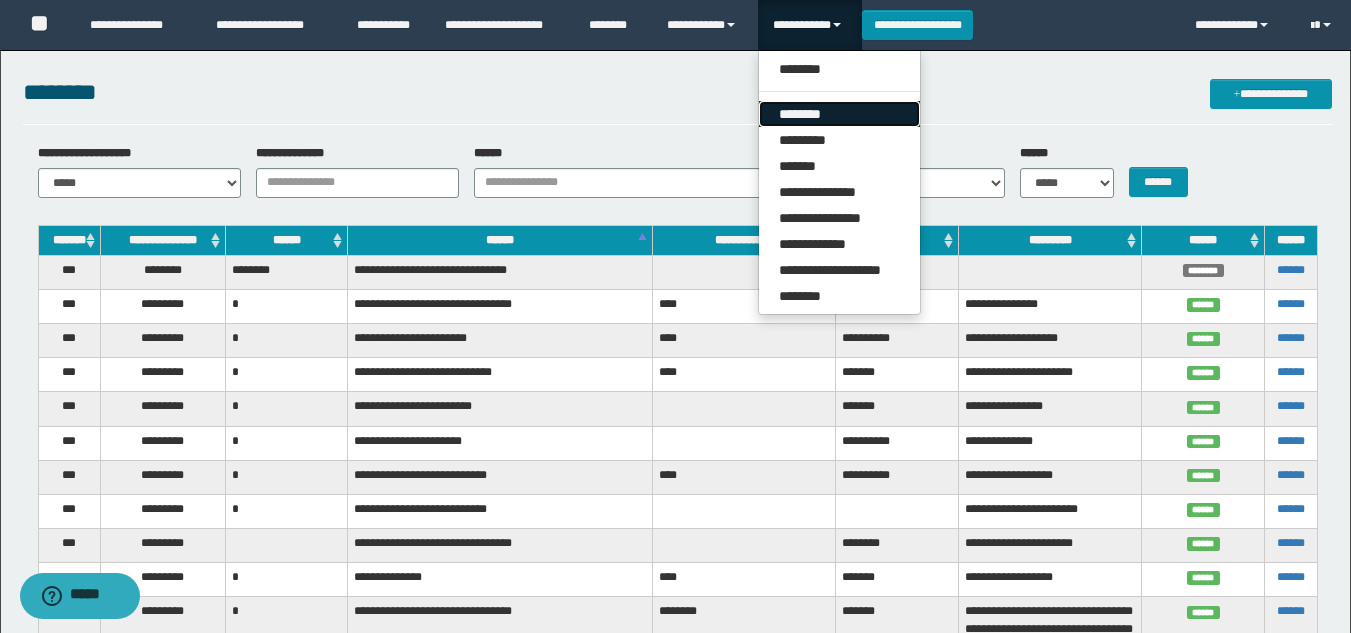 click on "********" at bounding box center (839, 114) 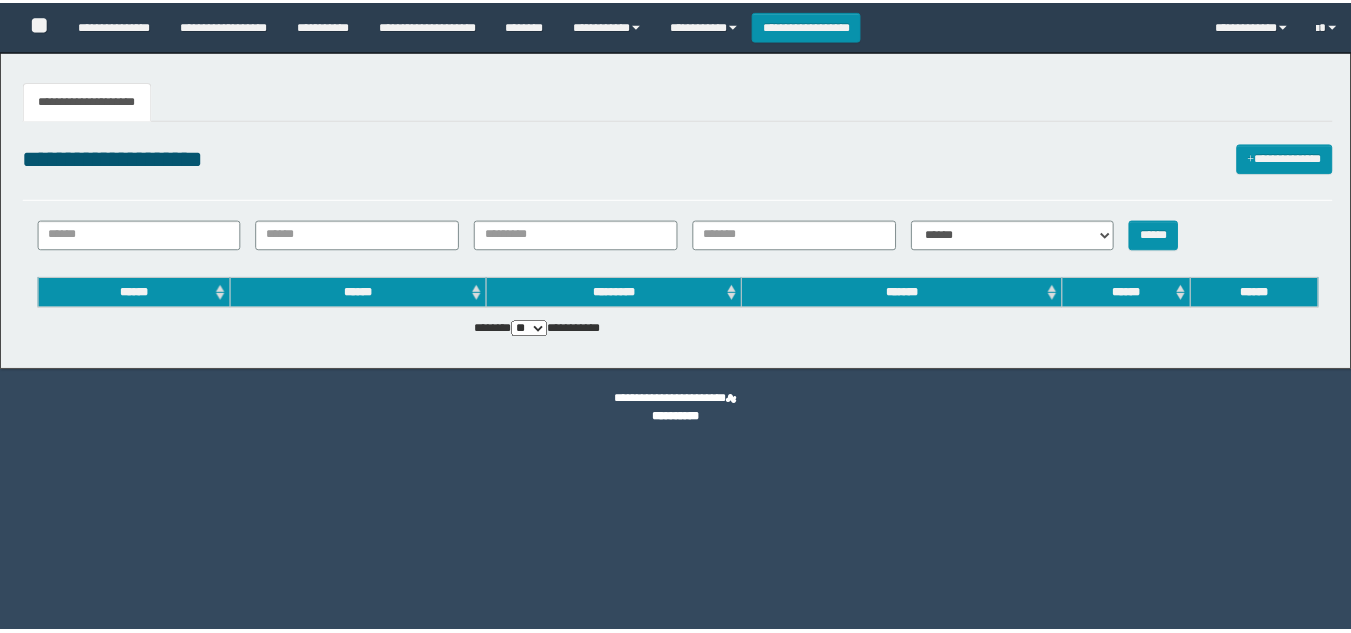 scroll, scrollTop: 0, scrollLeft: 0, axis: both 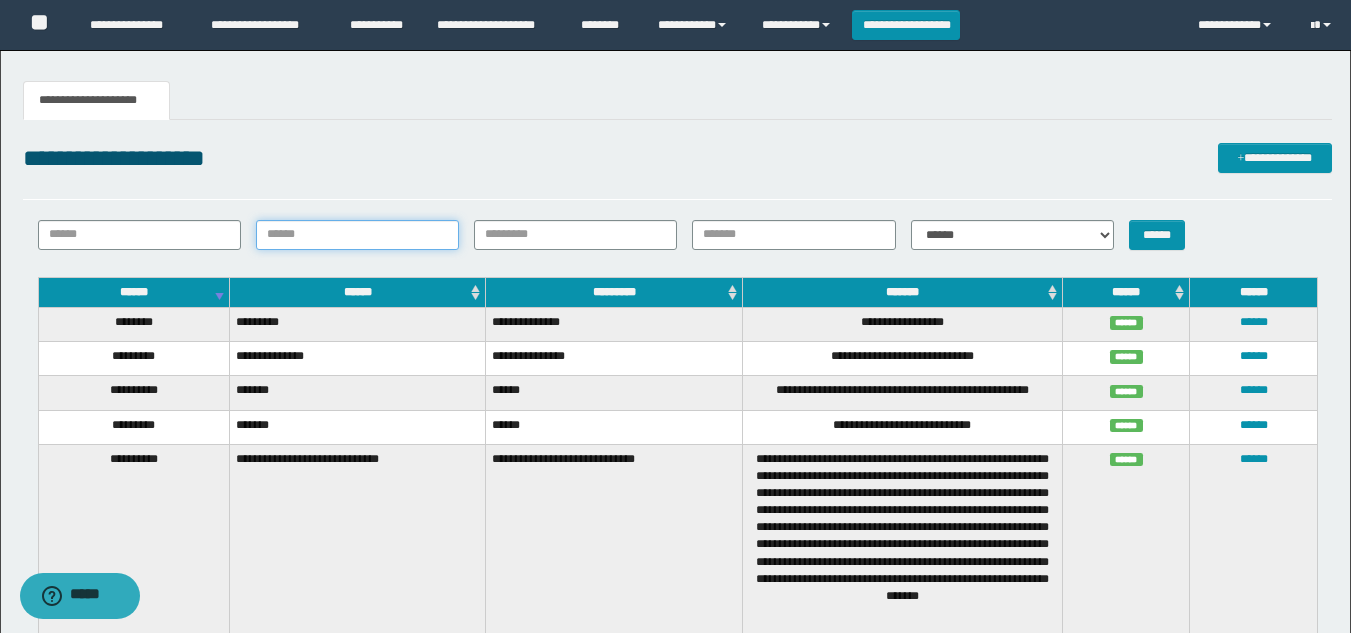 click on "******" at bounding box center (357, 235) 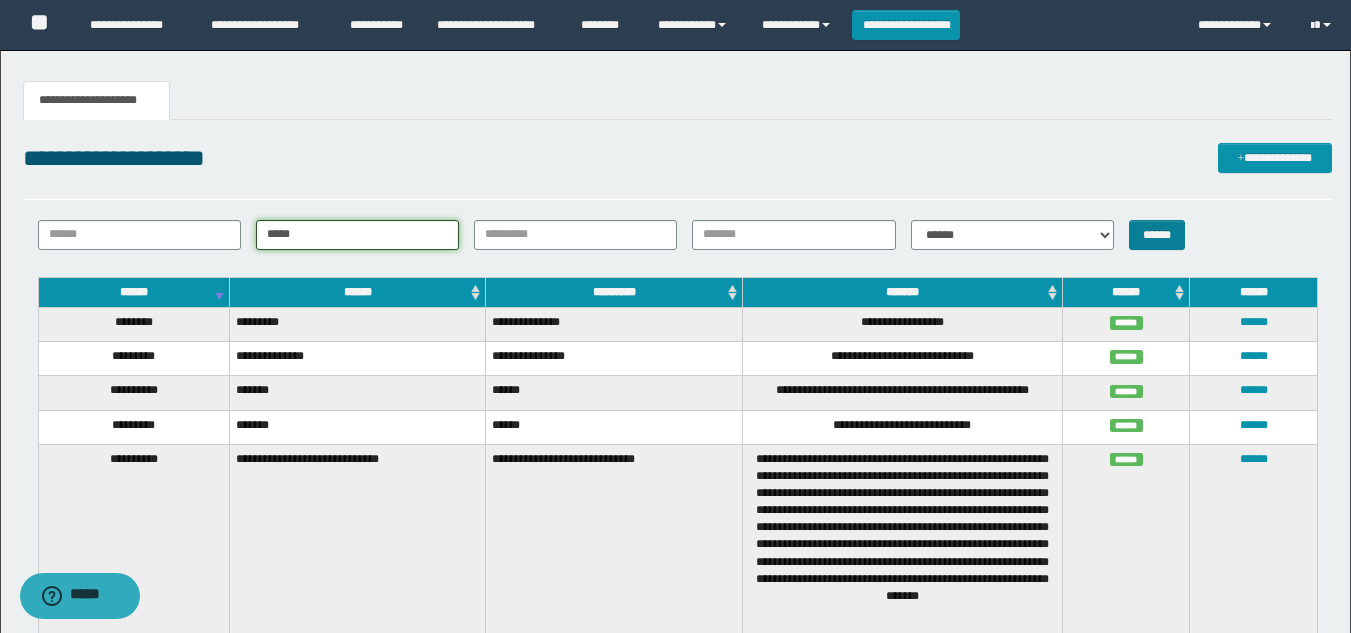 type on "*****" 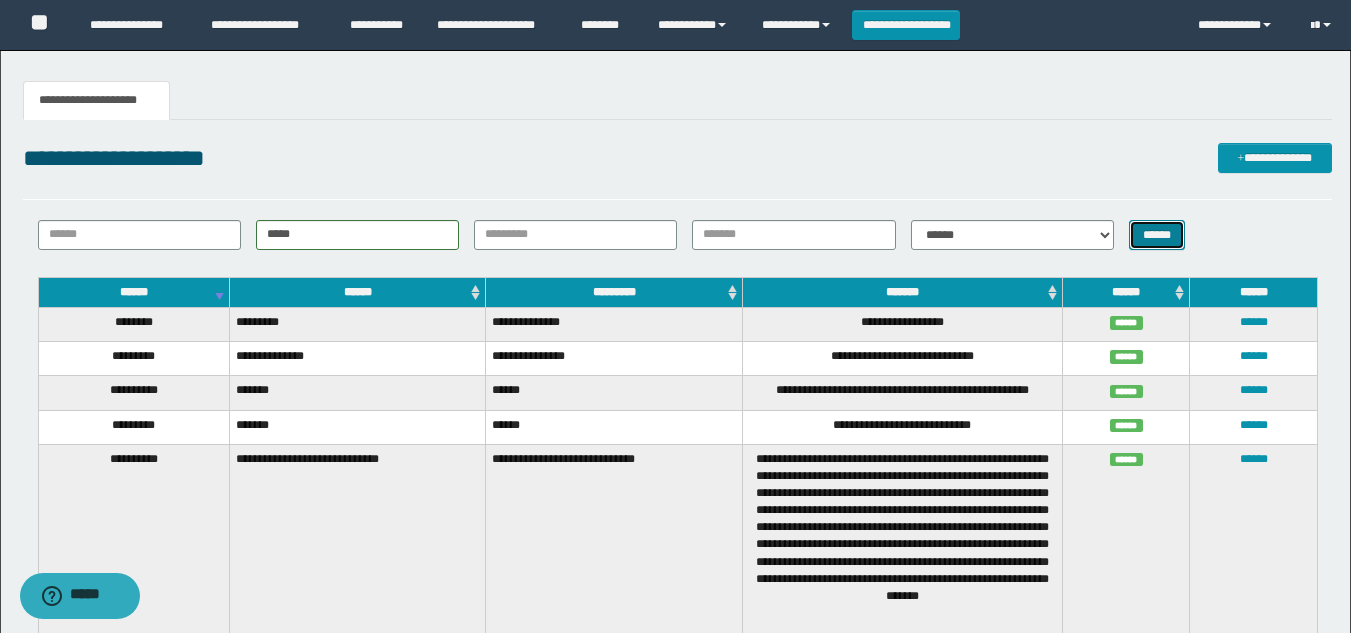 click on "******" at bounding box center (1157, 235) 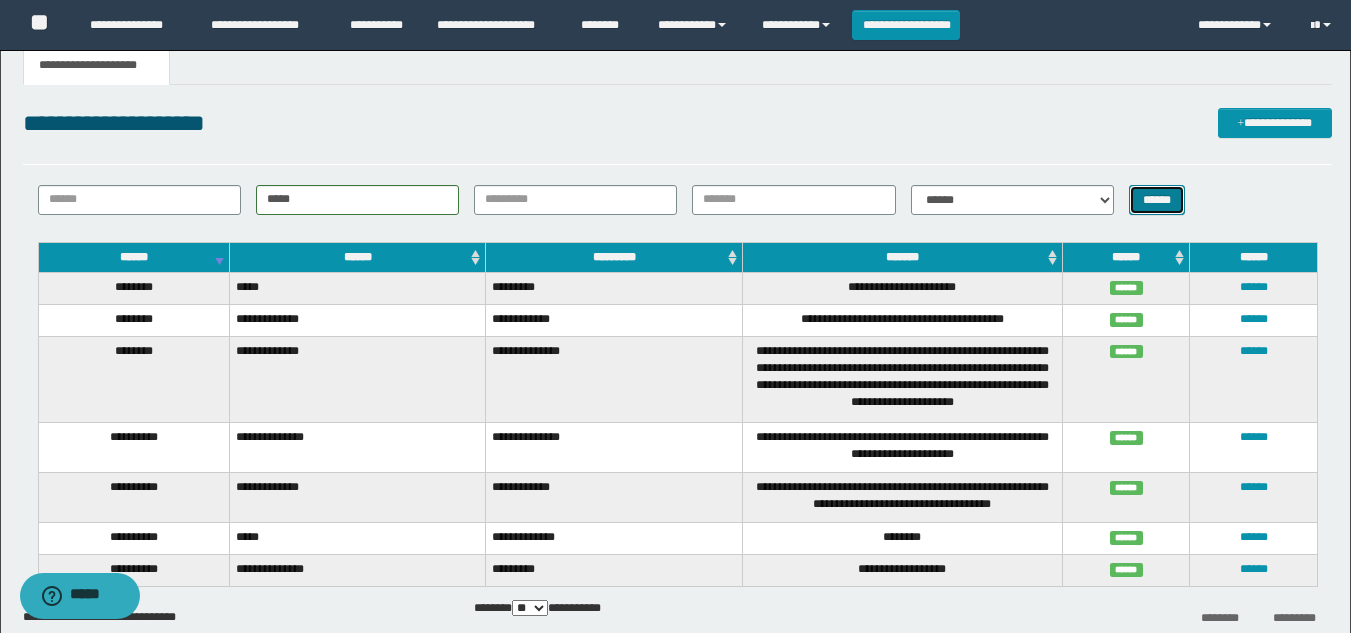 scroll, scrollTop: 0, scrollLeft: 0, axis: both 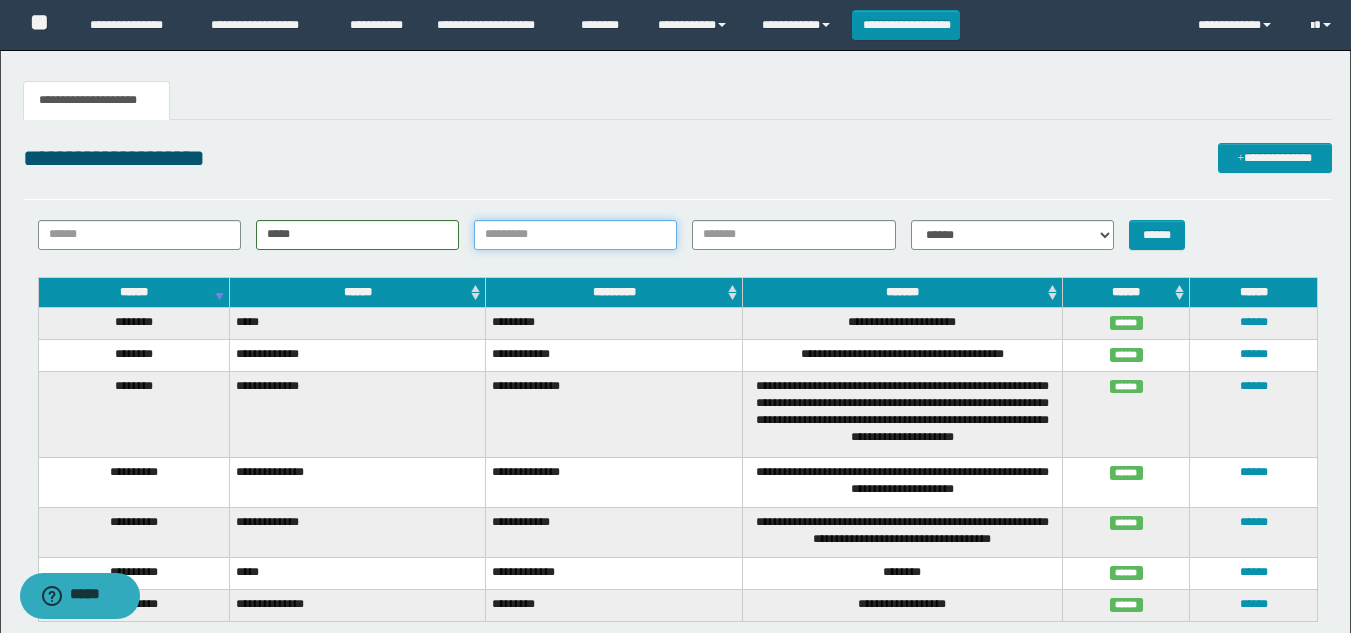 click on "*********" at bounding box center (575, 235) 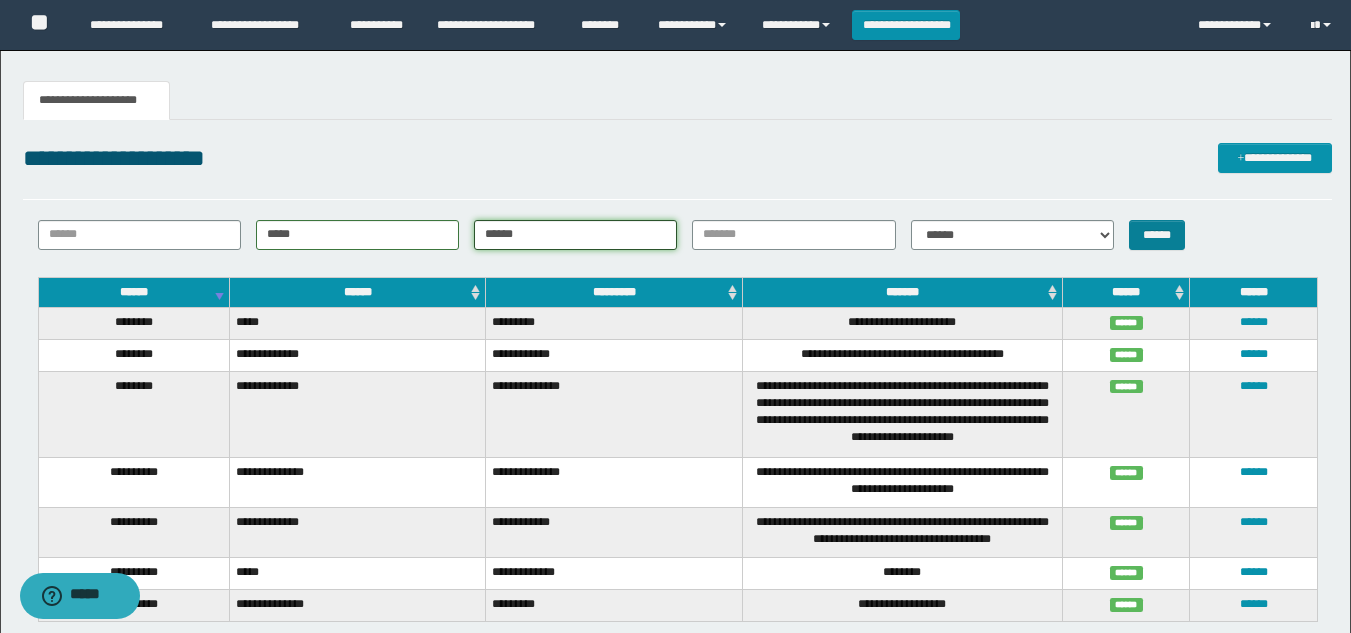 type on "******" 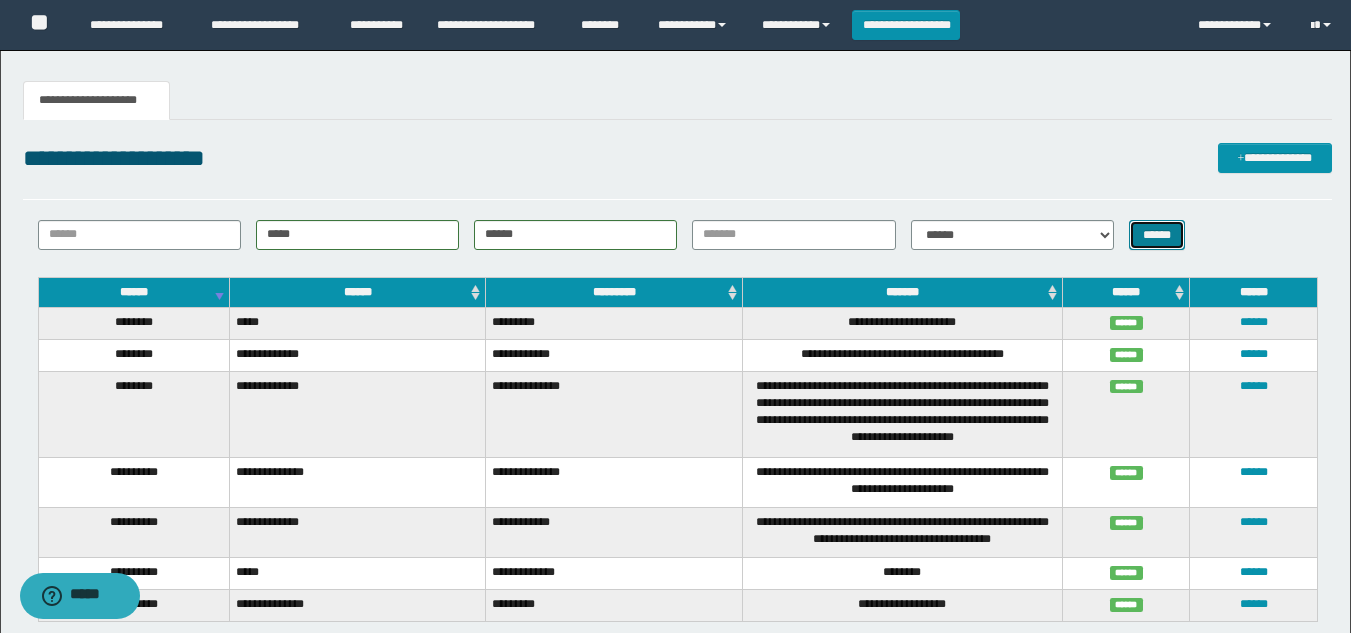 click on "******" at bounding box center [1157, 235] 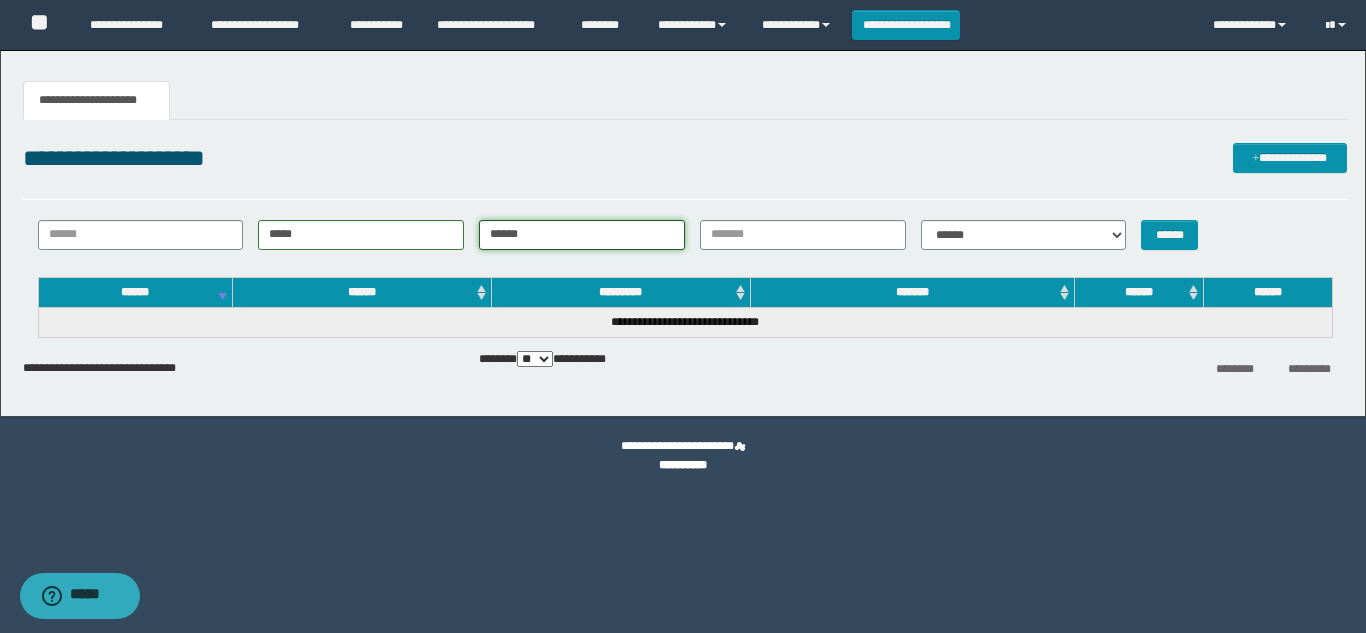 drag, startPoint x: 549, startPoint y: 231, endPoint x: 386, endPoint y: 195, distance: 166.92813 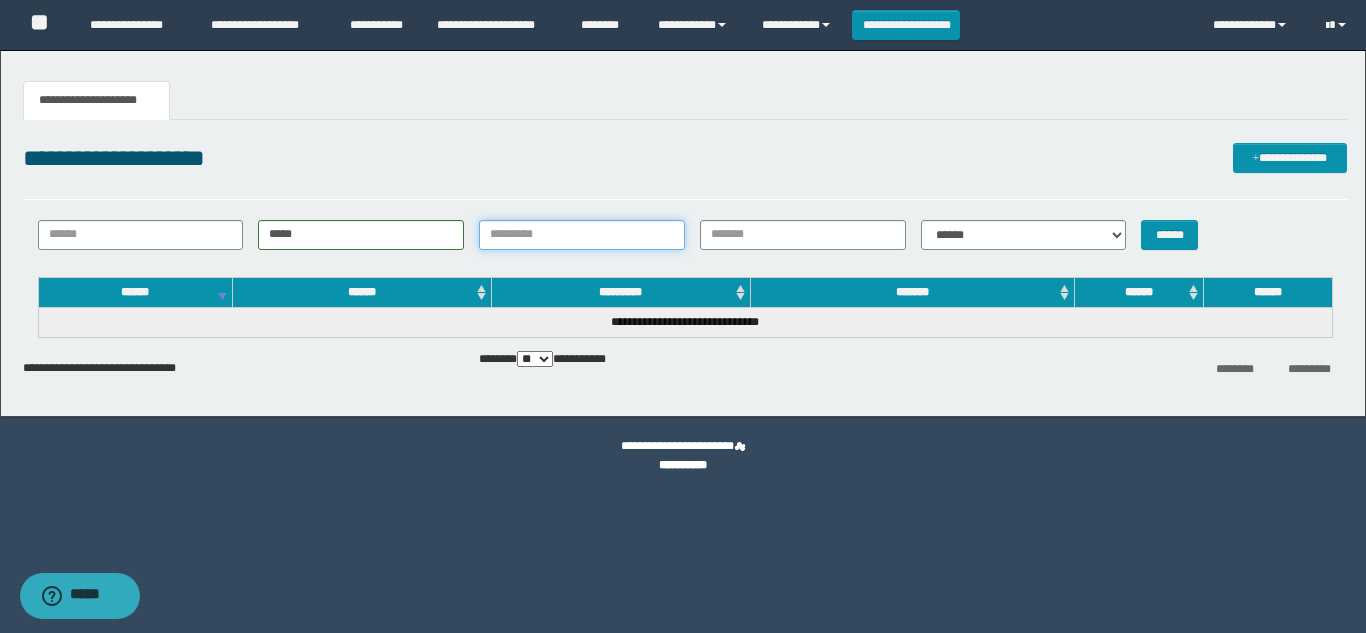 type 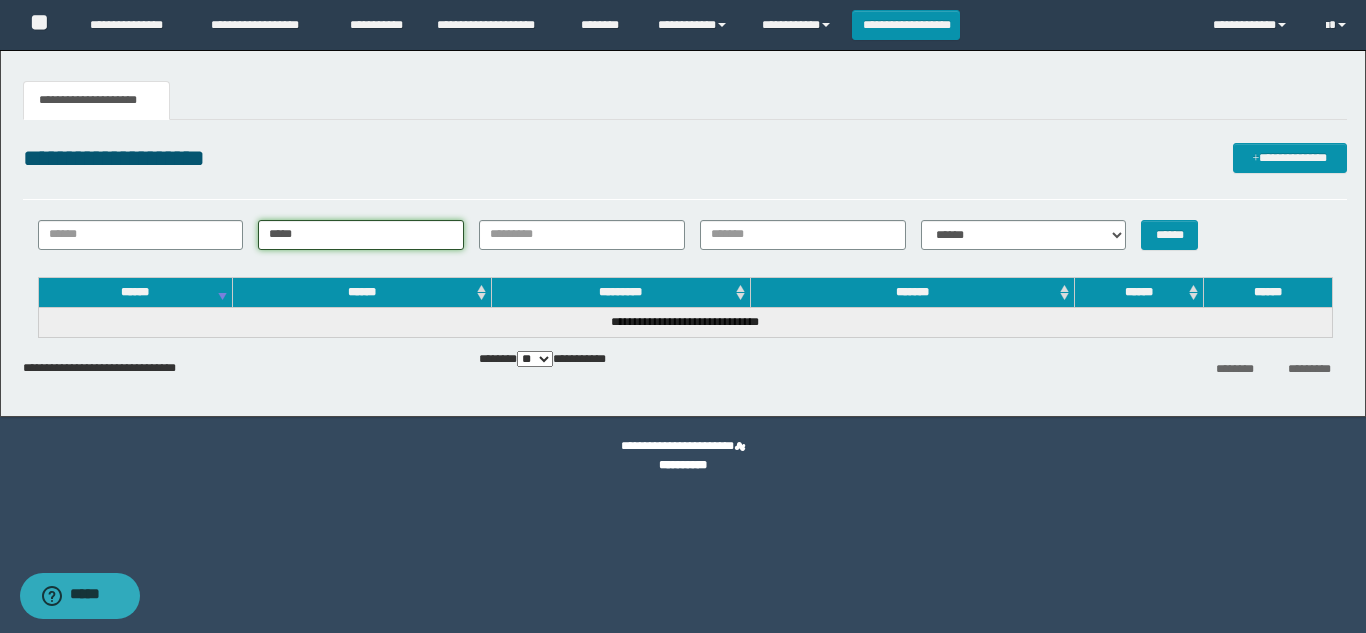 drag, startPoint x: 339, startPoint y: 226, endPoint x: 162, endPoint y: 228, distance: 177.01129 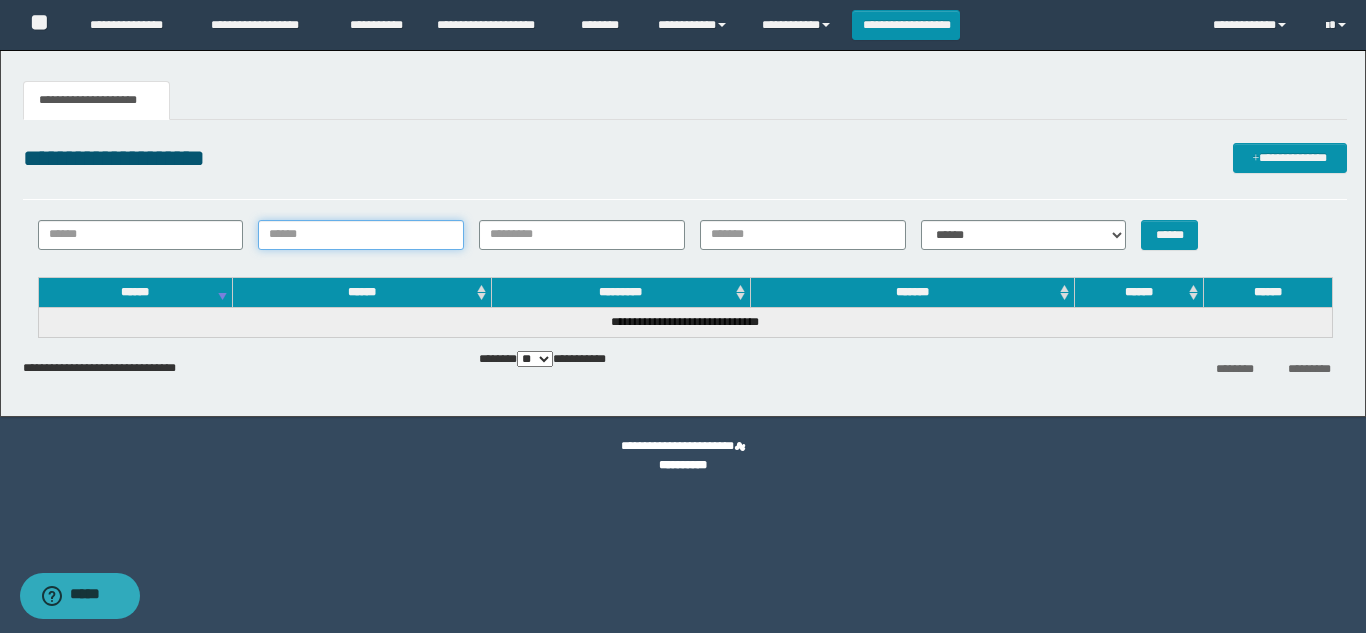 click on "******" at bounding box center [361, 235] 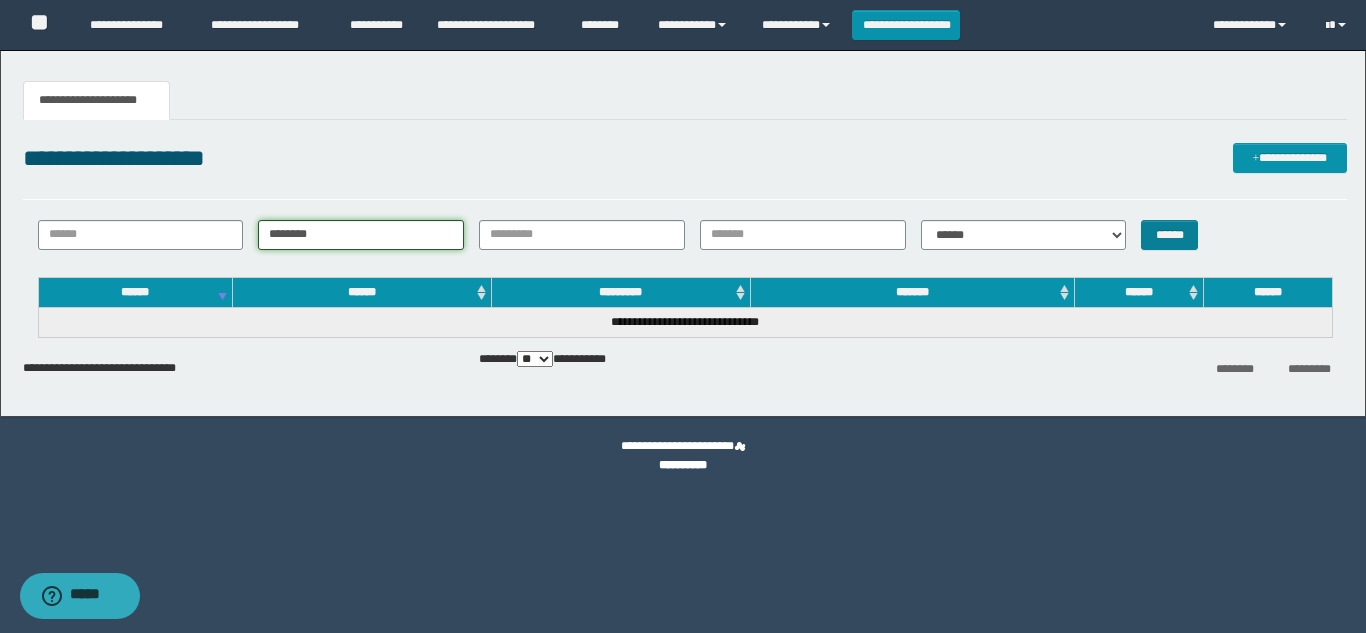 type on "********" 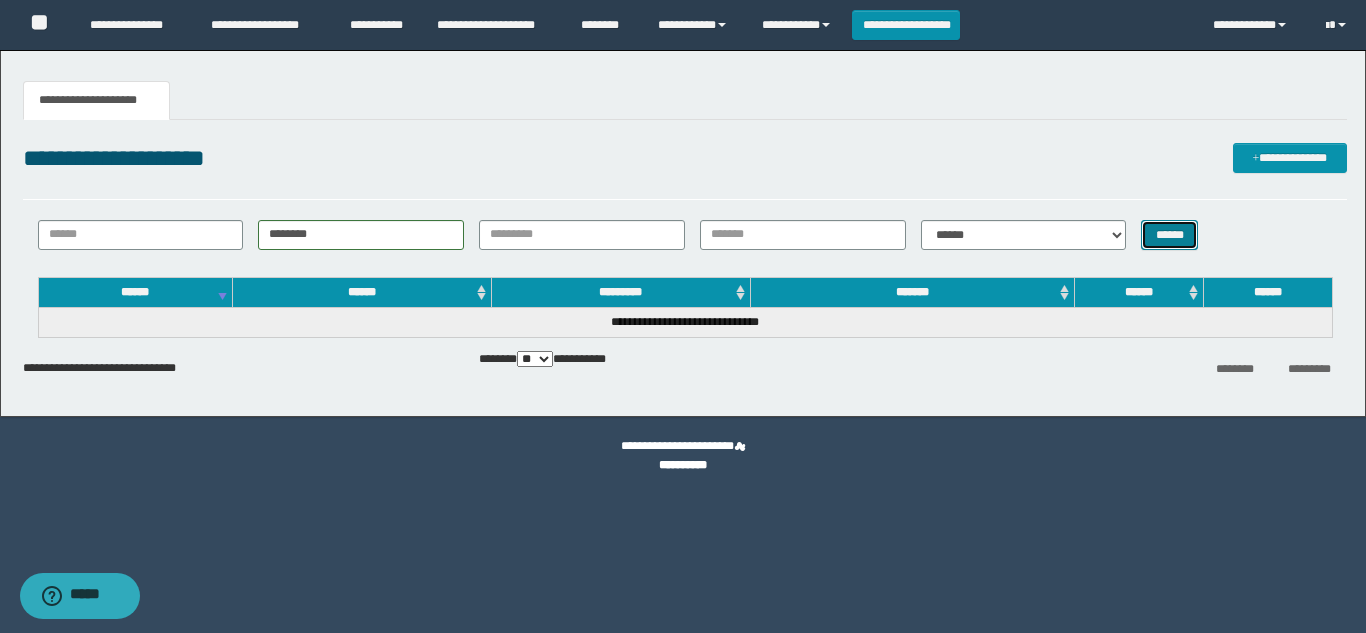 click on "******" at bounding box center [1169, 235] 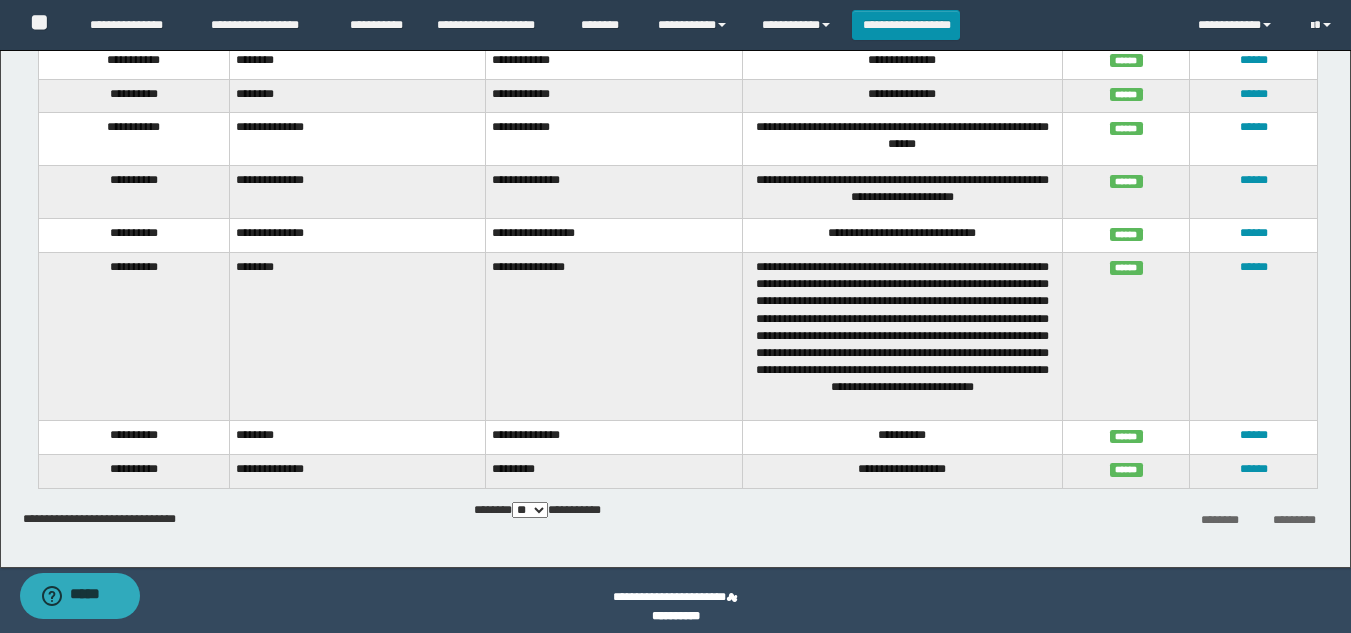 scroll, scrollTop: 308, scrollLeft: 0, axis: vertical 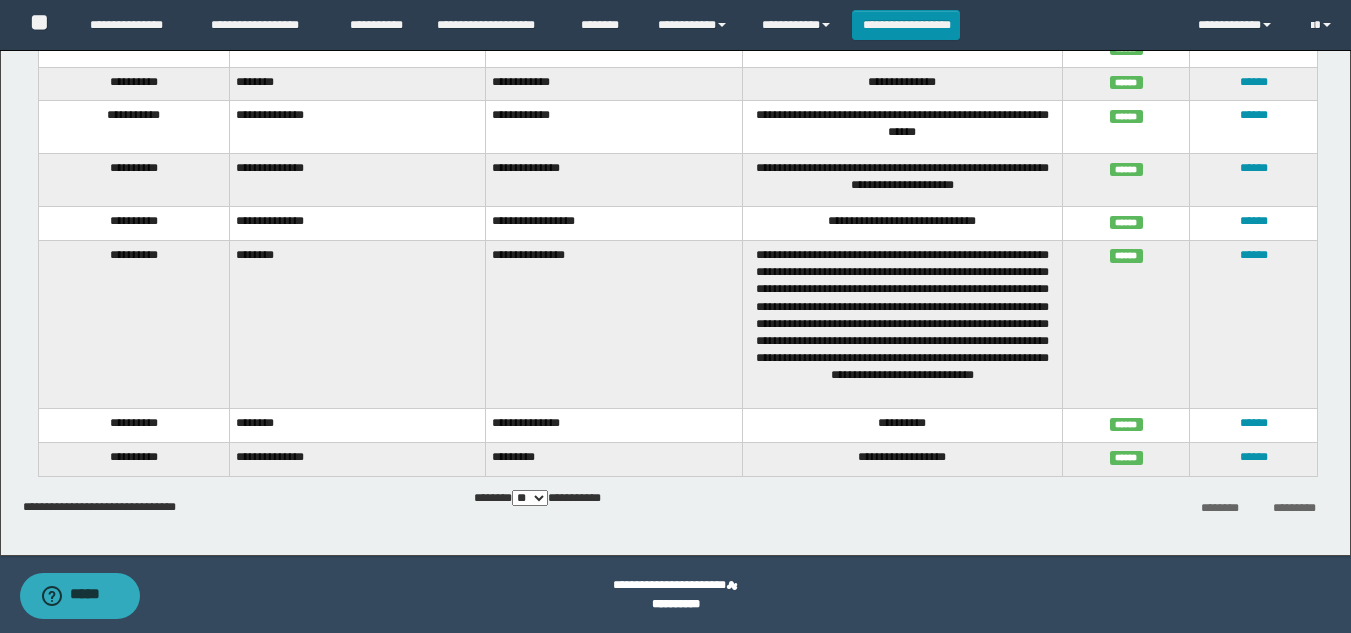 click on "*********" at bounding box center (1294, 508) 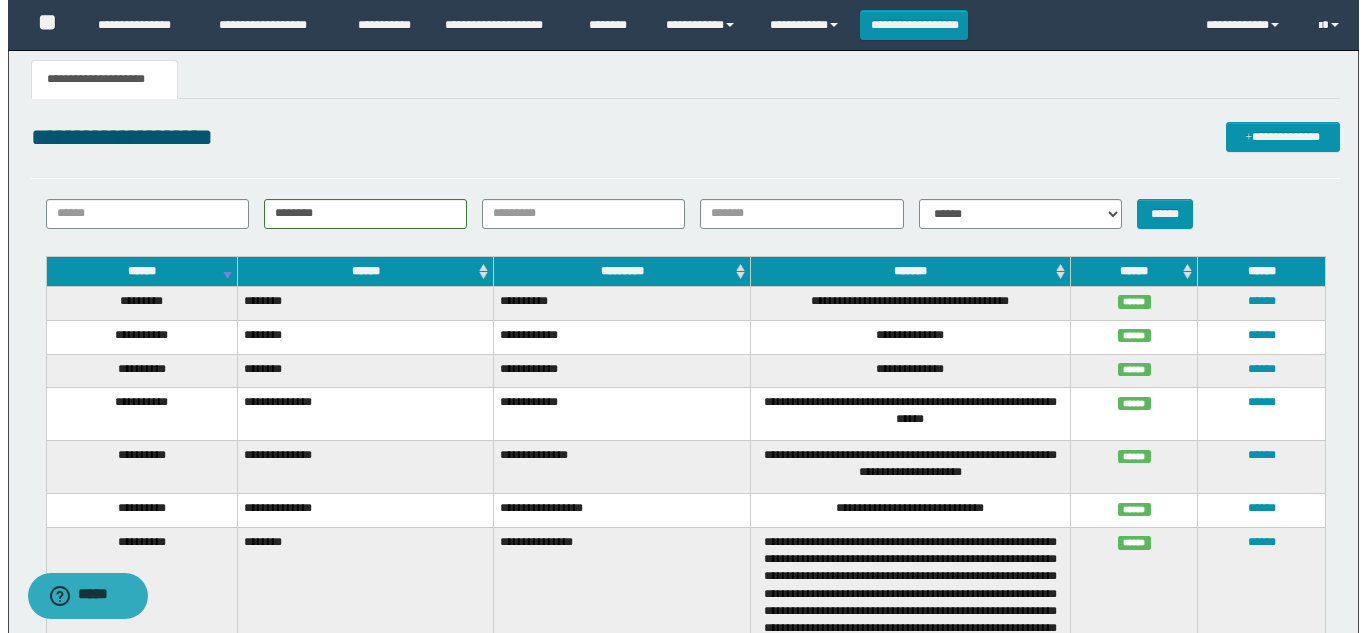 scroll, scrollTop: 0, scrollLeft: 0, axis: both 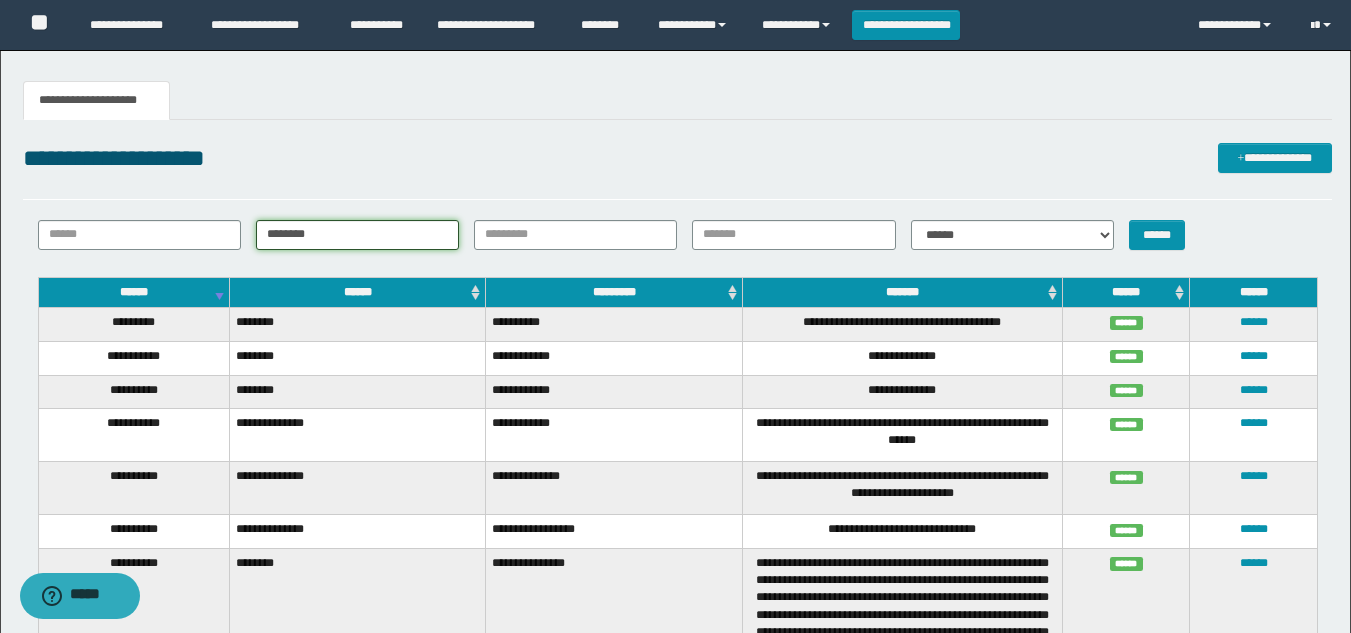 drag, startPoint x: 337, startPoint y: 236, endPoint x: 0, endPoint y: 206, distance: 338.33267 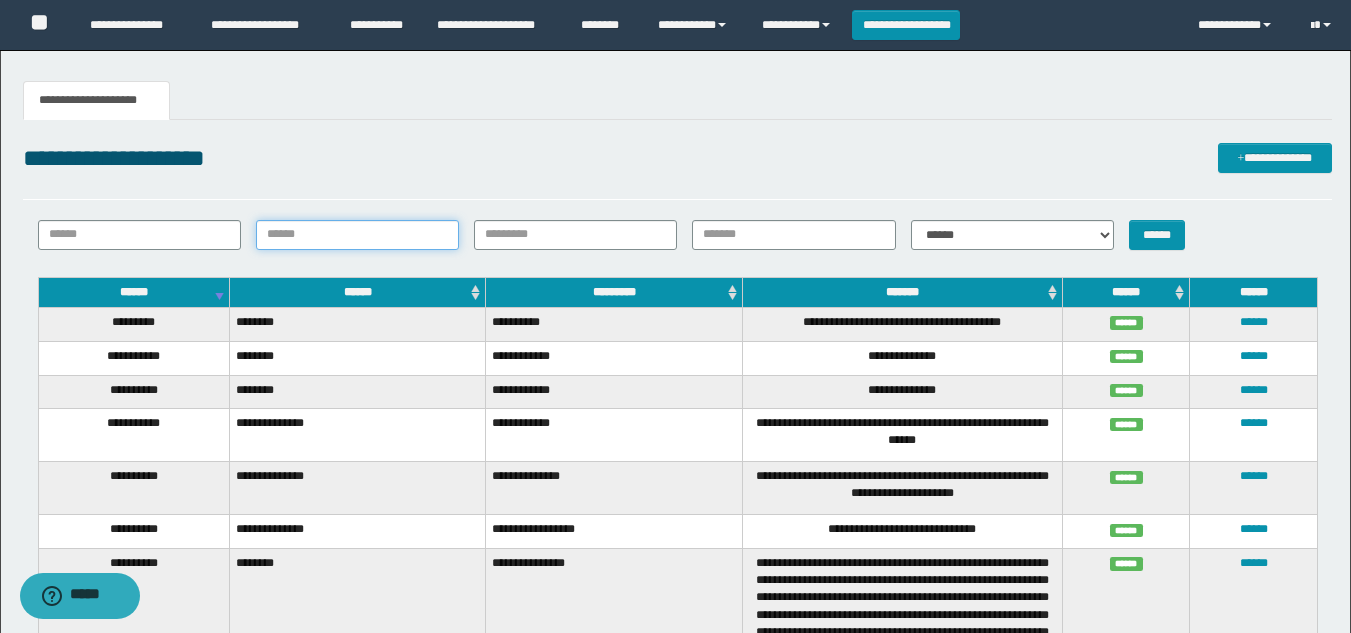 type 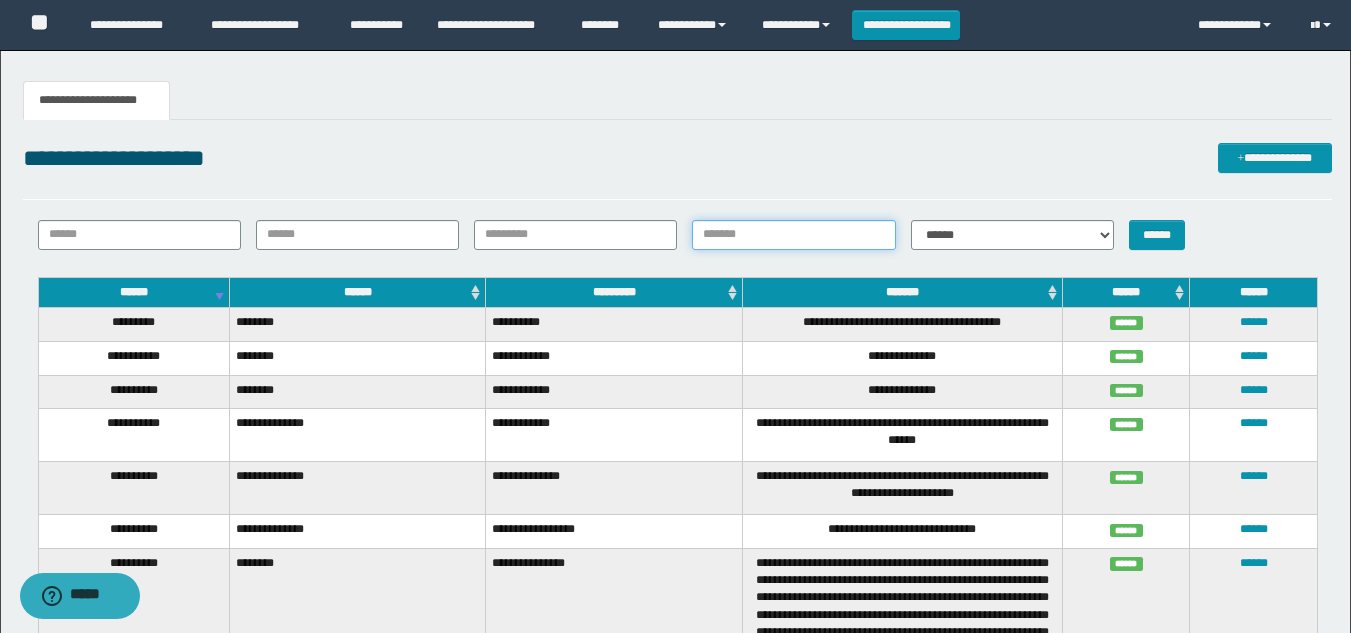 click on "*******" at bounding box center [793, 235] 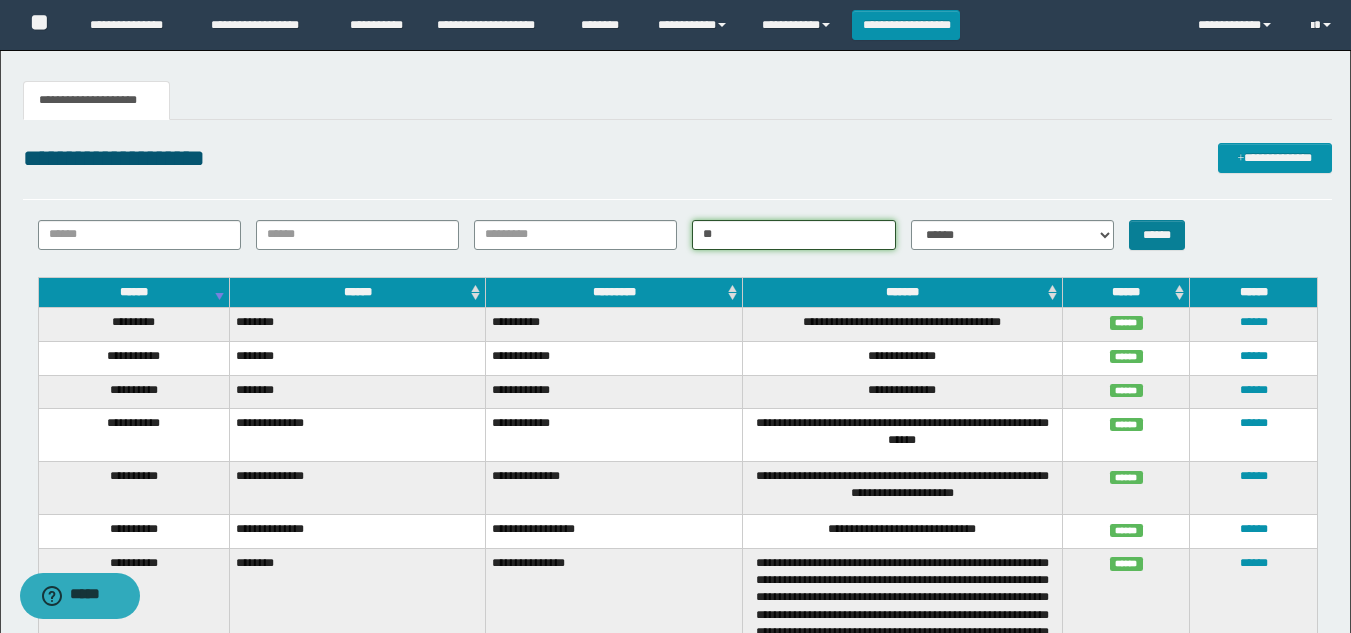 type on "**" 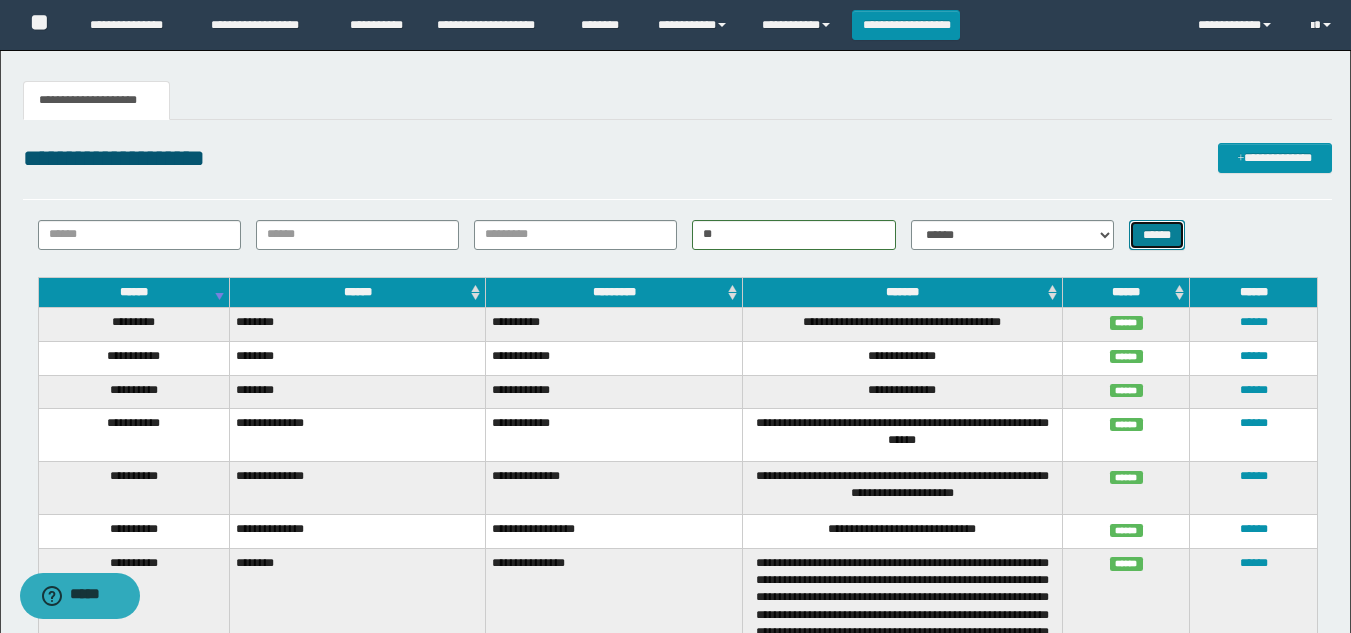 click on "******" at bounding box center (1157, 235) 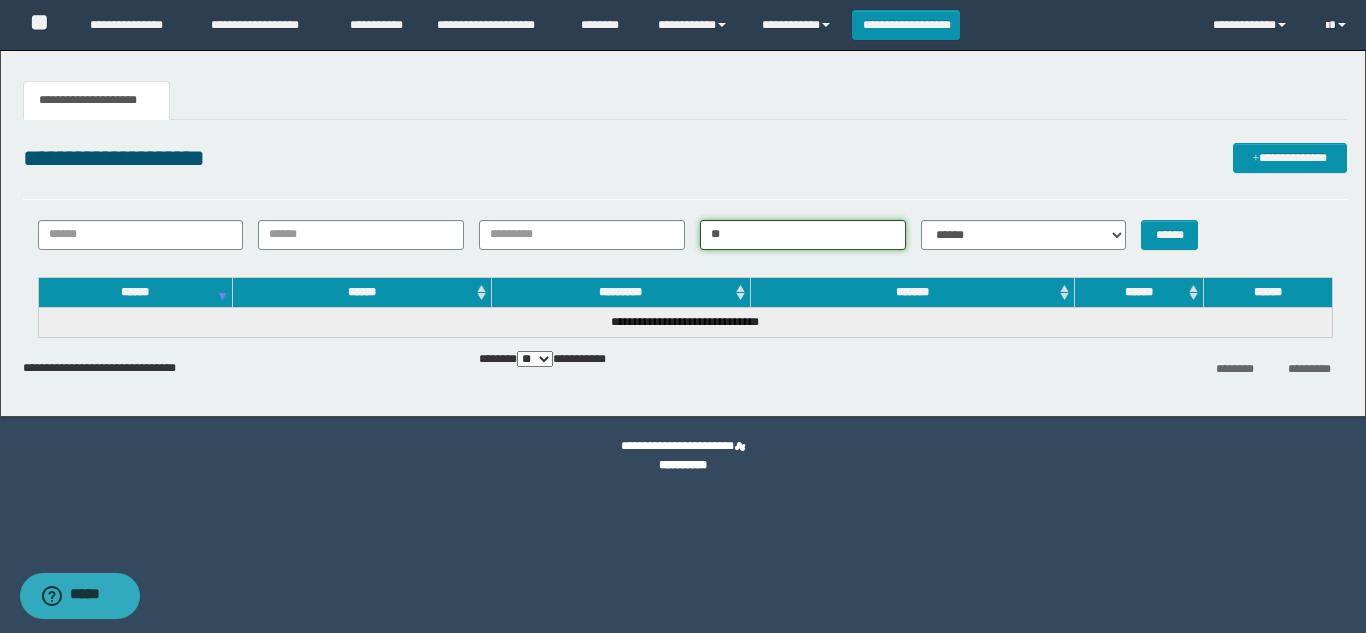 drag, startPoint x: 766, startPoint y: 243, endPoint x: 332, endPoint y: 248, distance: 434.0288 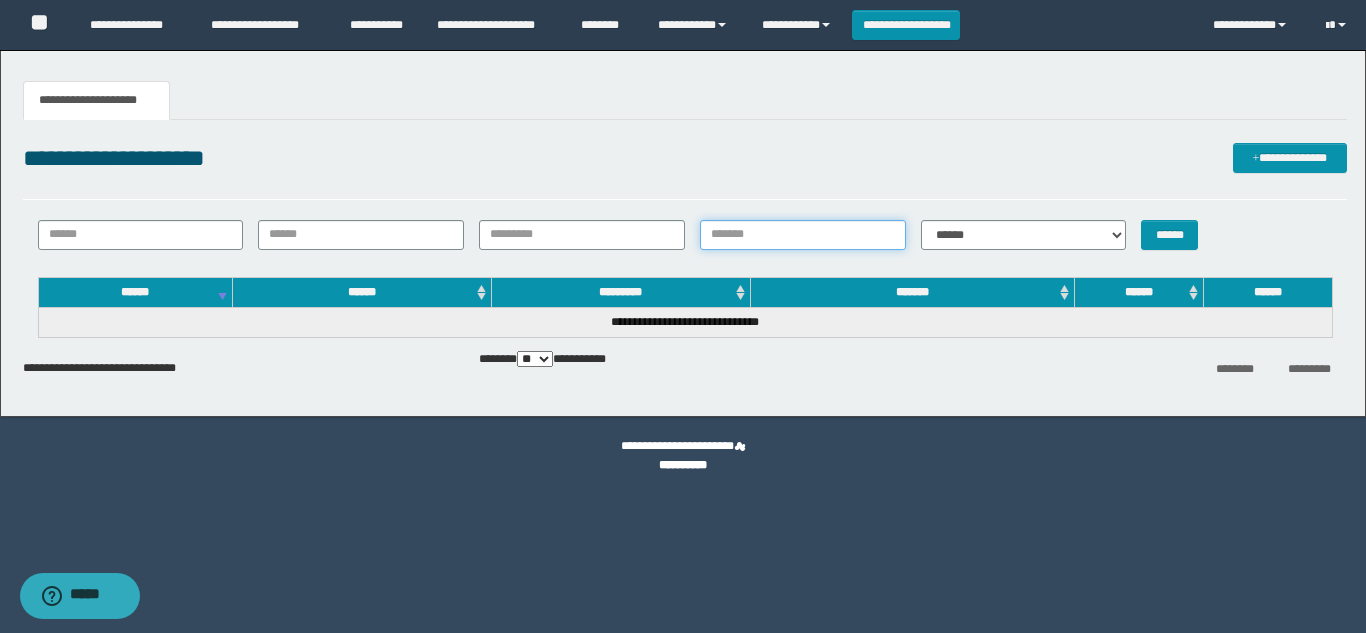 type 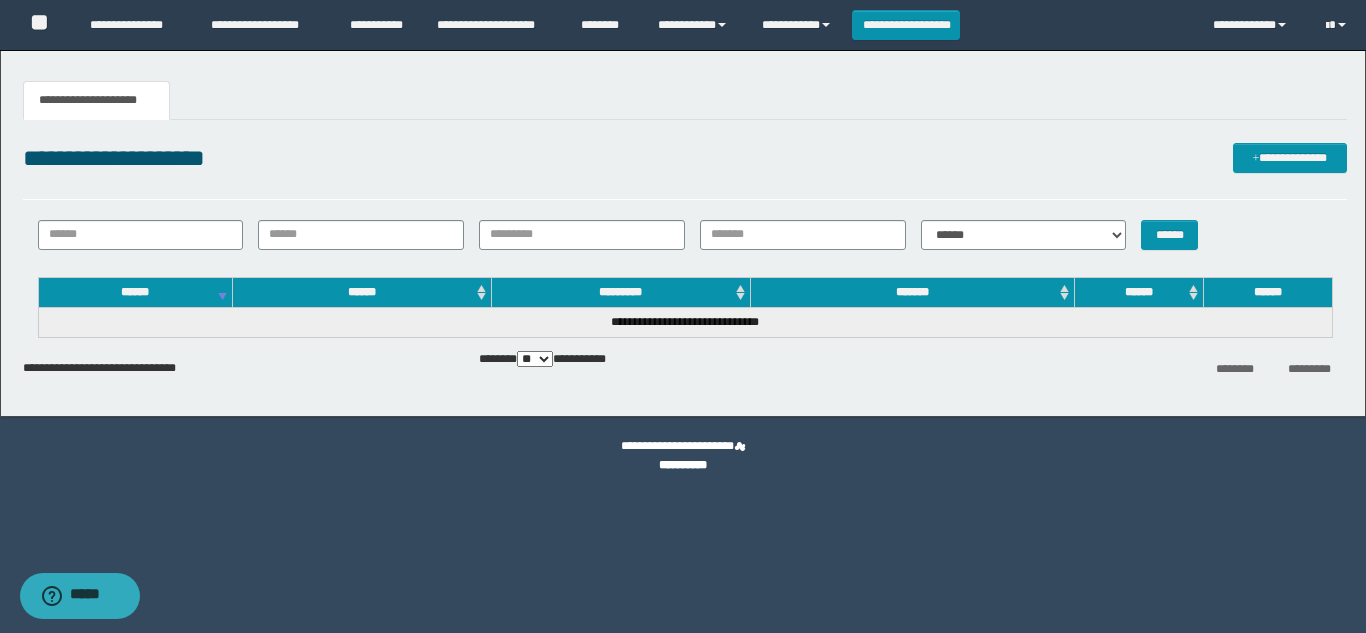 click on "**********" at bounding box center [97, 100] 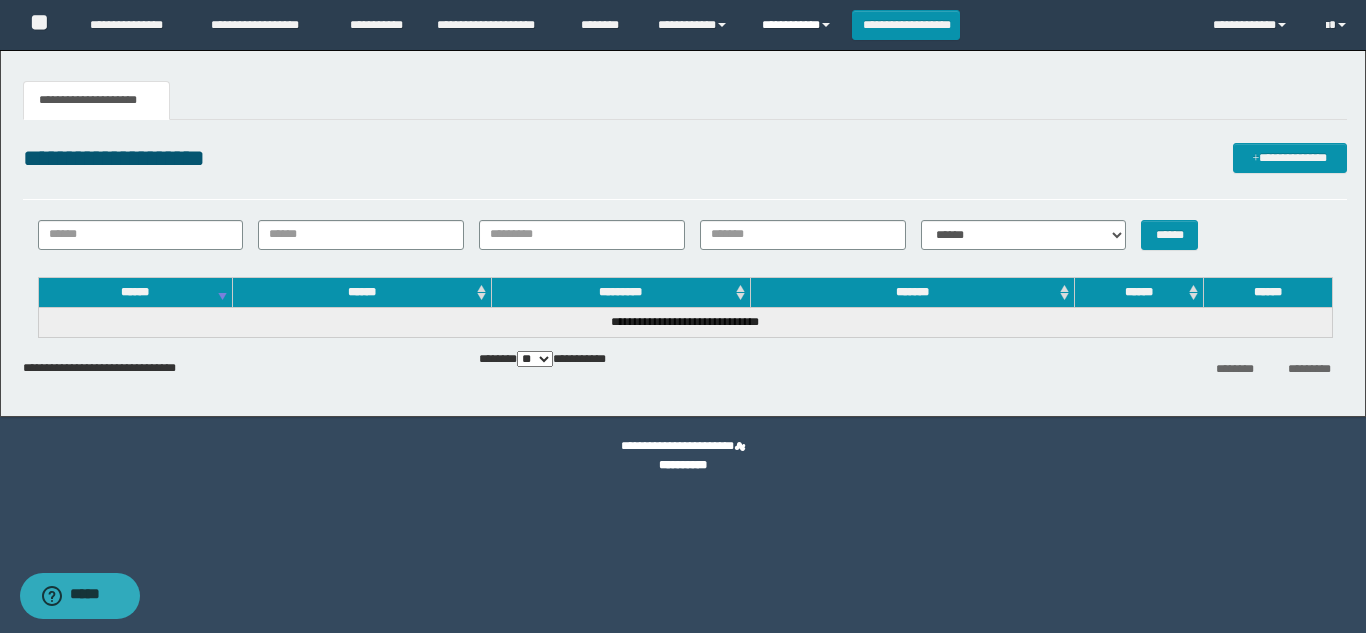click on "**********" at bounding box center (799, 25) 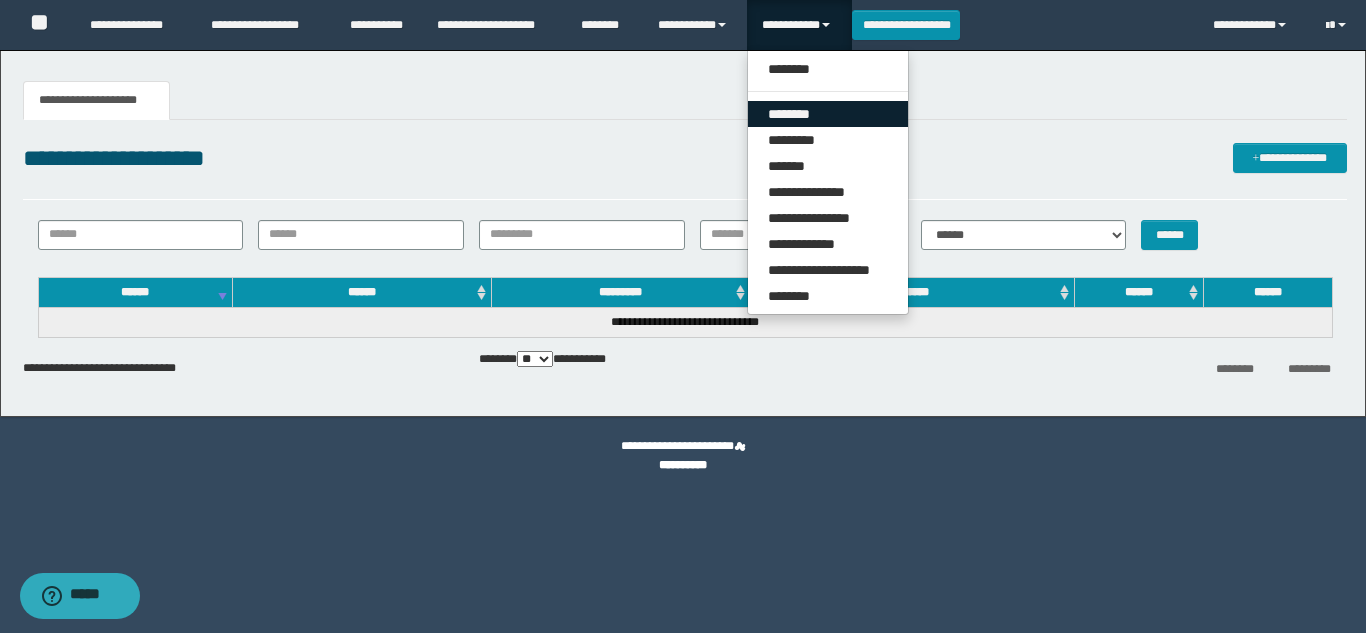 click on "********" at bounding box center [828, 114] 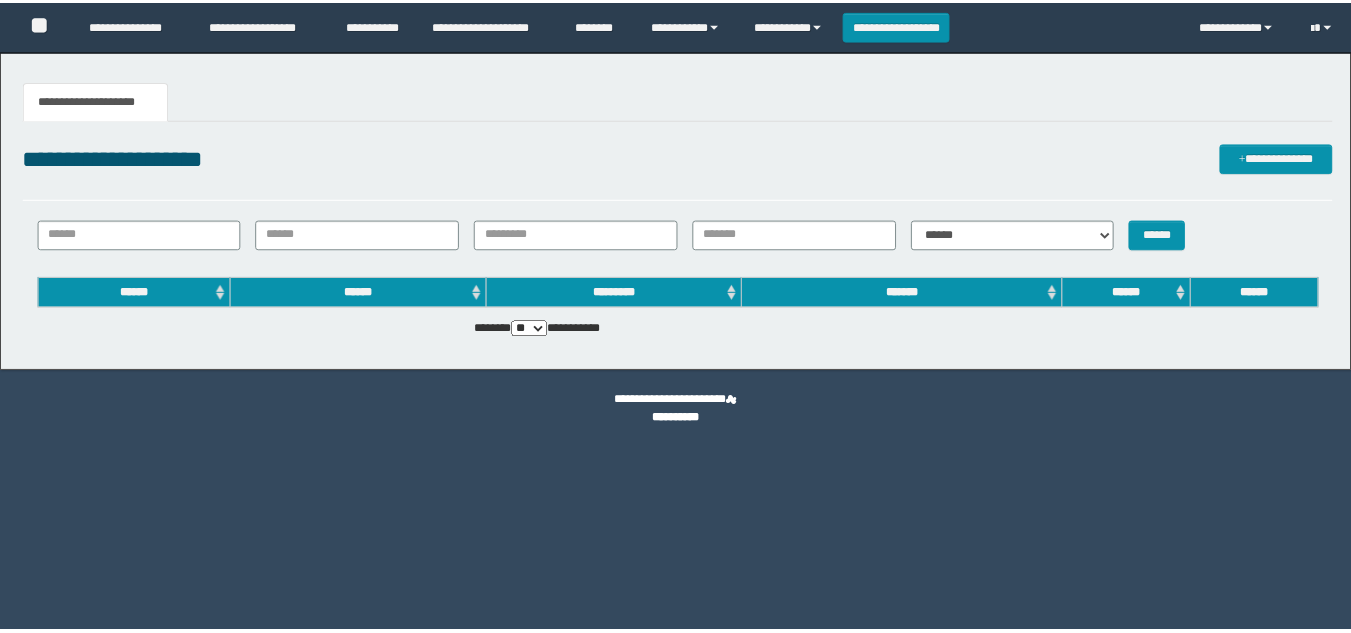 scroll, scrollTop: 0, scrollLeft: 0, axis: both 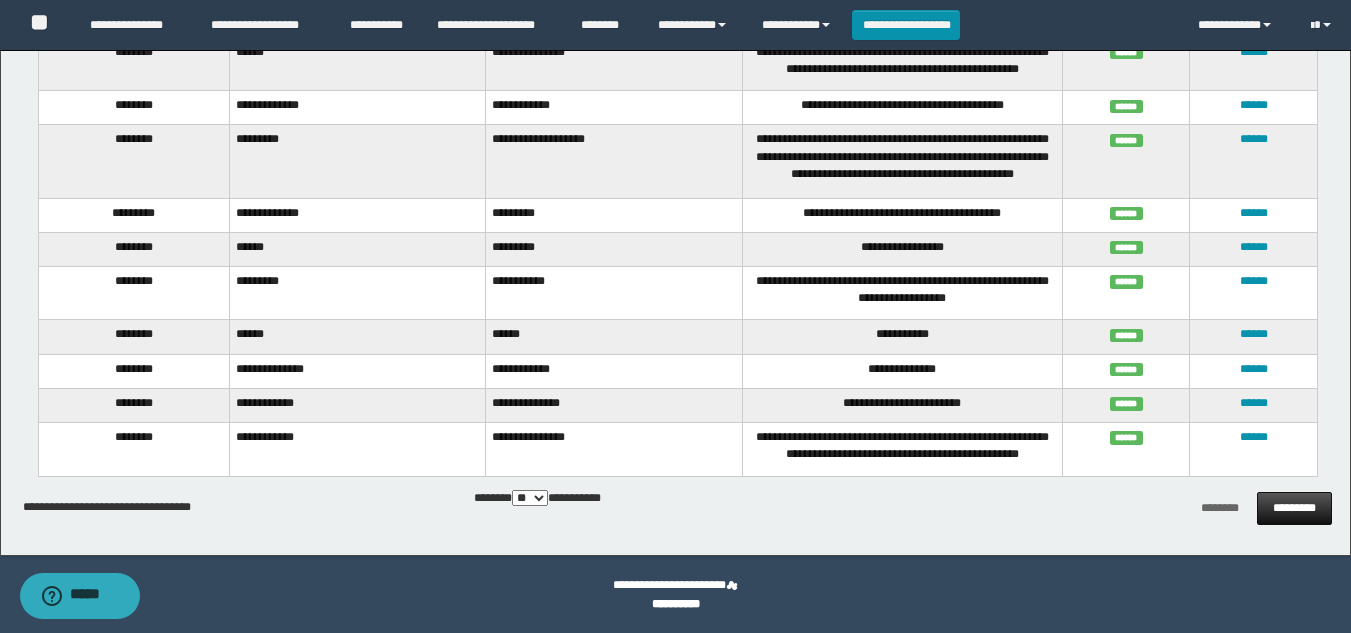 click on "*********" at bounding box center [1294, 508] 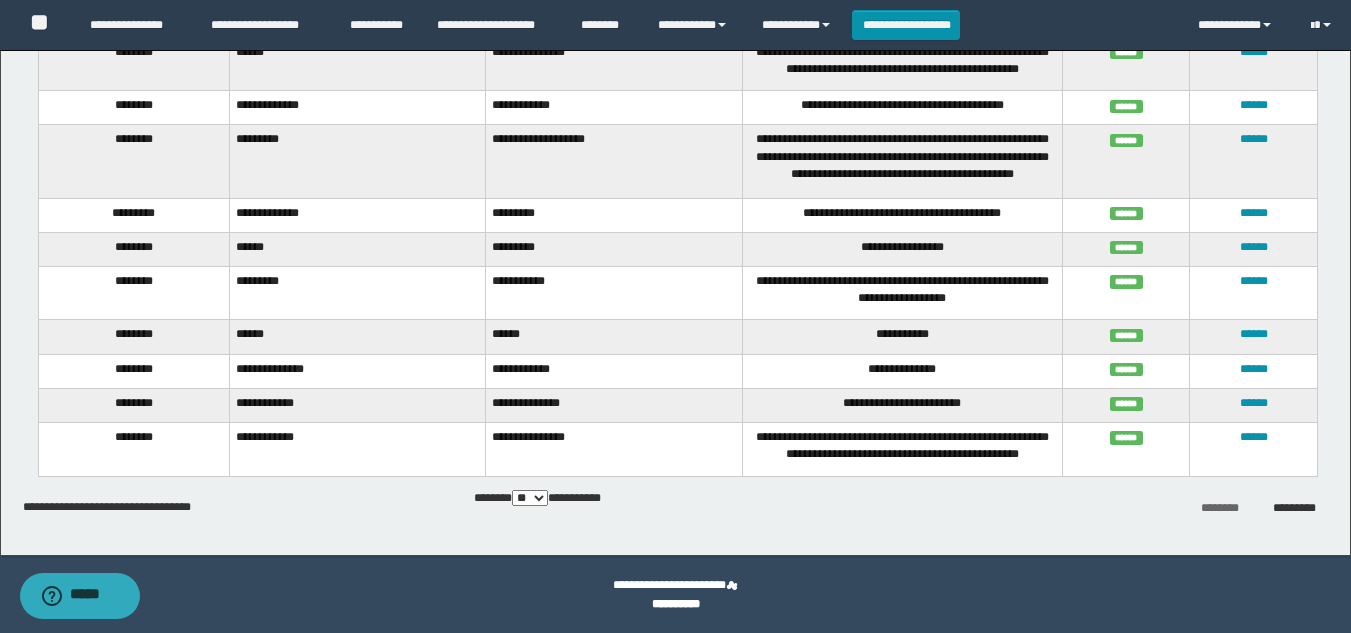 scroll, scrollTop: 1904, scrollLeft: 0, axis: vertical 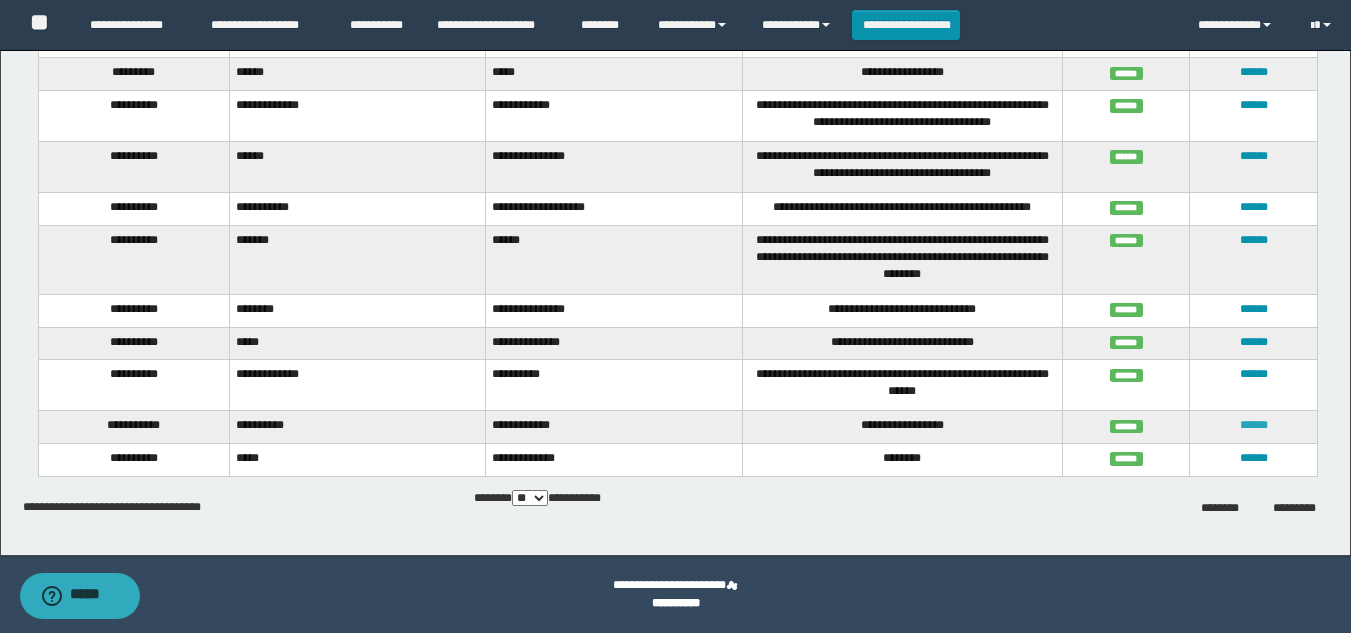 click on "******" at bounding box center [1254, 425] 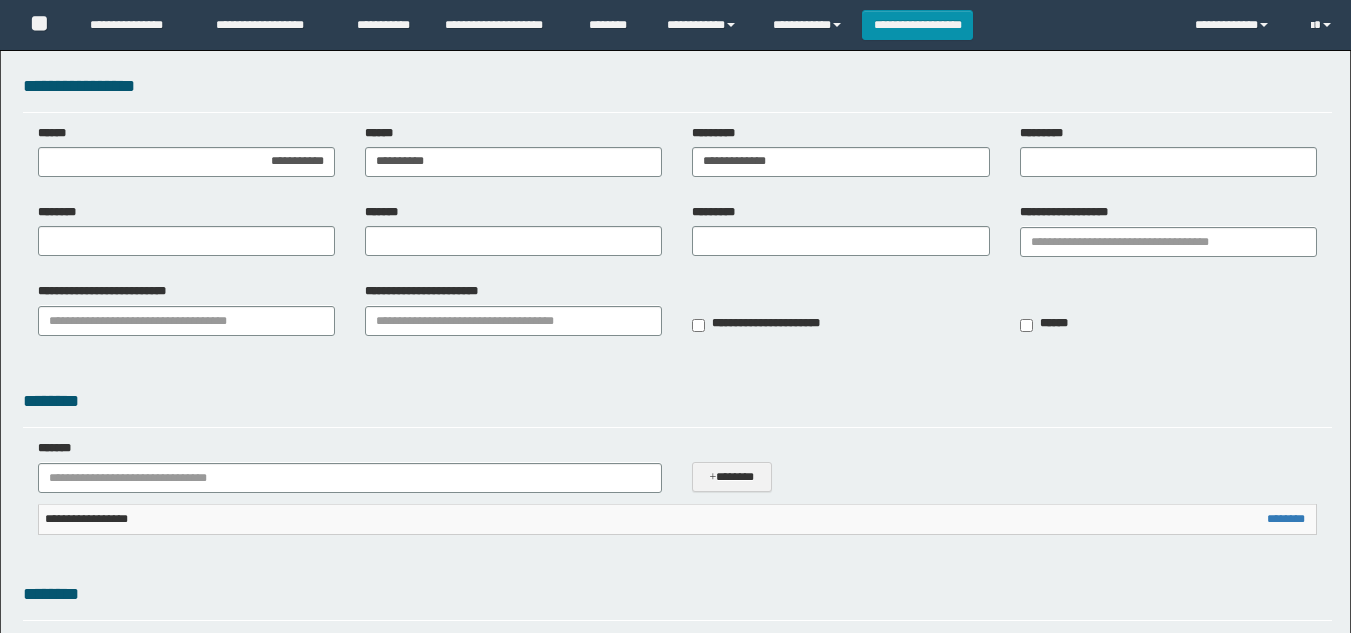 scroll, scrollTop: 0, scrollLeft: 0, axis: both 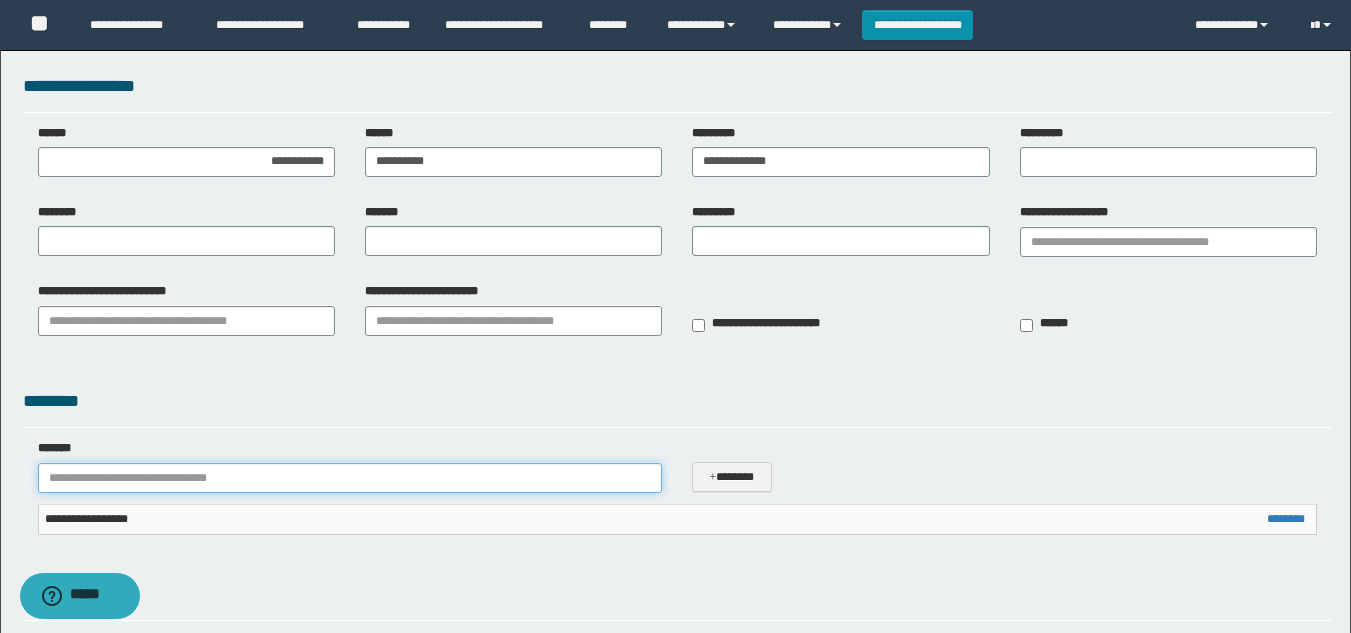 click on "*******" at bounding box center (350, 478) 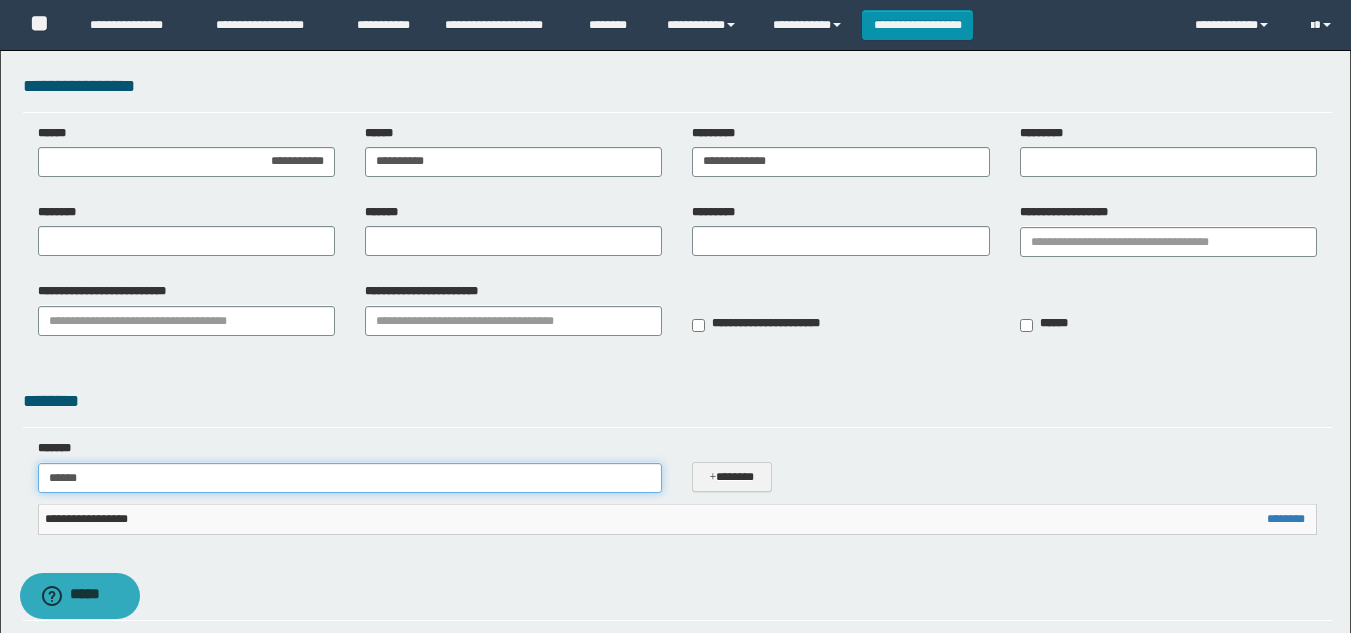 type on "*******" 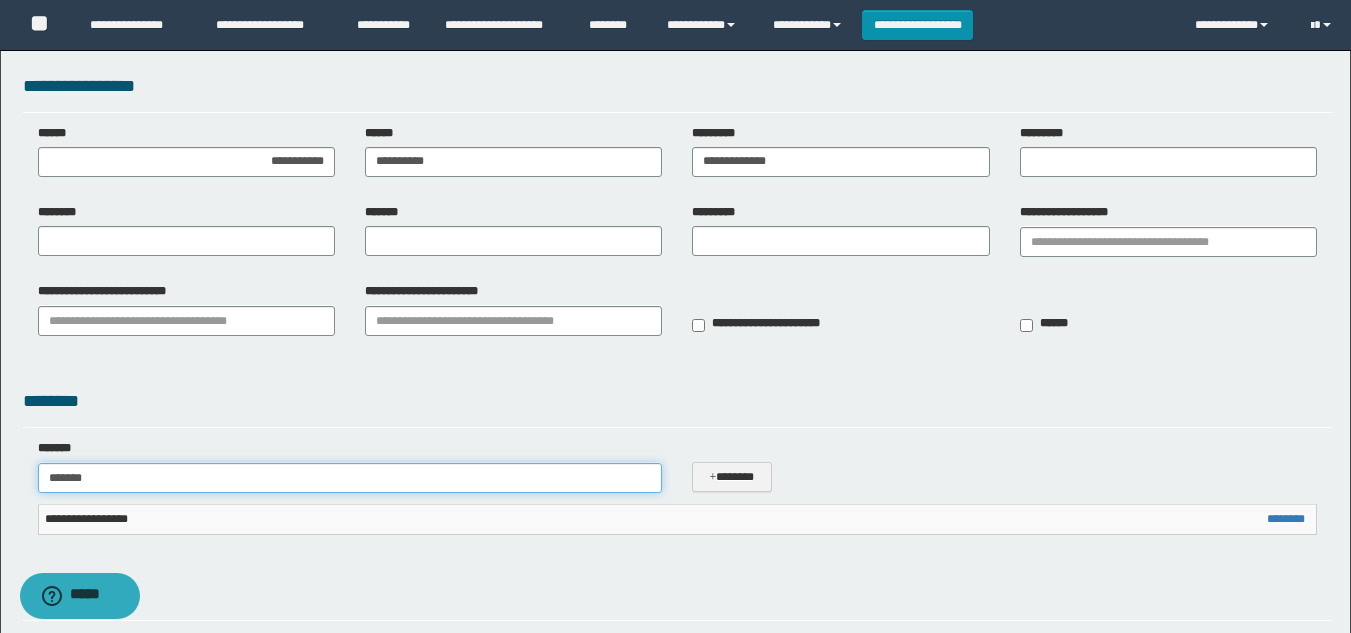type on "**********" 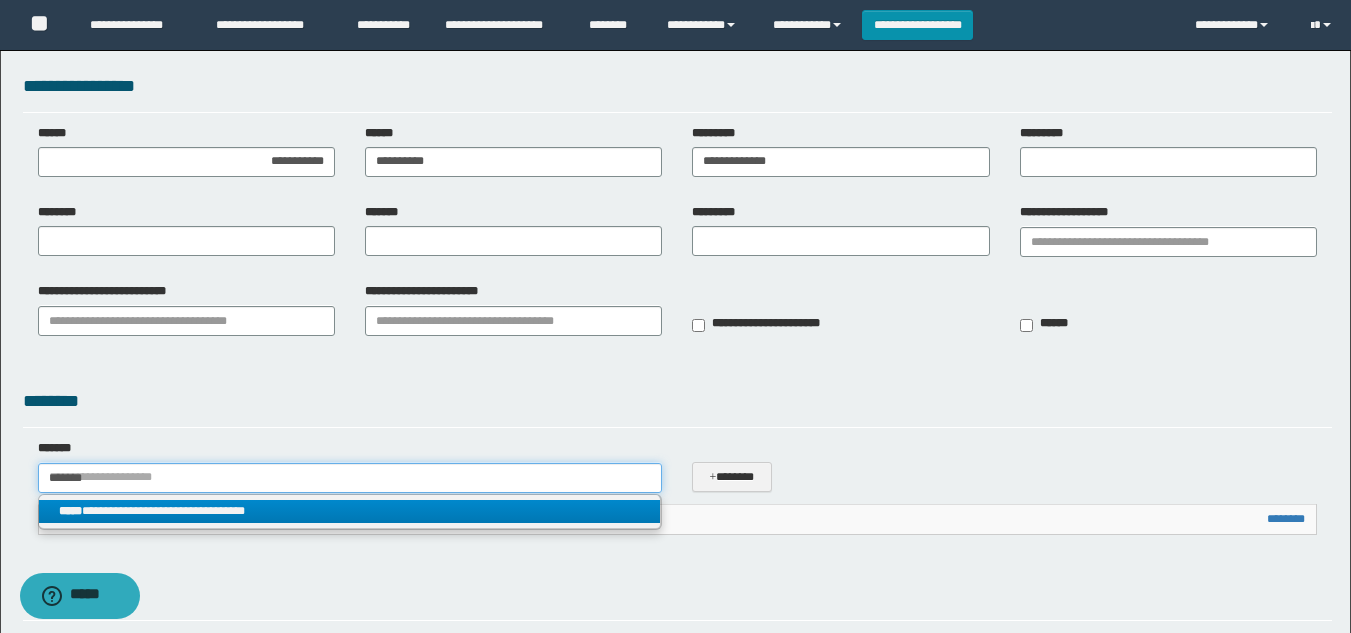 type on "*******" 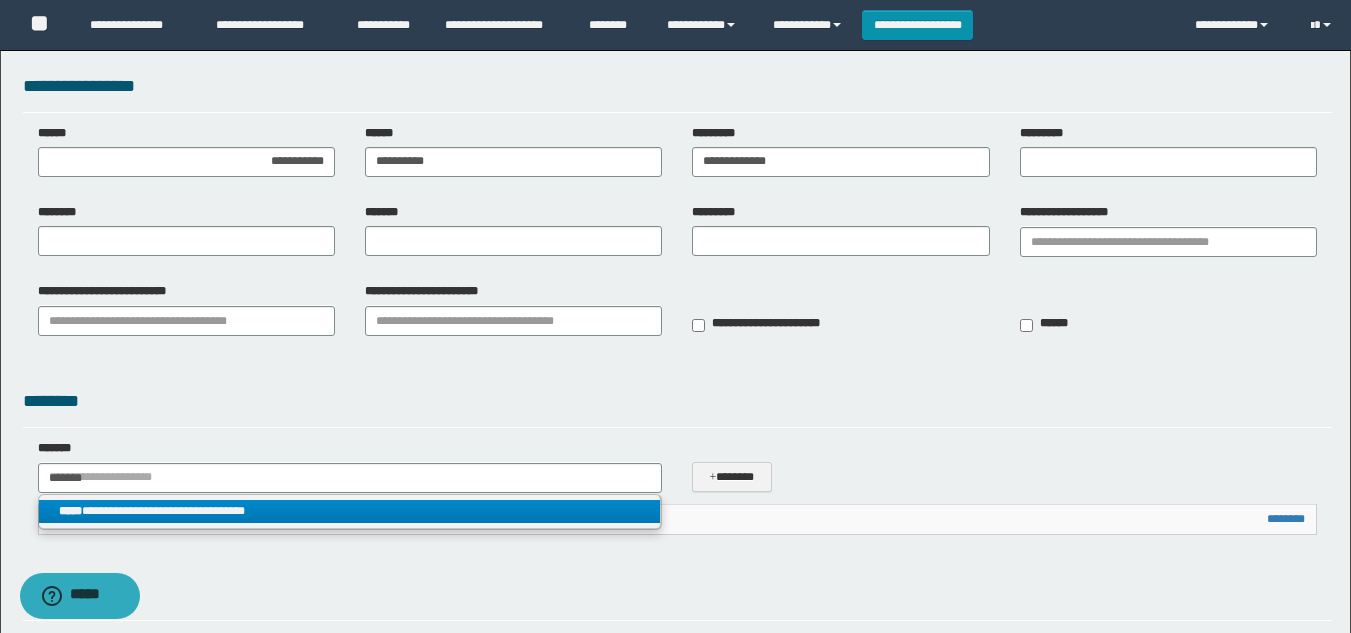 click on "**********" at bounding box center (350, 511) 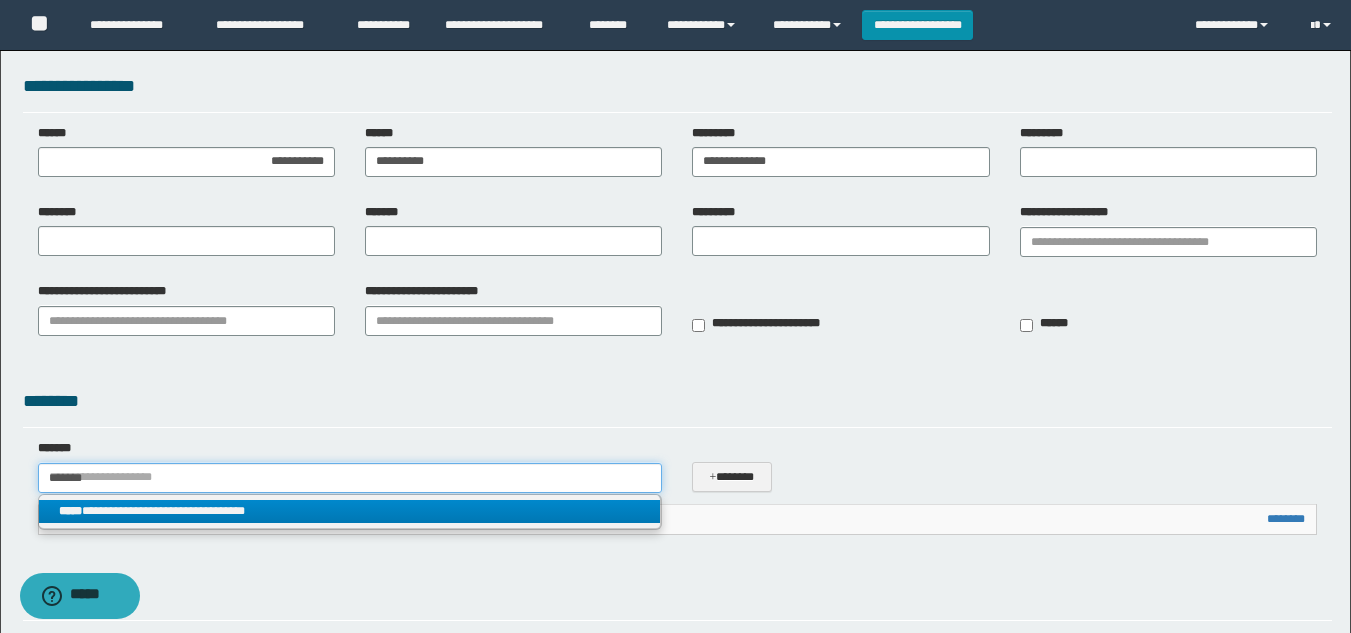 type 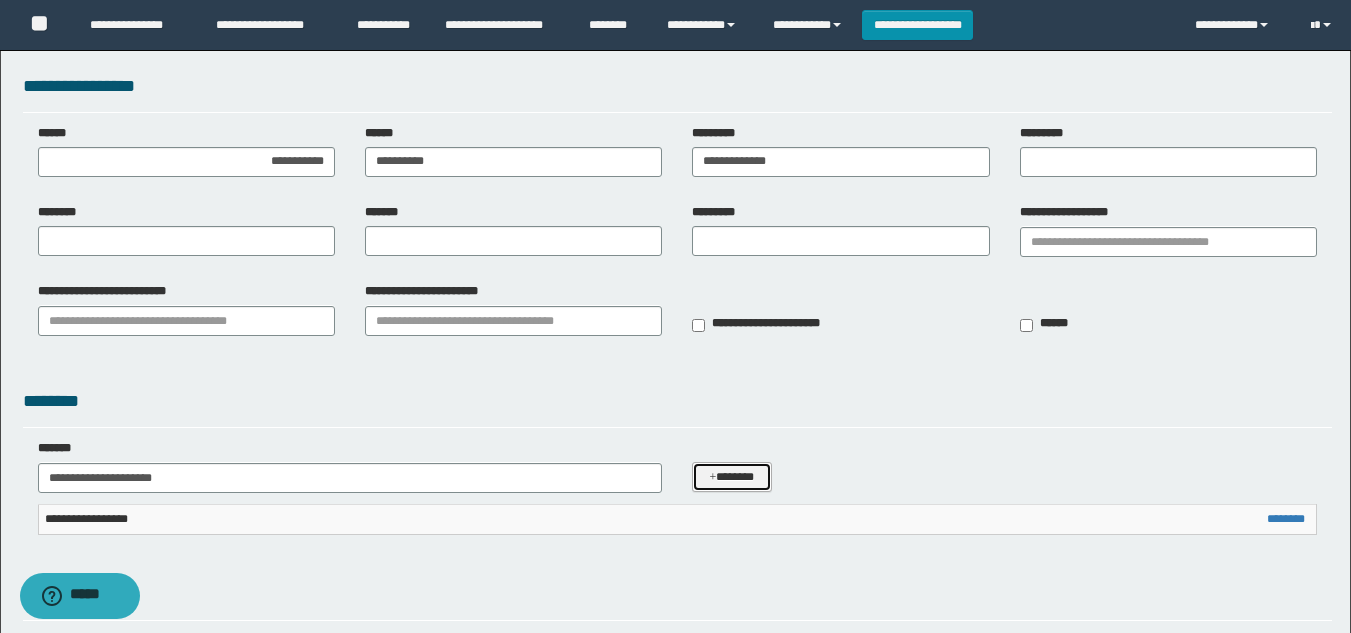 click on "*******" at bounding box center (731, 477) 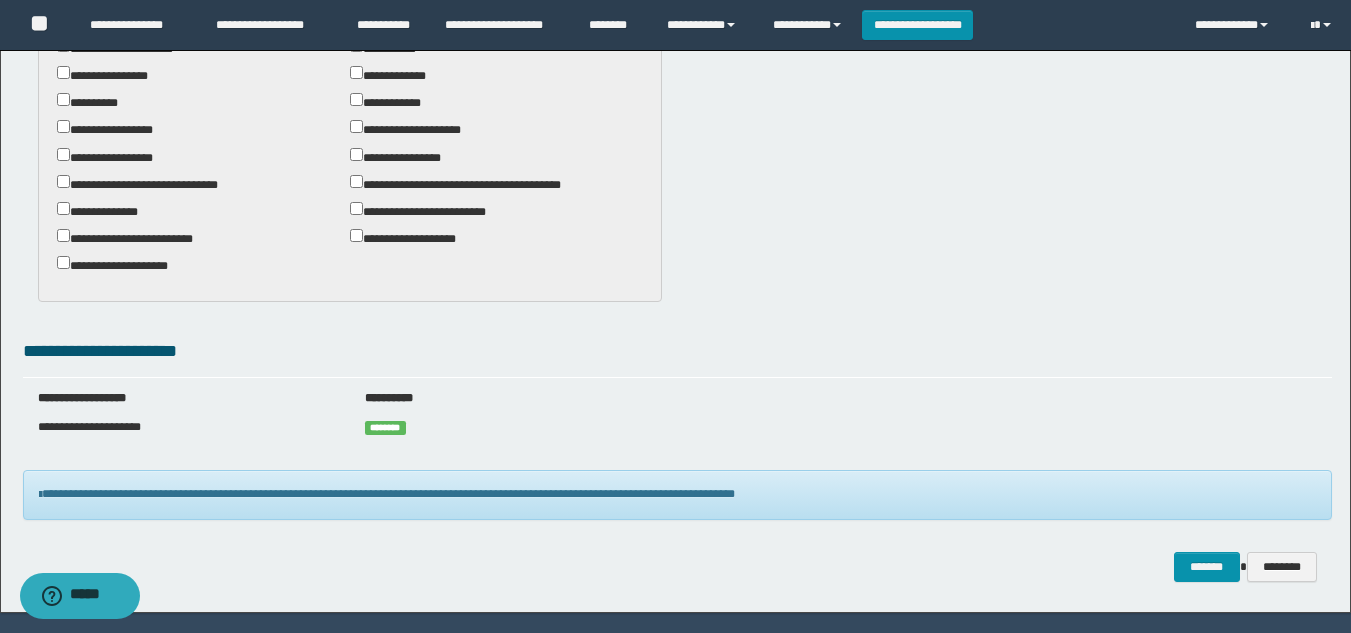 scroll, scrollTop: 909, scrollLeft: 0, axis: vertical 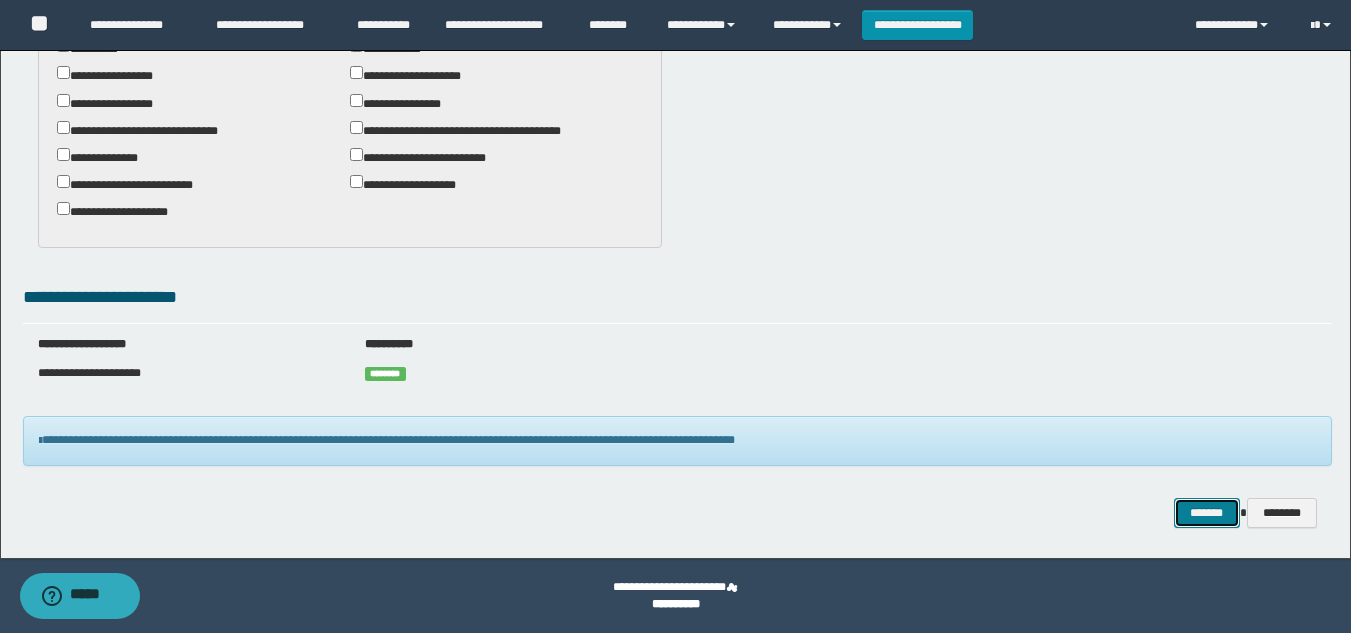 click on "*******" at bounding box center (1207, 513) 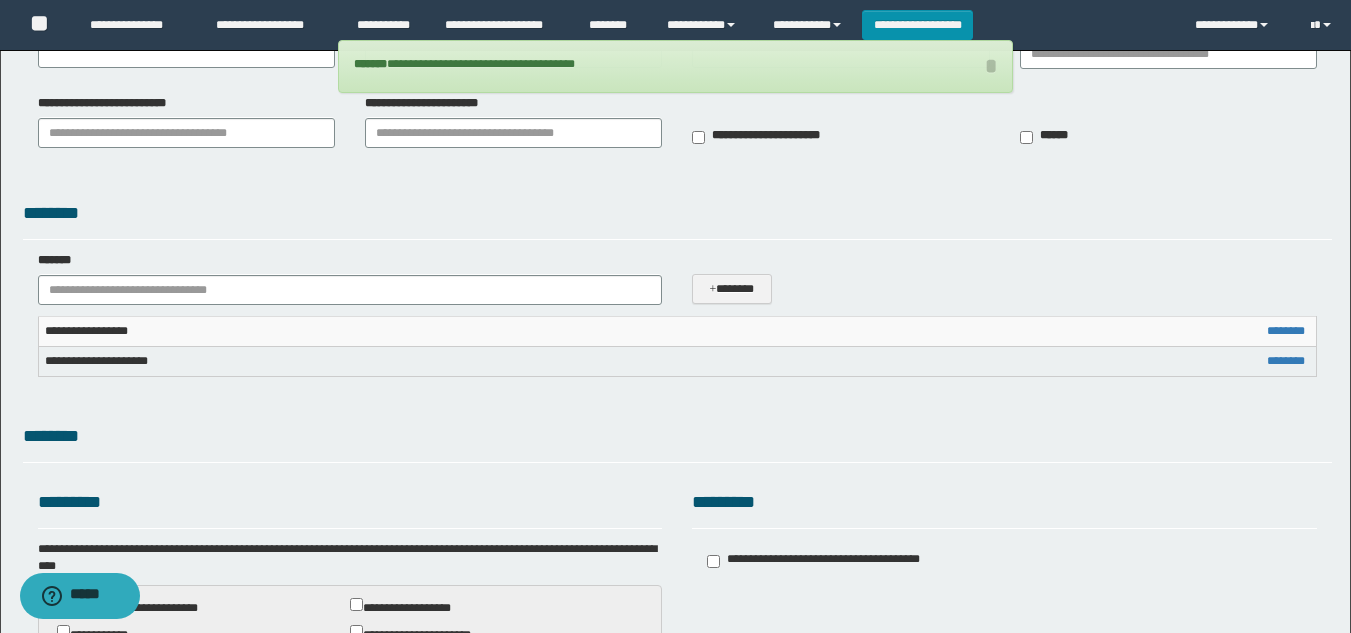 scroll, scrollTop: 0, scrollLeft: 0, axis: both 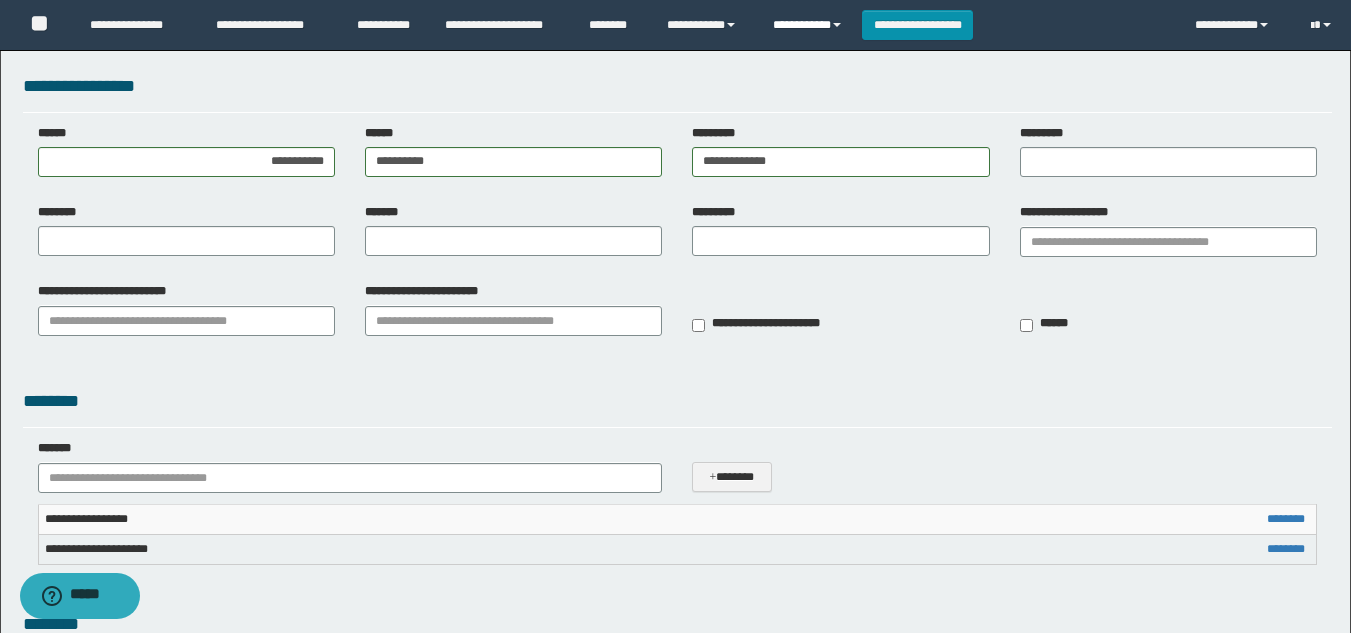 click on "**********" at bounding box center (810, 25) 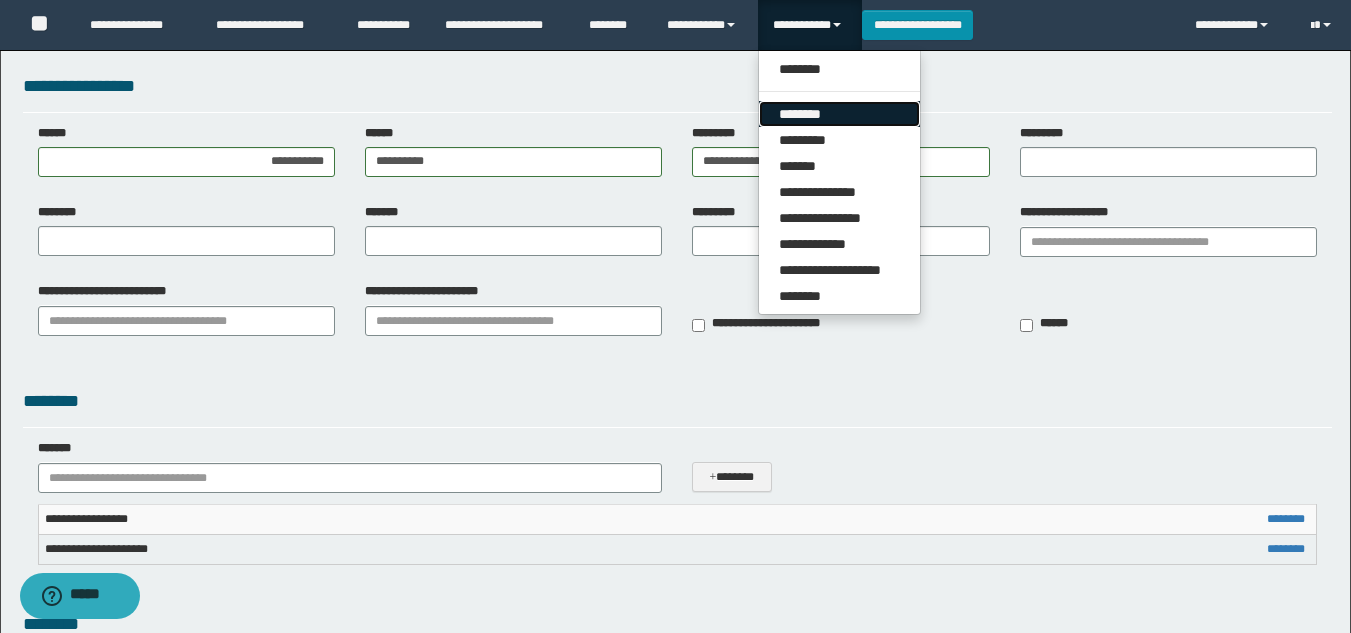 click on "********" at bounding box center (839, 114) 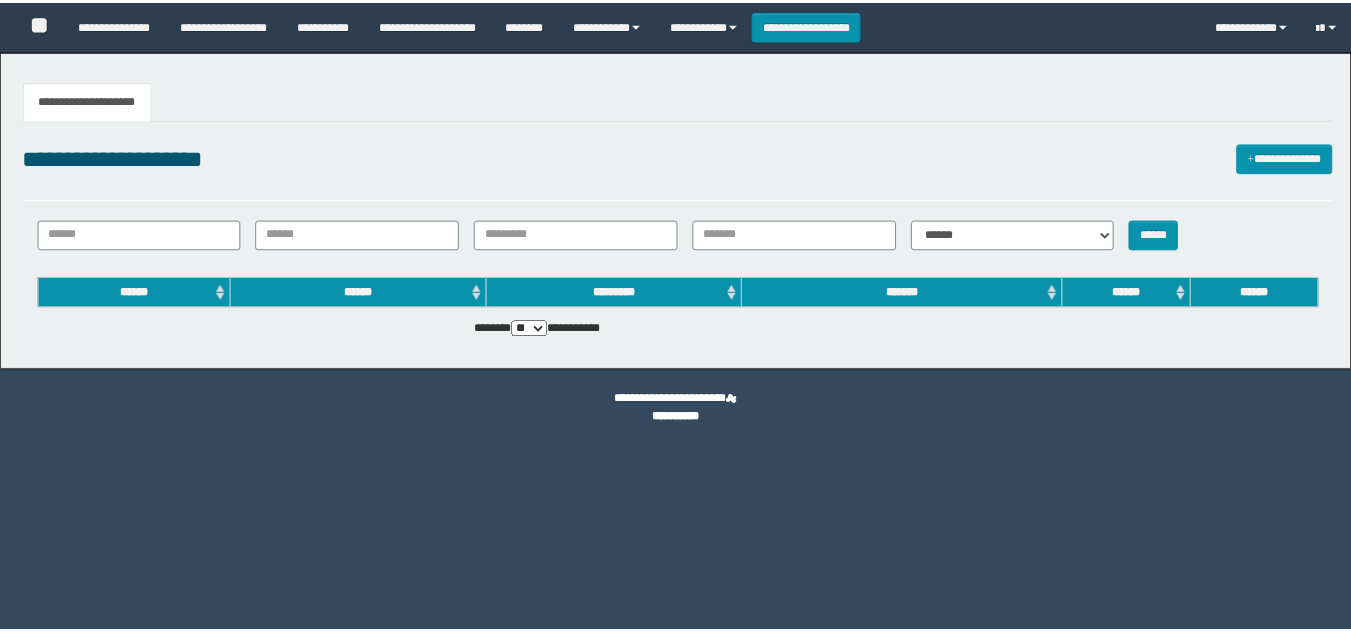 scroll, scrollTop: 0, scrollLeft: 0, axis: both 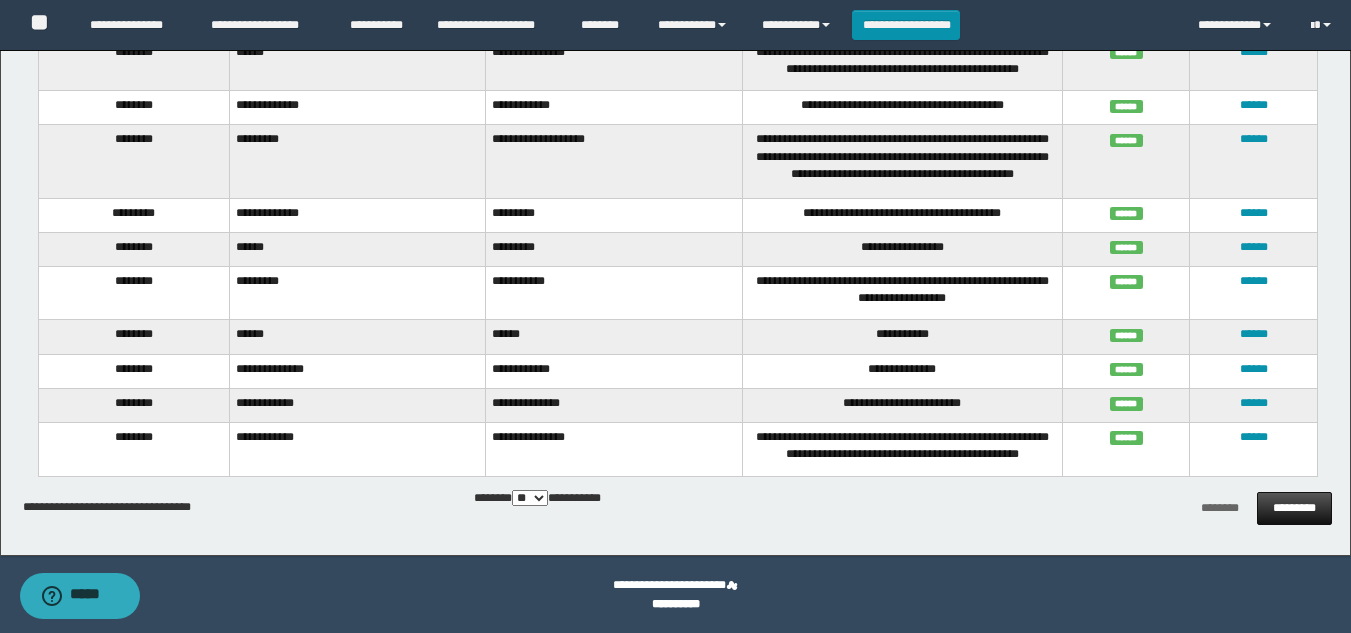click on "*********" at bounding box center (1294, 508) 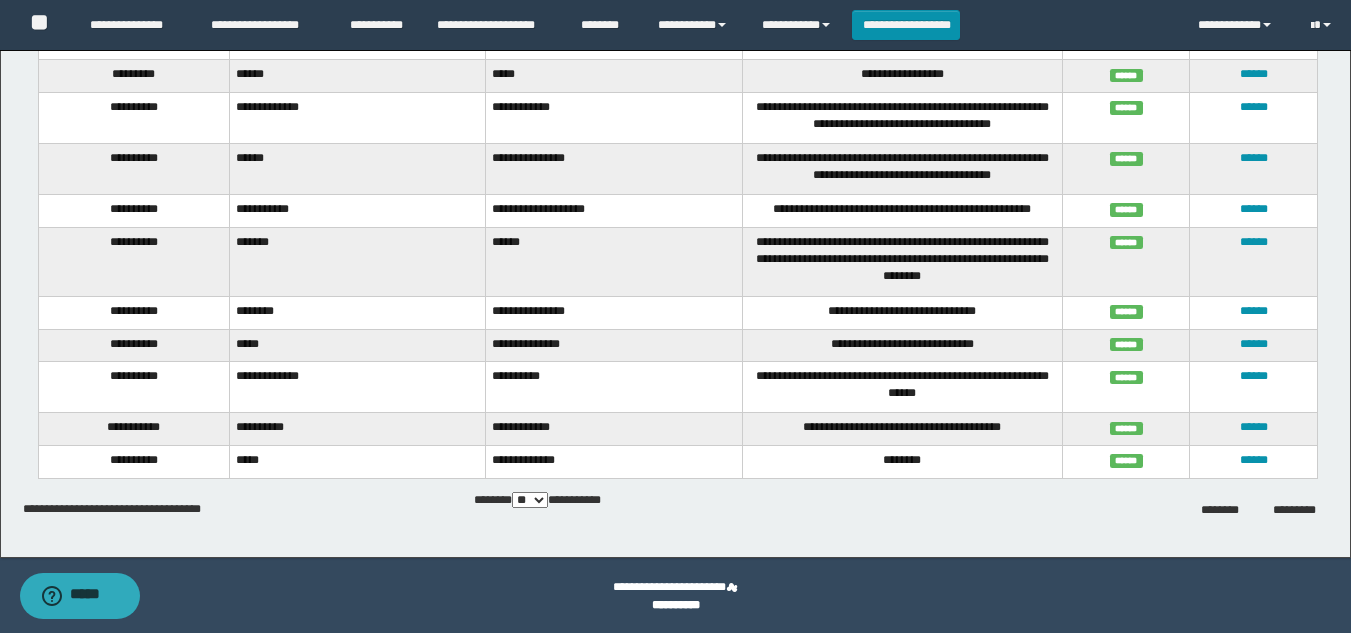 scroll, scrollTop: 1904, scrollLeft: 0, axis: vertical 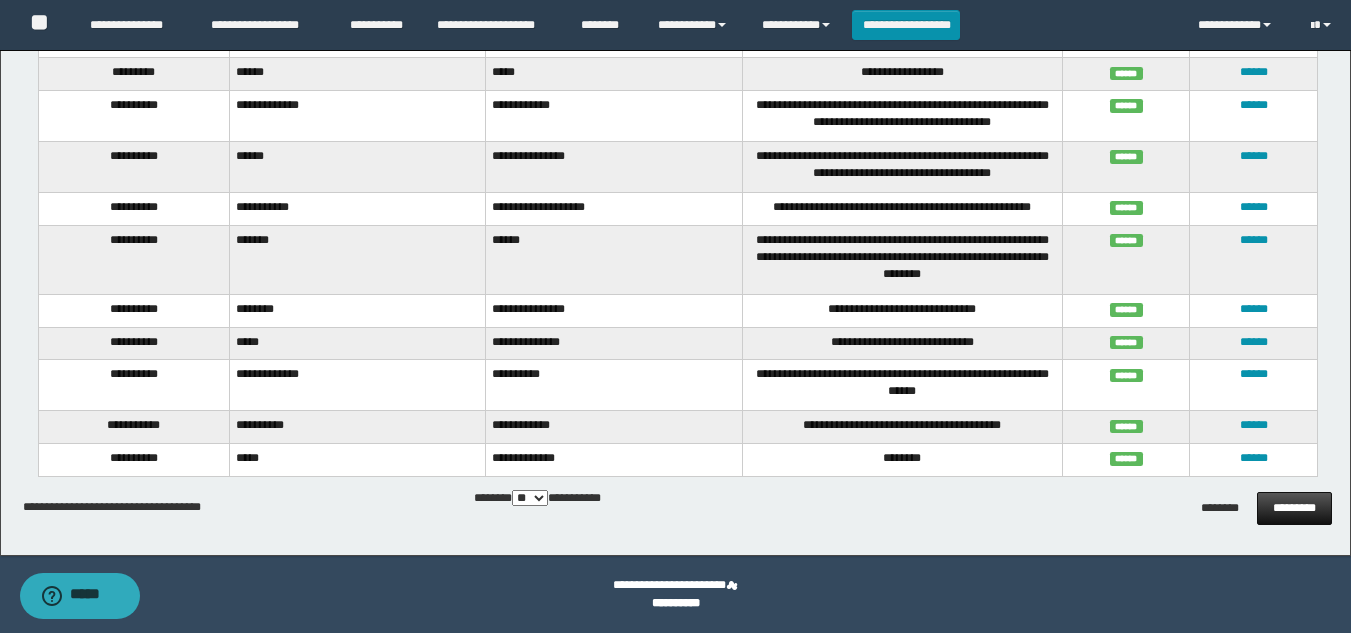 click on "*********" at bounding box center (1294, 508) 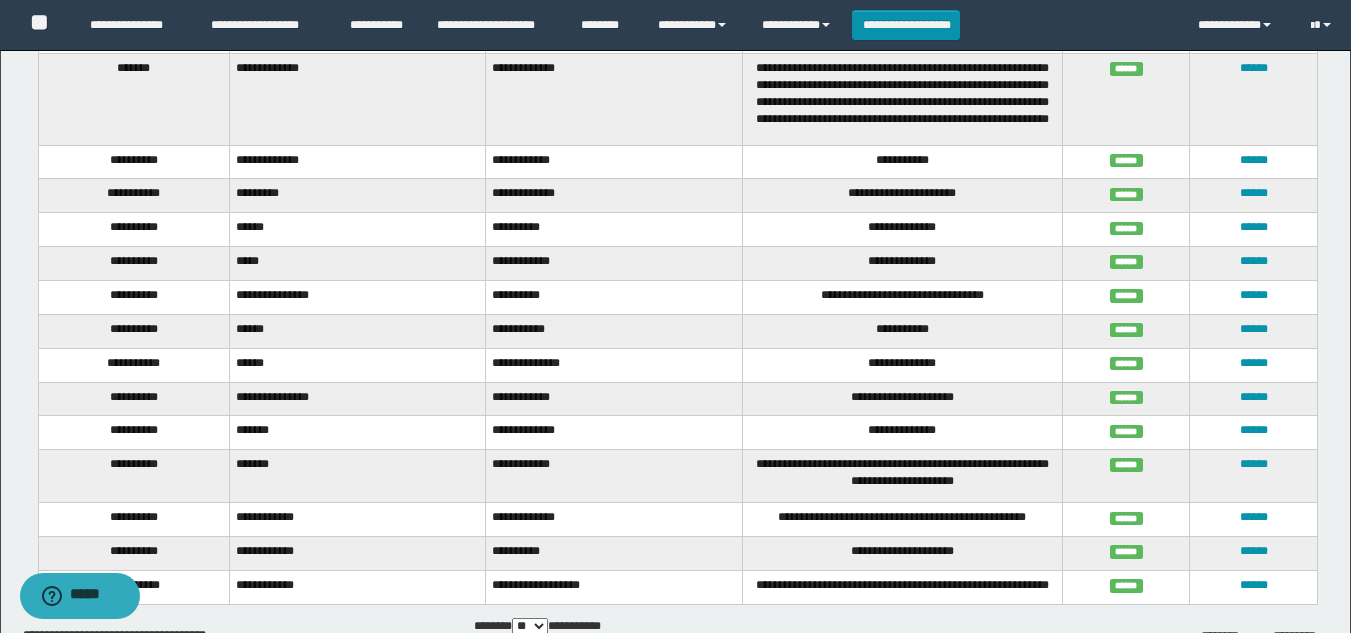 scroll, scrollTop: 2487, scrollLeft: 0, axis: vertical 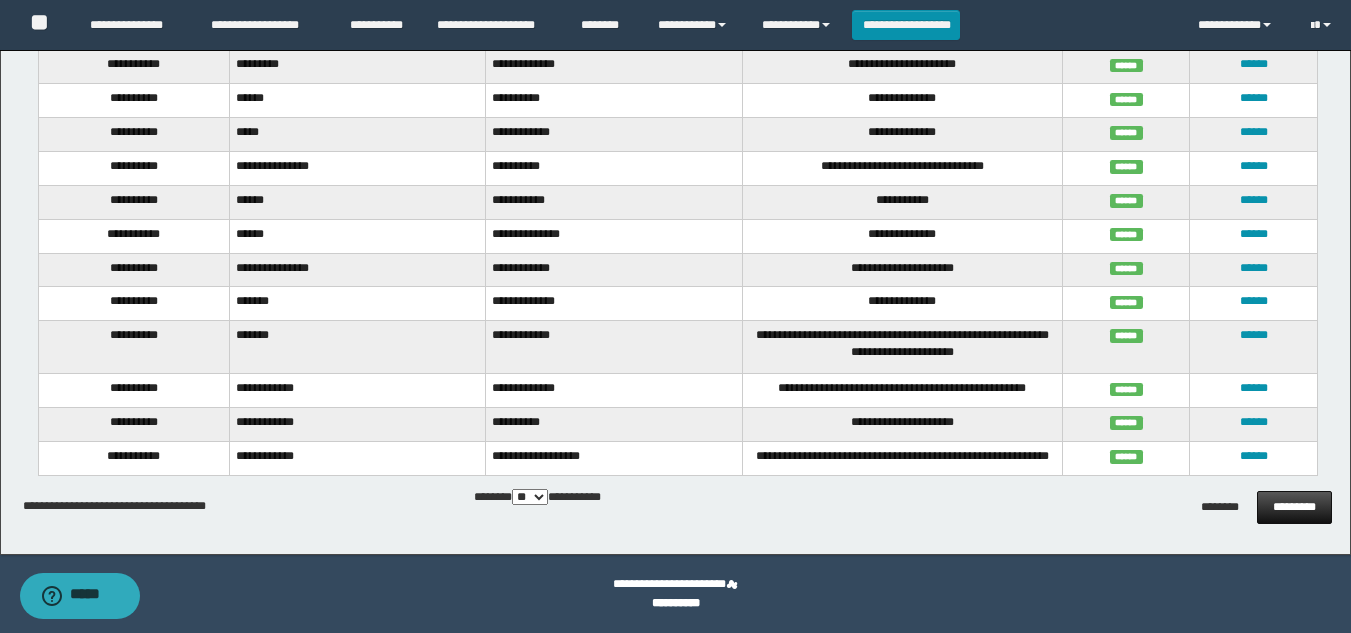 click on "*********" at bounding box center (1294, 507) 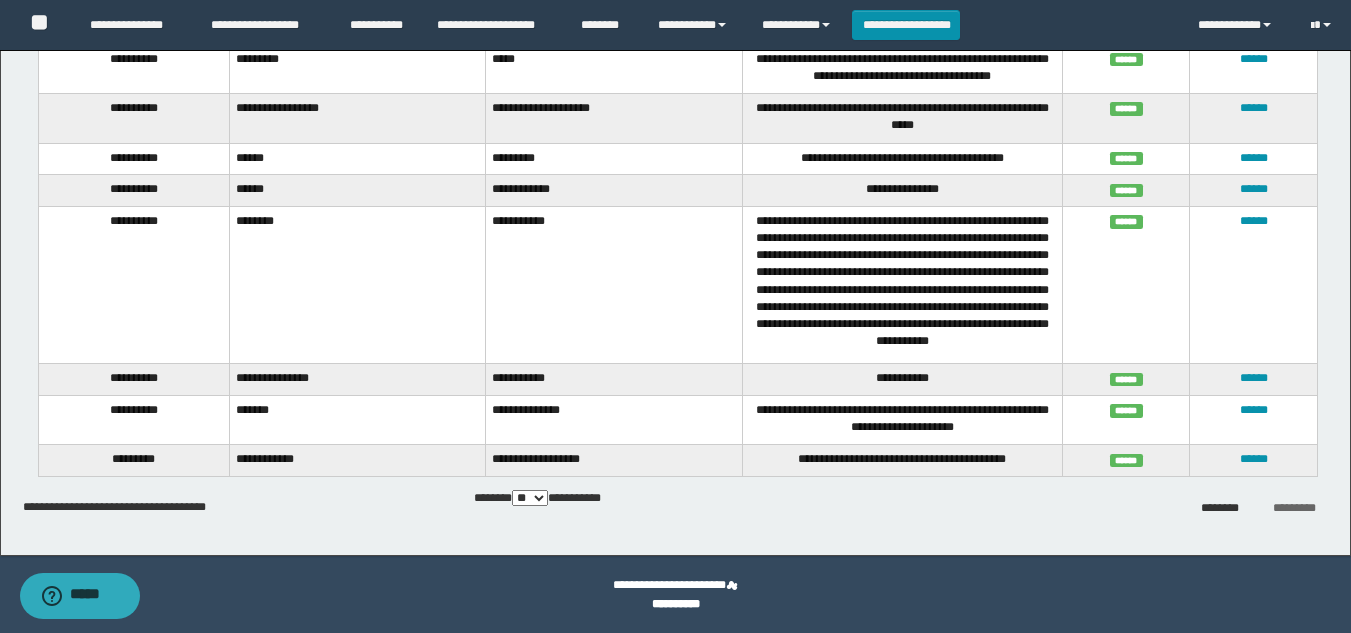 scroll, scrollTop: 1694, scrollLeft: 0, axis: vertical 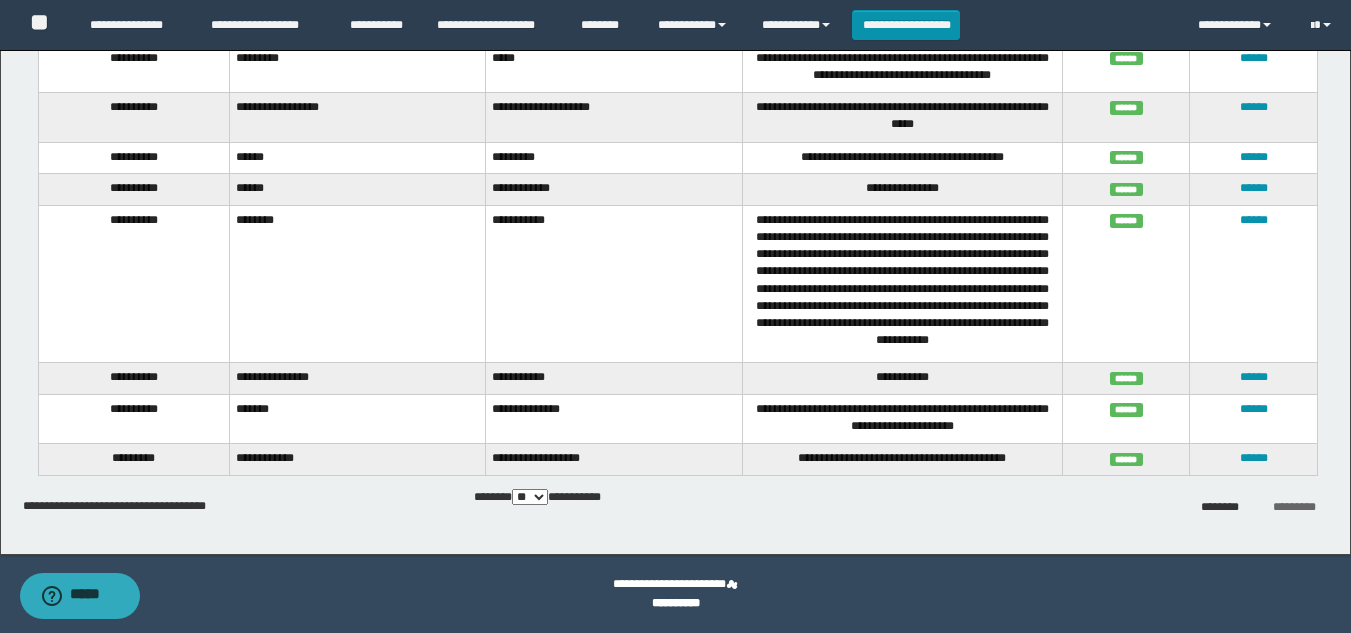 click on "*********" at bounding box center [1294, 507] 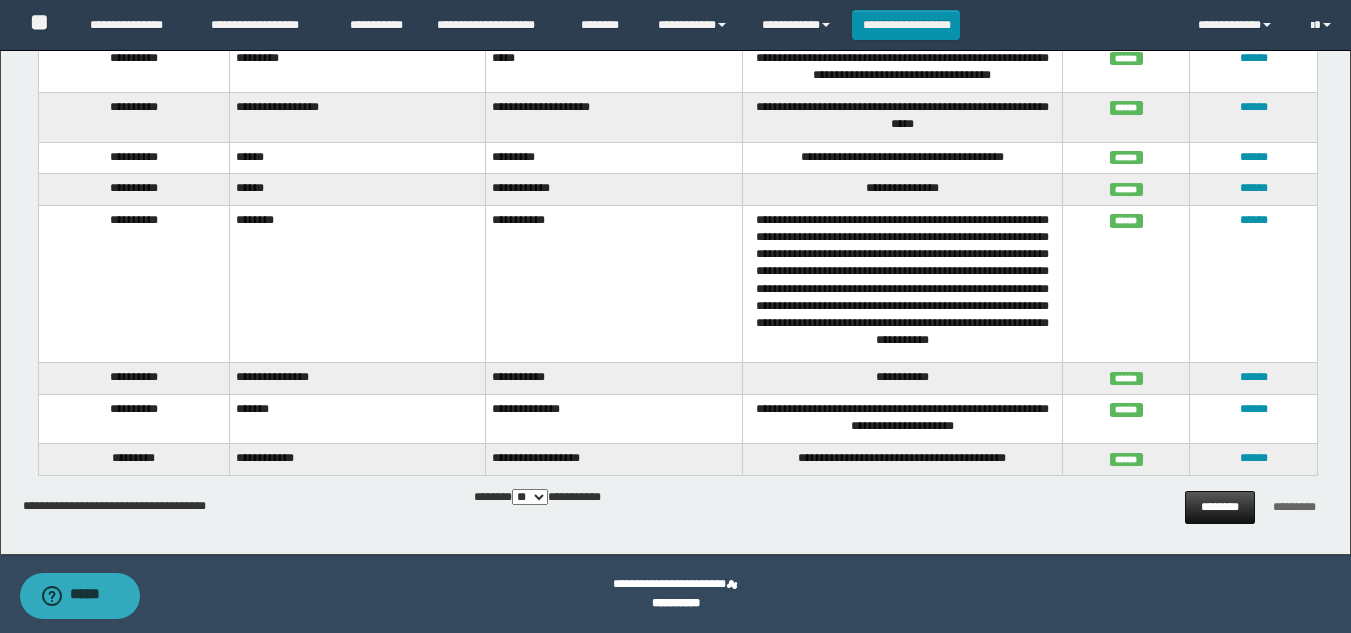 click on "********" at bounding box center [1219, 507] 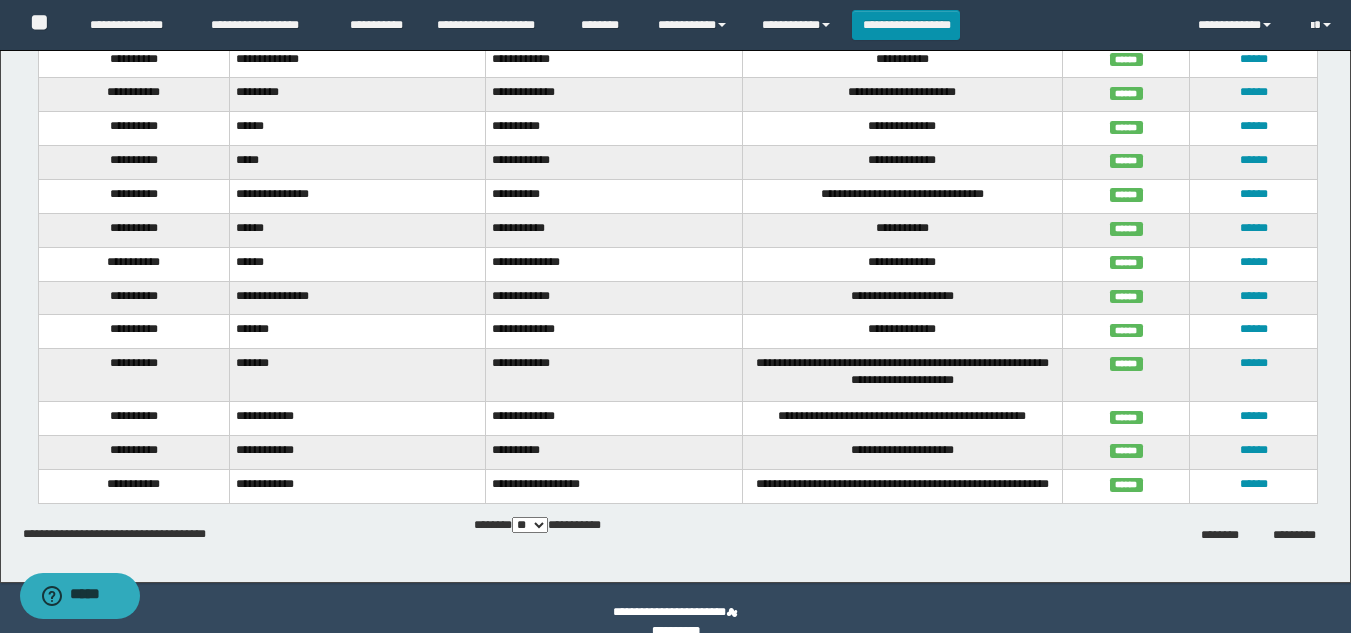 scroll, scrollTop: 2487, scrollLeft: 0, axis: vertical 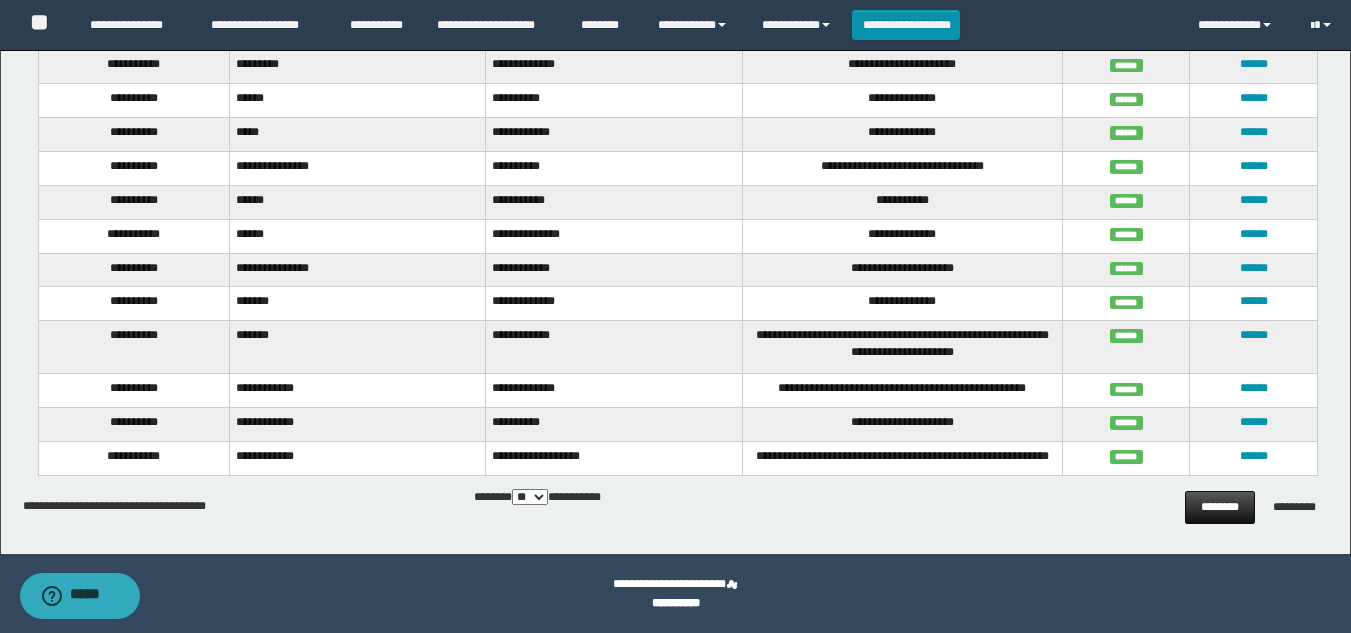 click on "********" at bounding box center [1219, 507] 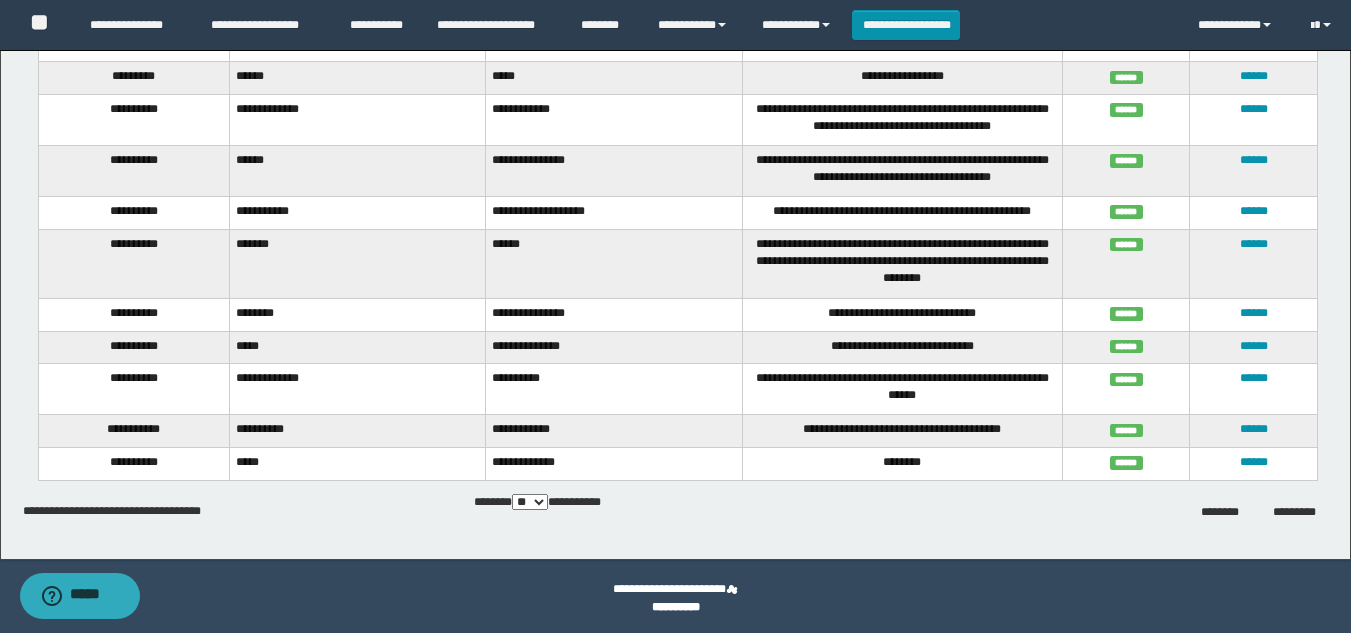 scroll, scrollTop: 1904, scrollLeft: 0, axis: vertical 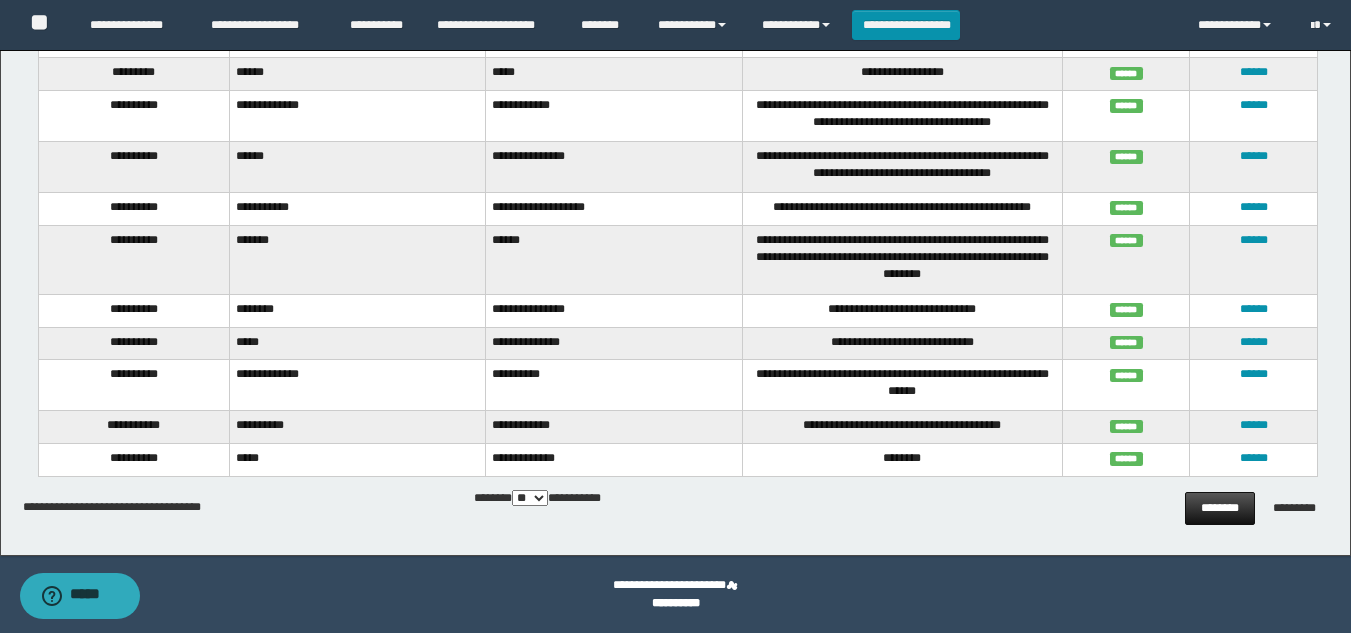 click on "********" at bounding box center (1219, 508) 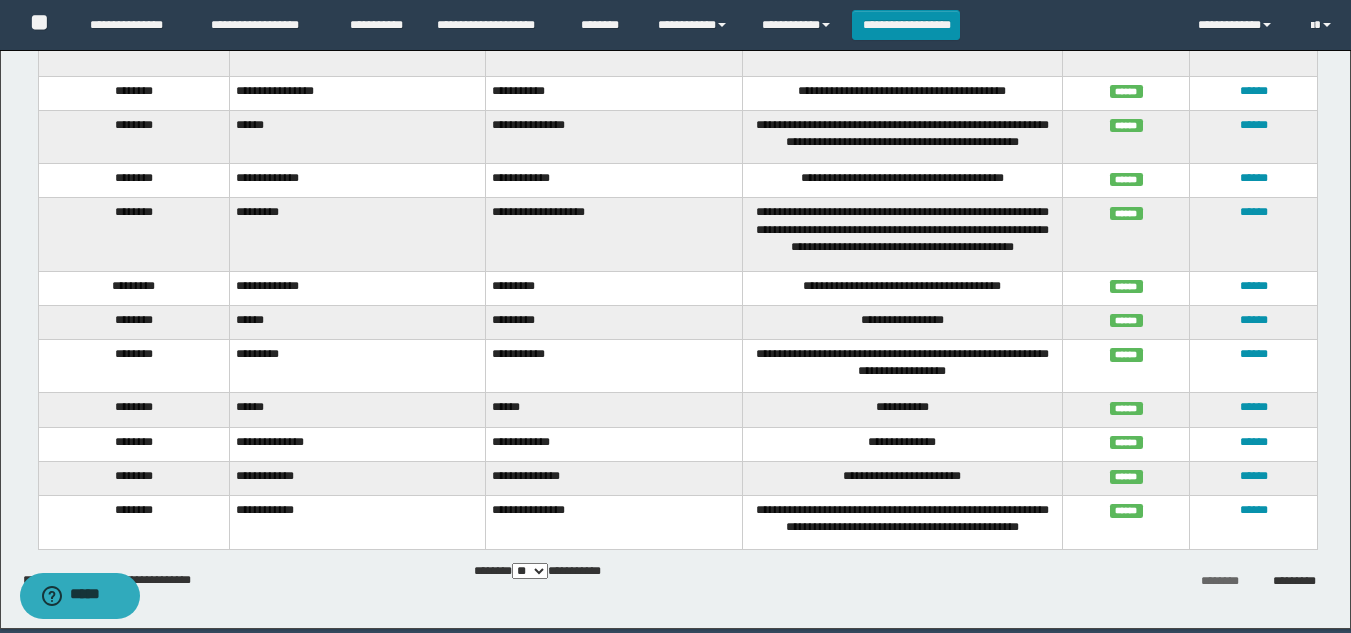 scroll, scrollTop: 2298, scrollLeft: 0, axis: vertical 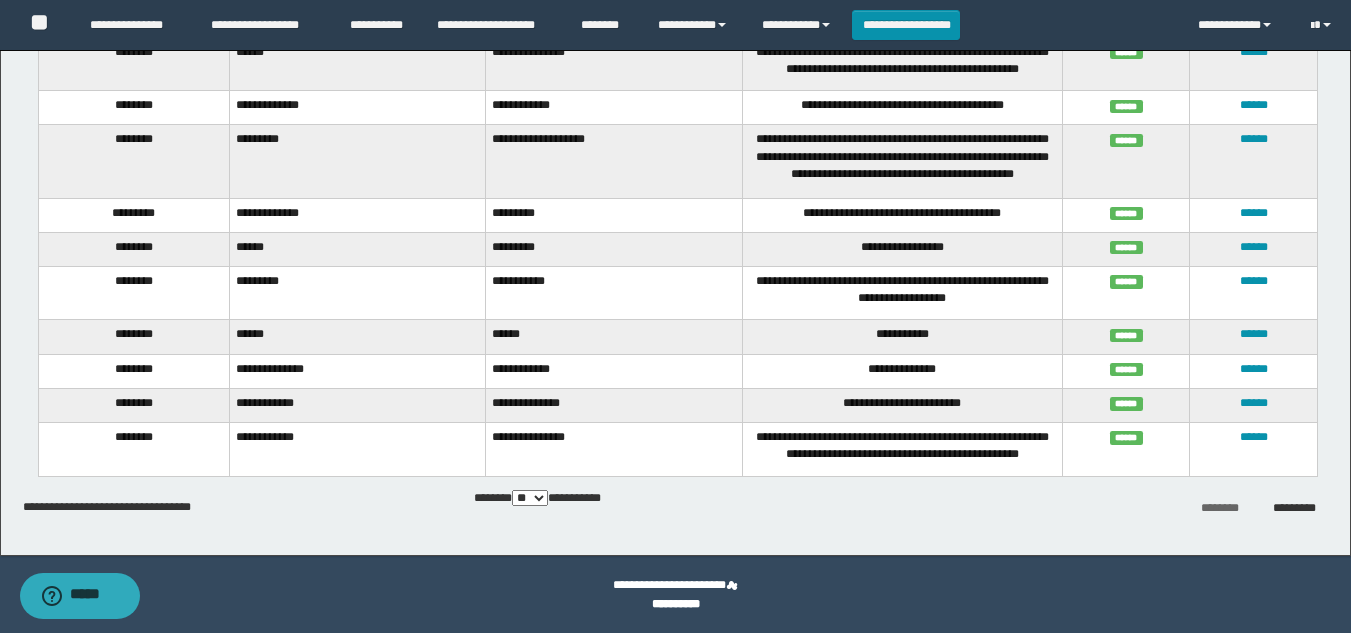 click on "********" at bounding box center [1219, 508] 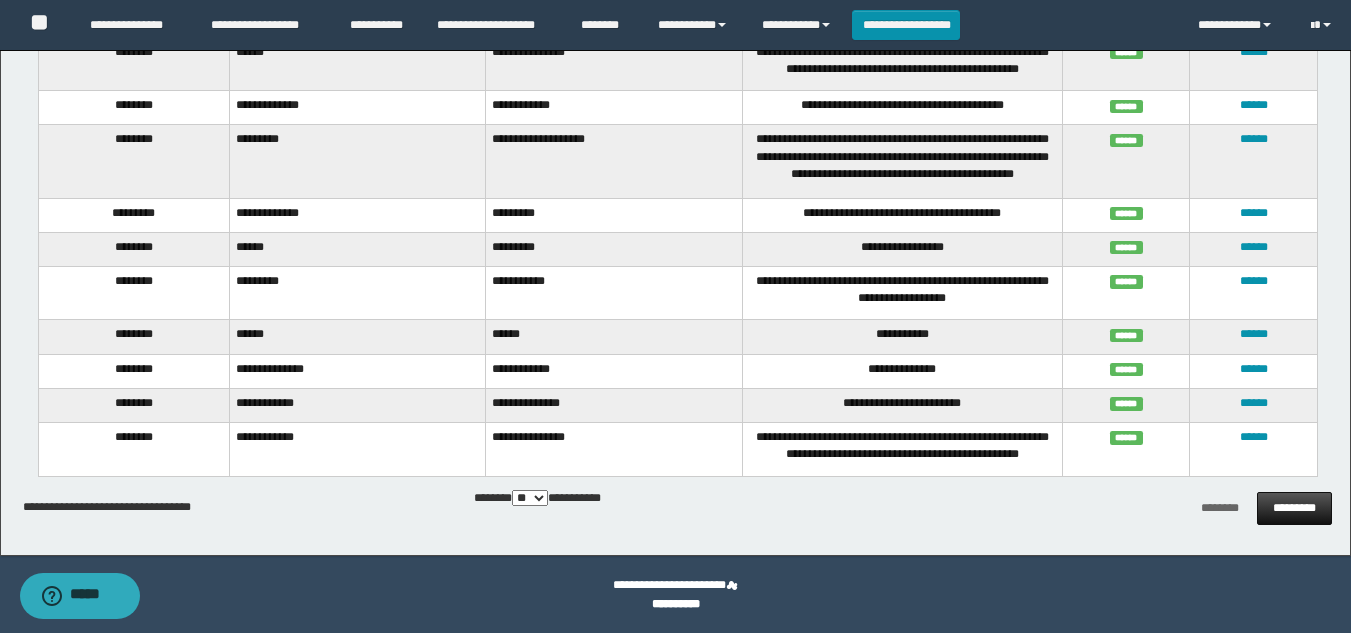 click on "*********" at bounding box center (1294, 508) 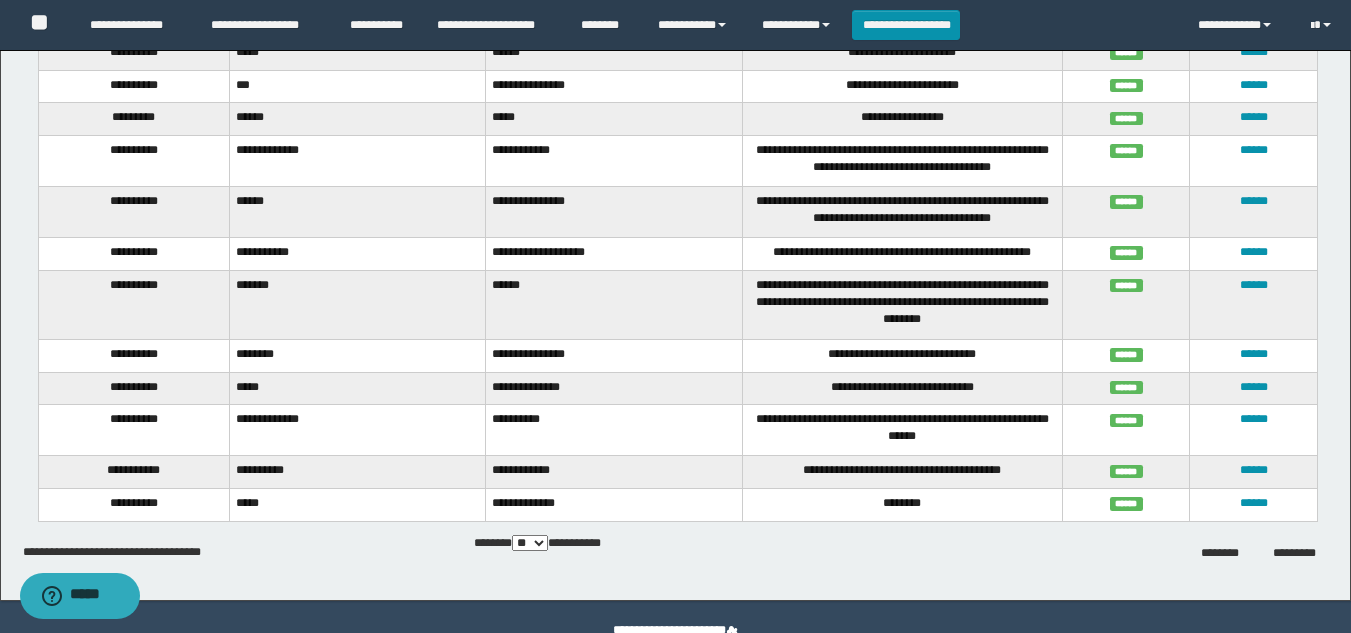 scroll, scrollTop: 1904, scrollLeft: 0, axis: vertical 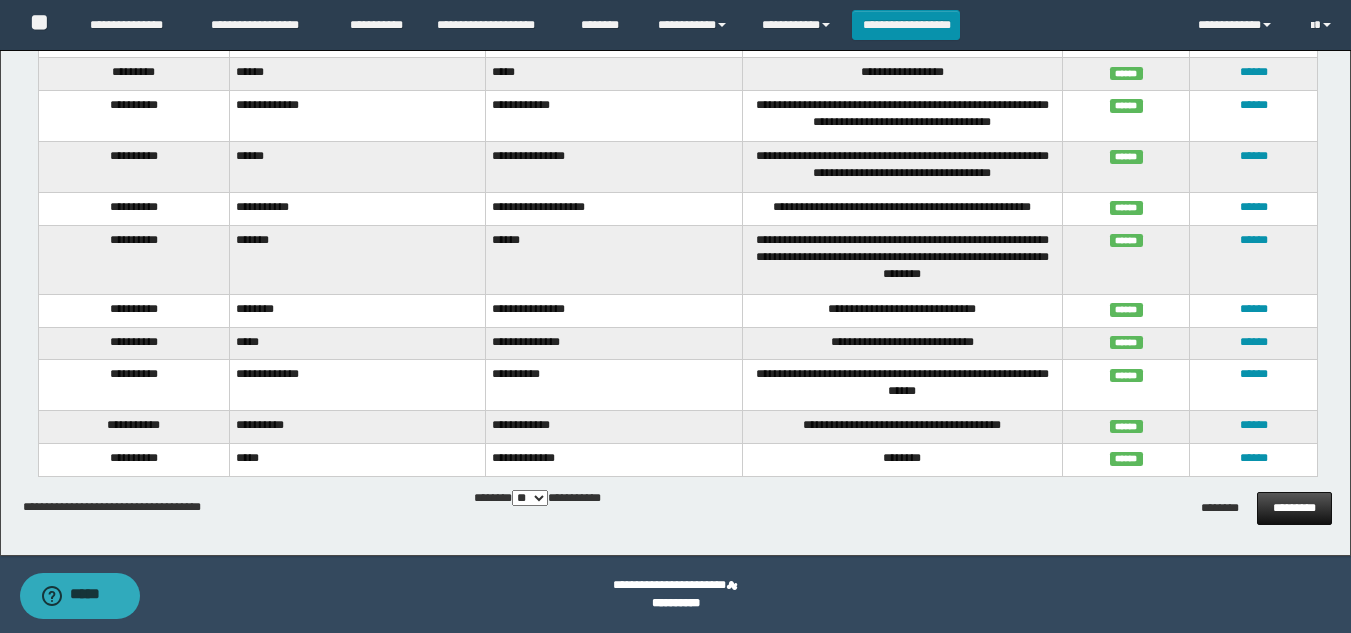 click on "*********" at bounding box center [1294, 508] 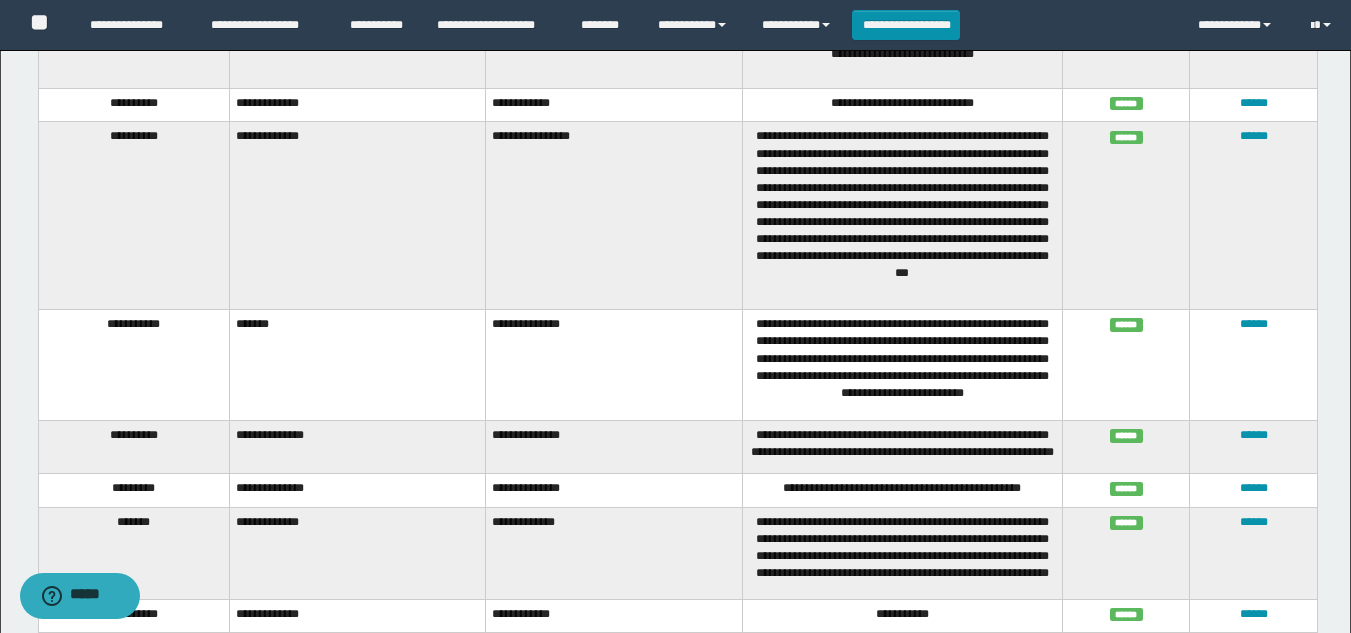 click on "******" at bounding box center [1254, 491] 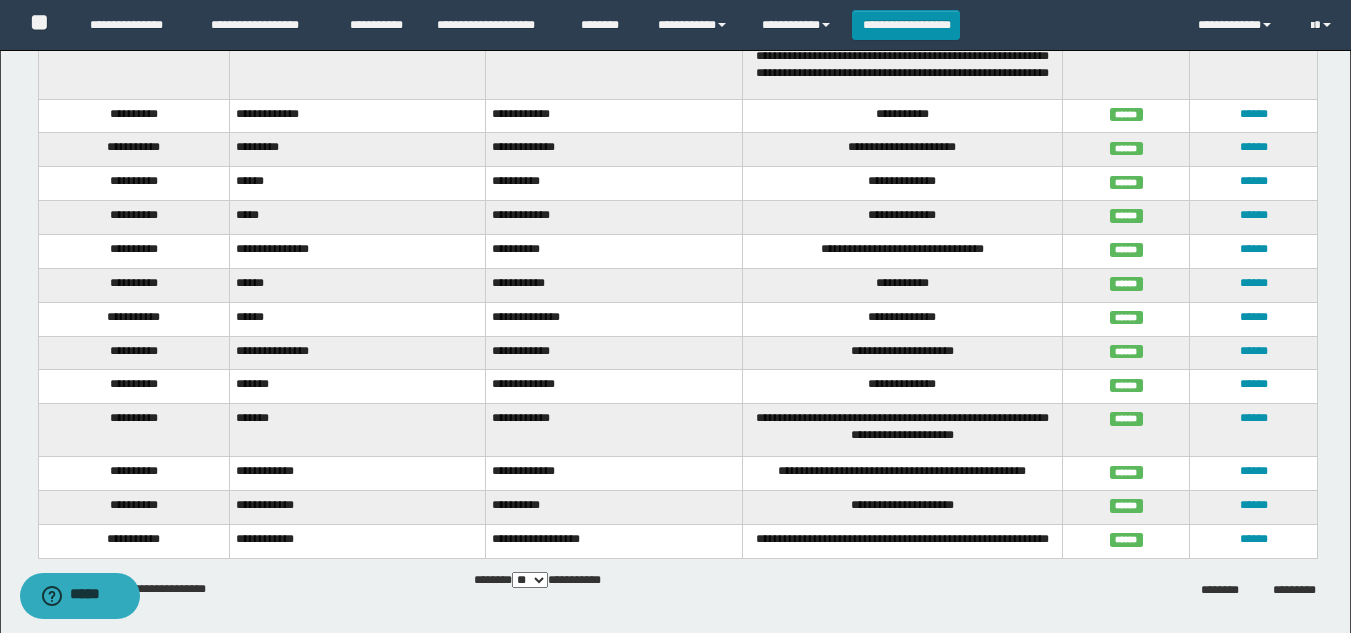 scroll, scrollTop: 2487, scrollLeft: 0, axis: vertical 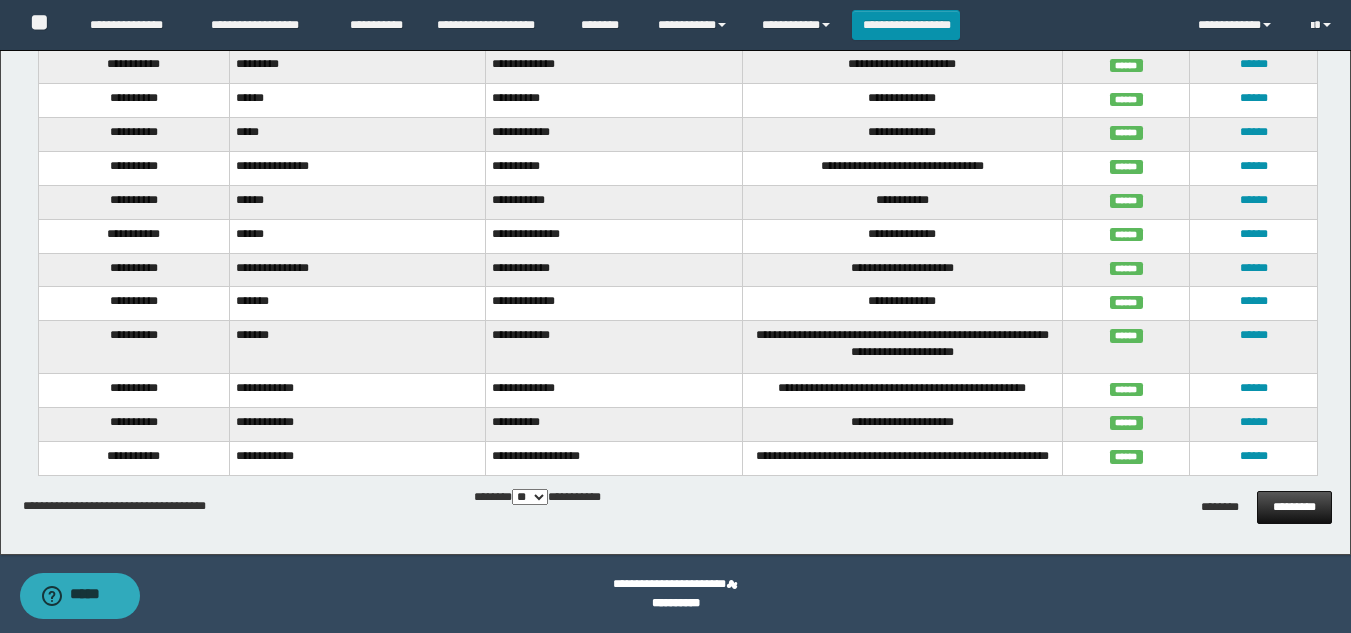 click on "*********" at bounding box center (1294, 507) 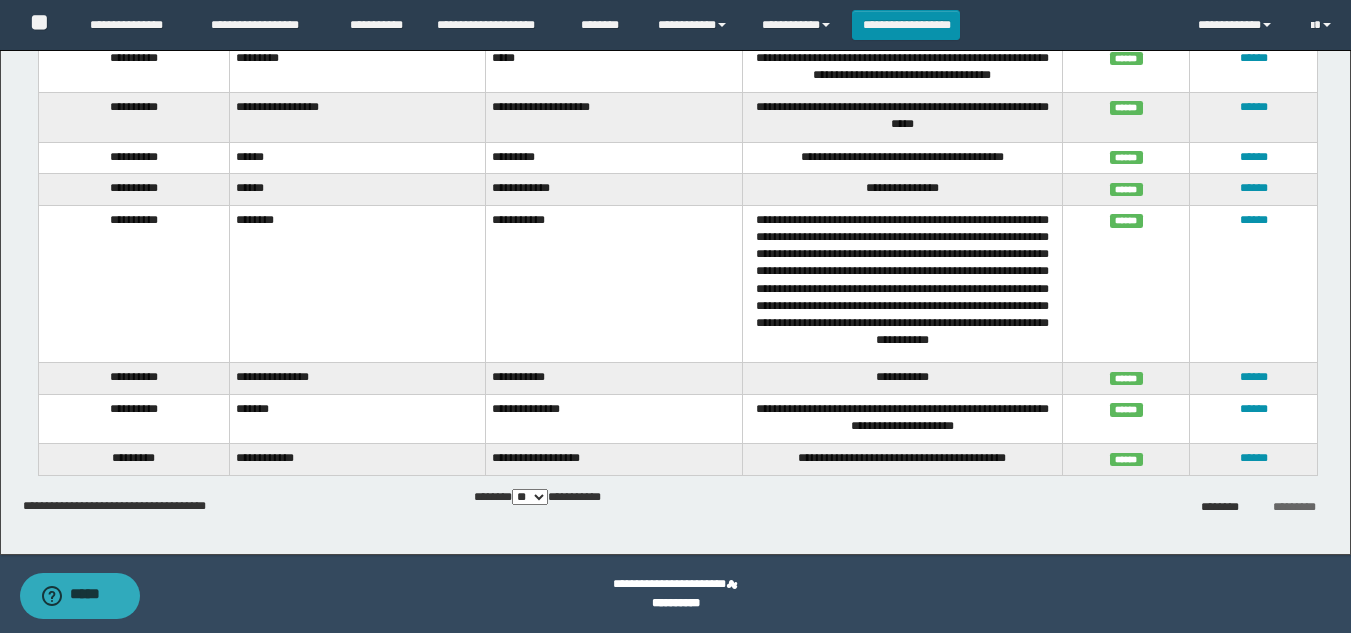click on "*********" at bounding box center [1294, 507] 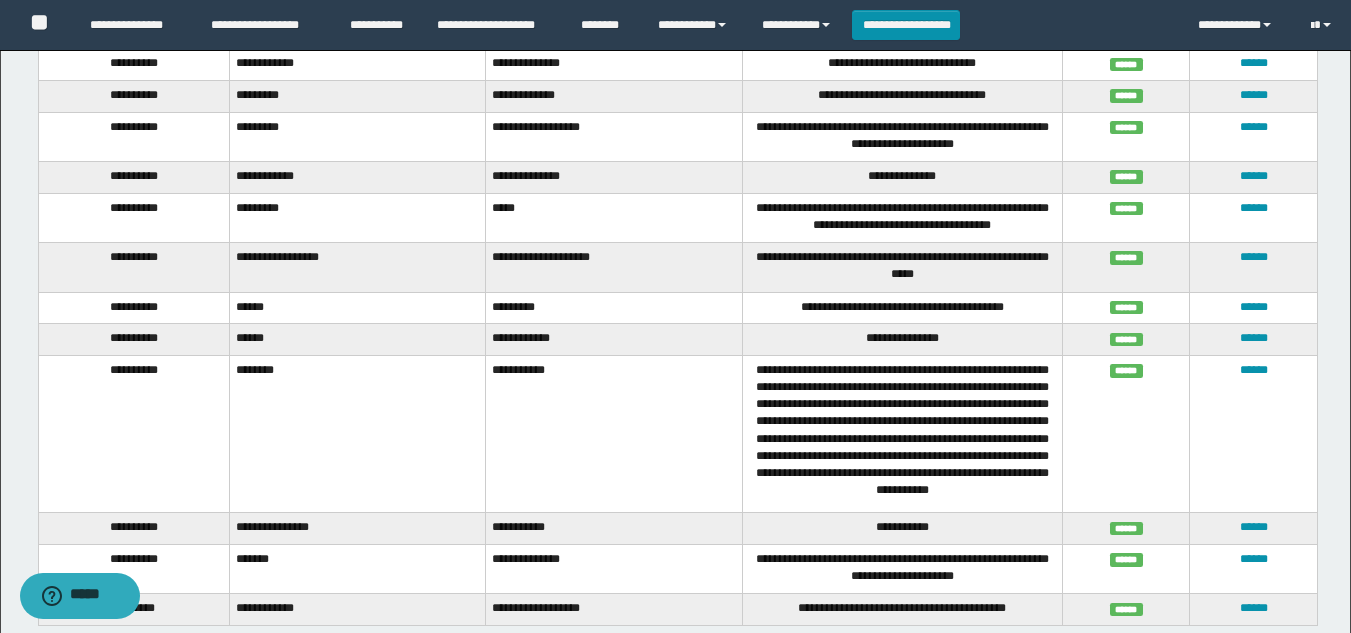 scroll, scrollTop: 1694, scrollLeft: 0, axis: vertical 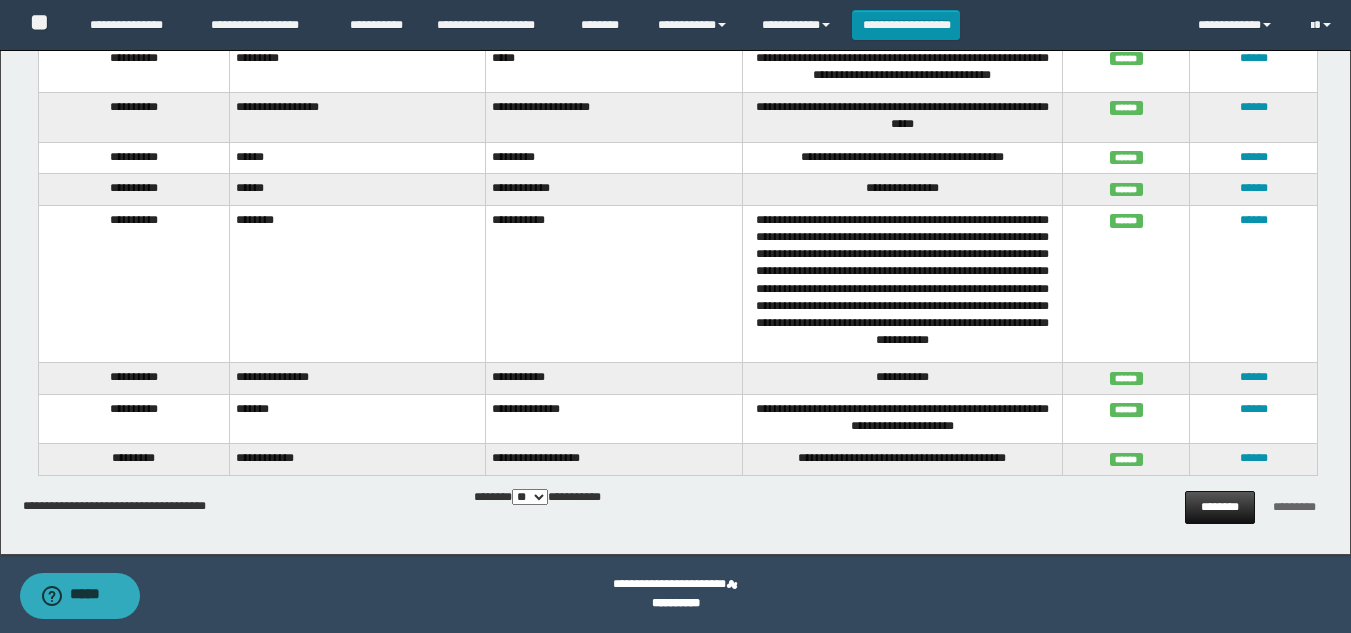 click on "********" at bounding box center (1219, 507) 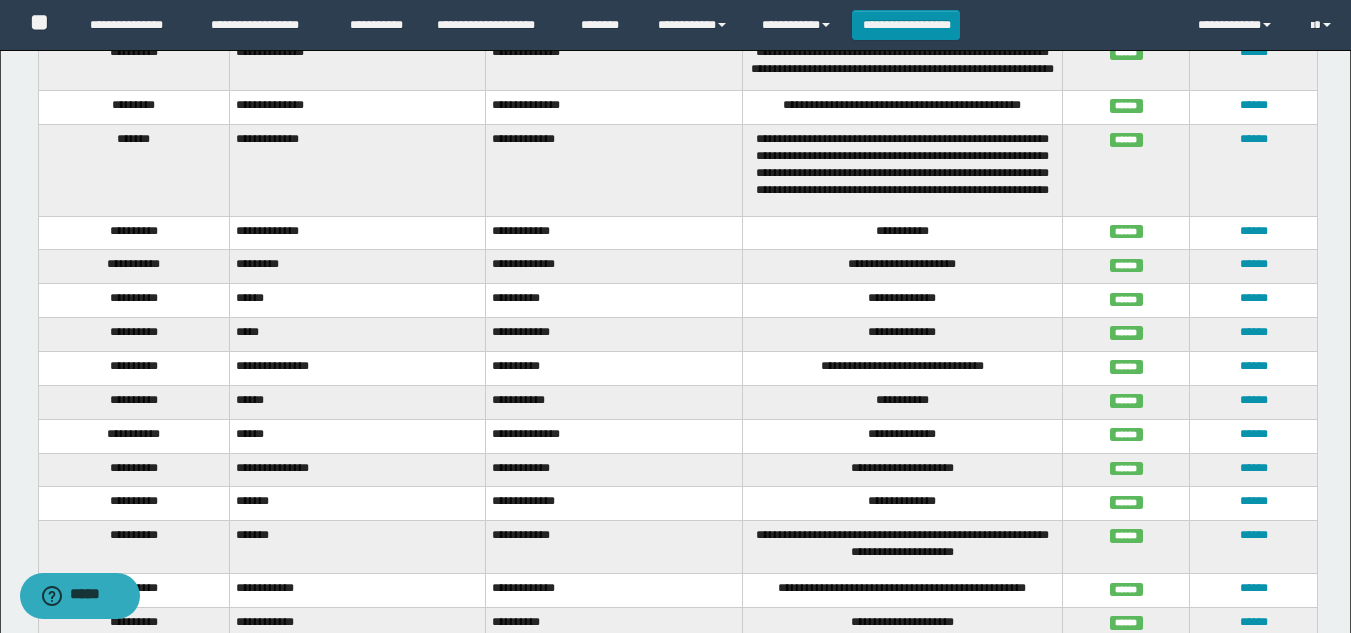 scroll, scrollTop: 2487, scrollLeft: 0, axis: vertical 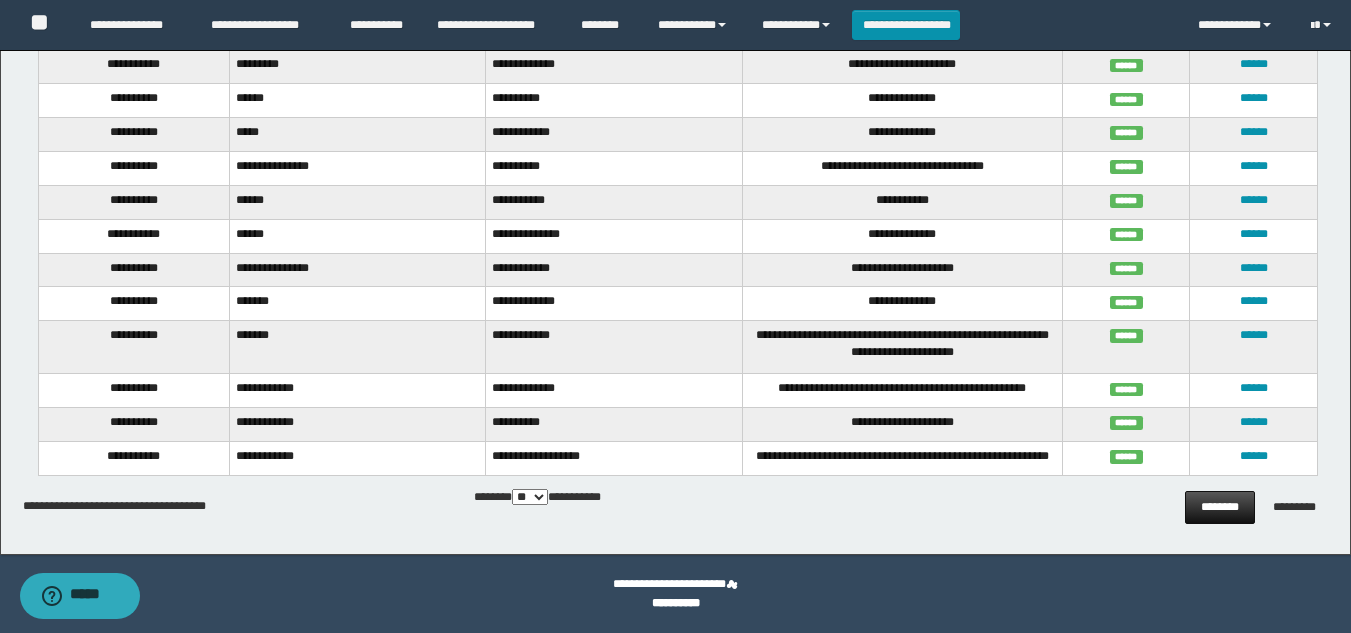 click on "********" at bounding box center (1219, 507) 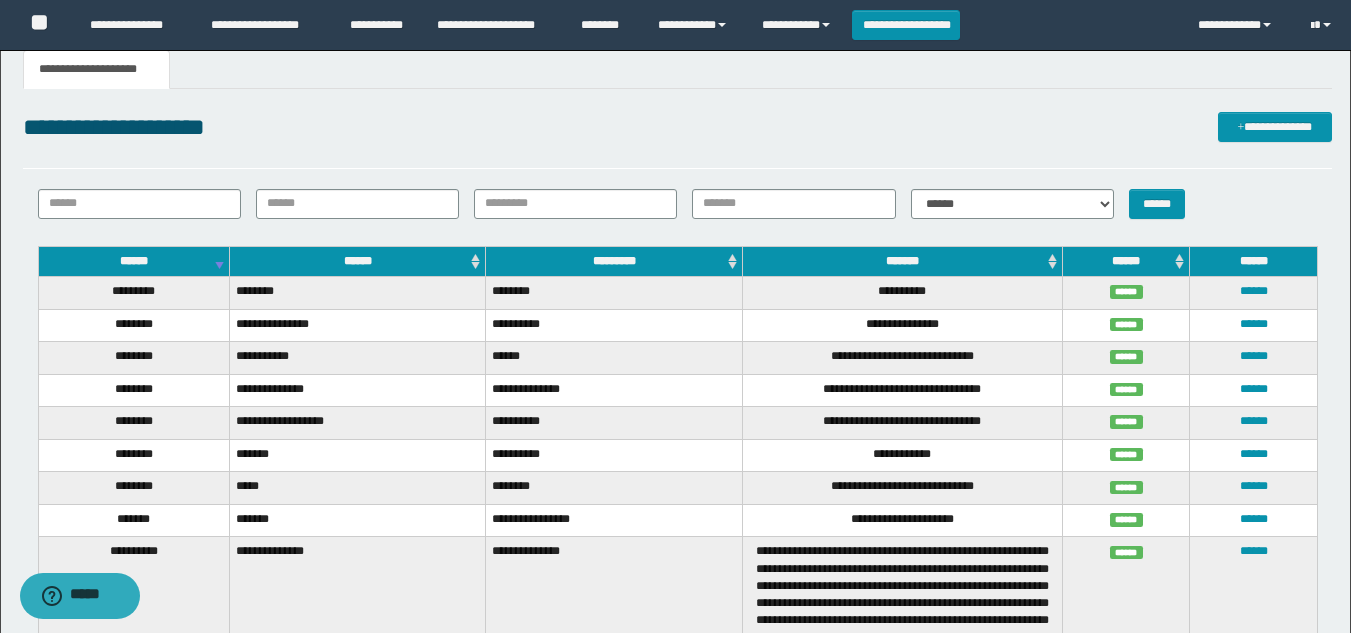 scroll, scrollTop: 4, scrollLeft: 0, axis: vertical 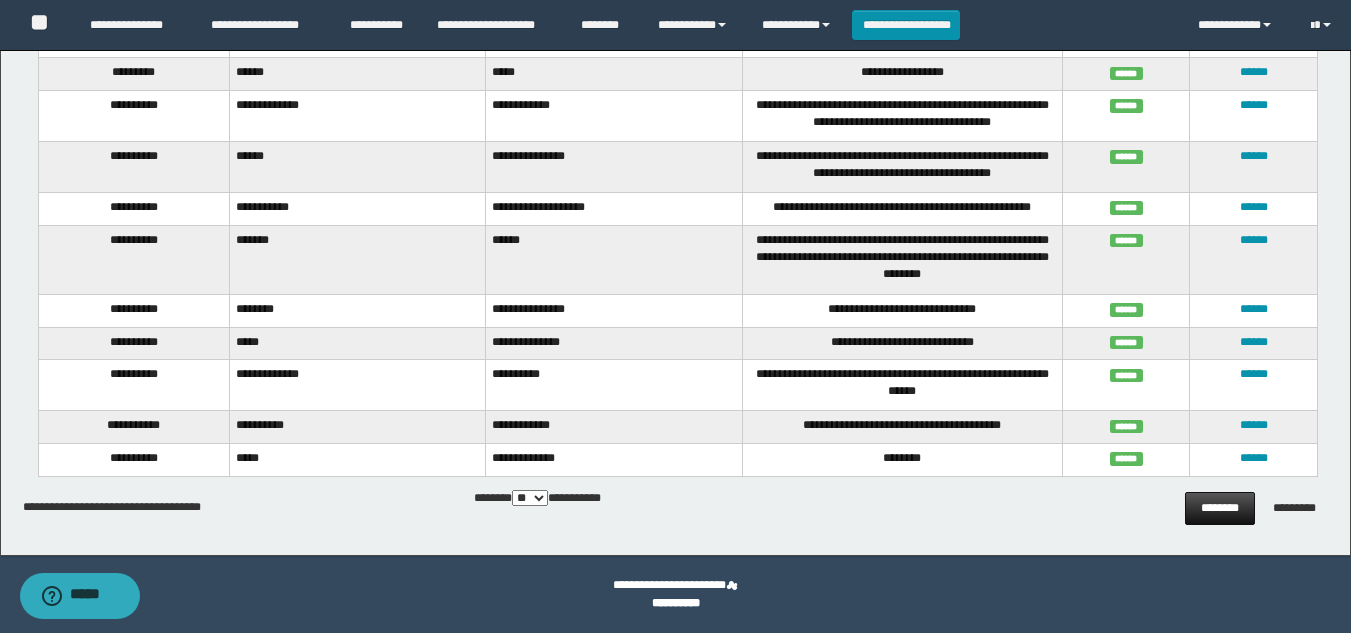 click on "********" at bounding box center [1219, 508] 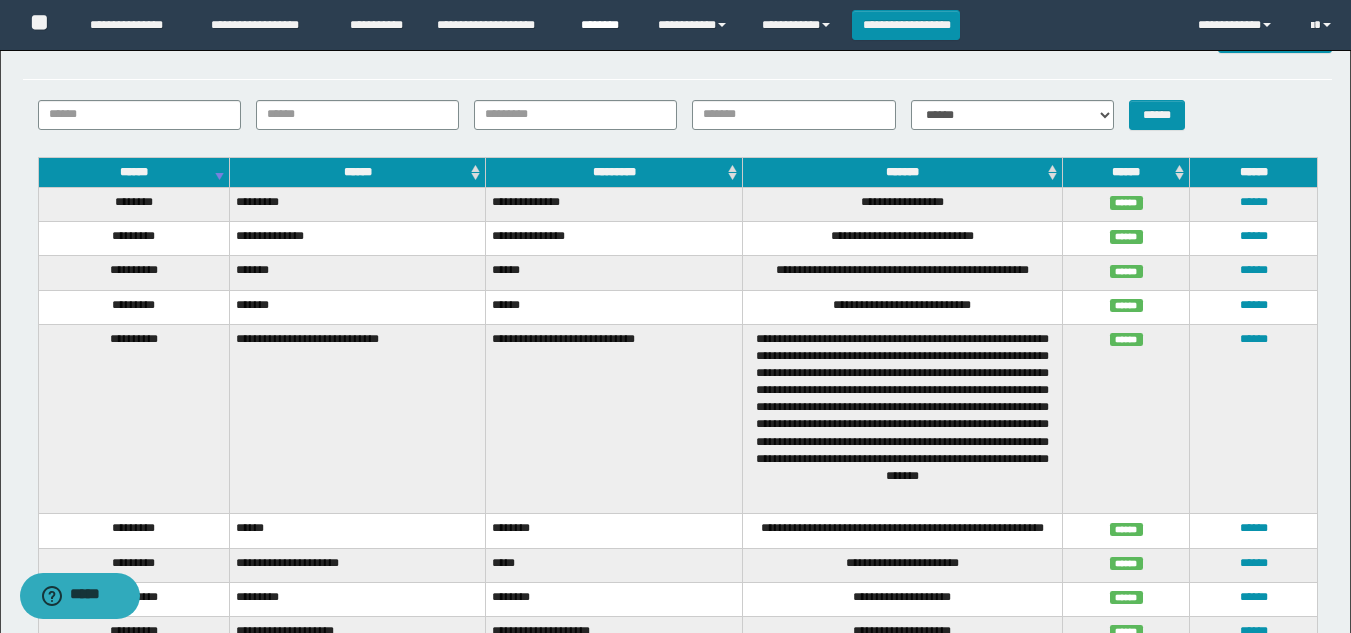 scroll, scrollTop: 0, scrollLeft: 0, axis: both 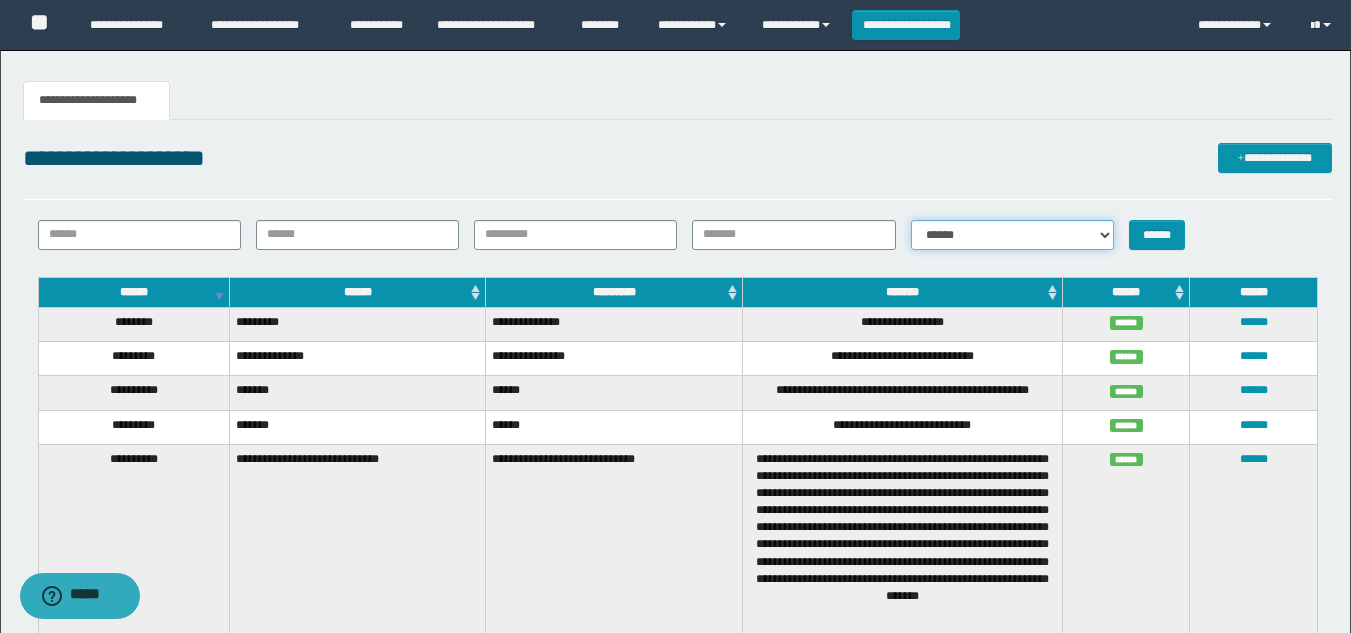 click on "**********" at bounding box center [1012, 235] 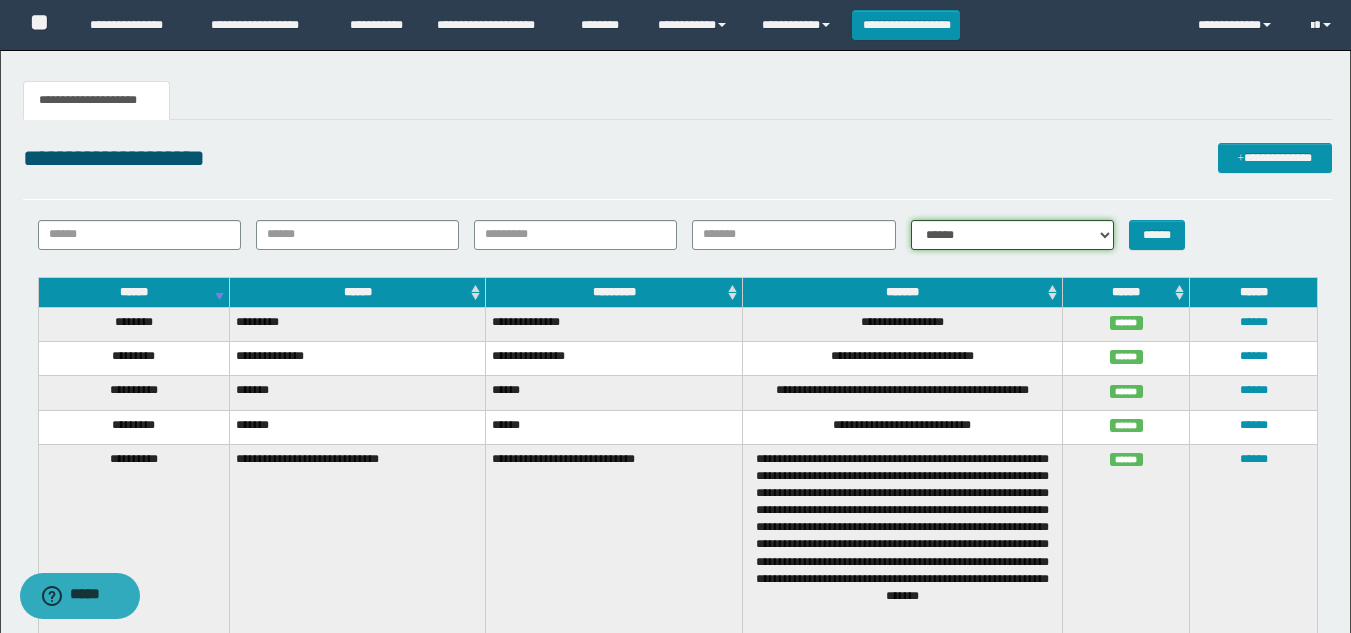 select on "*" 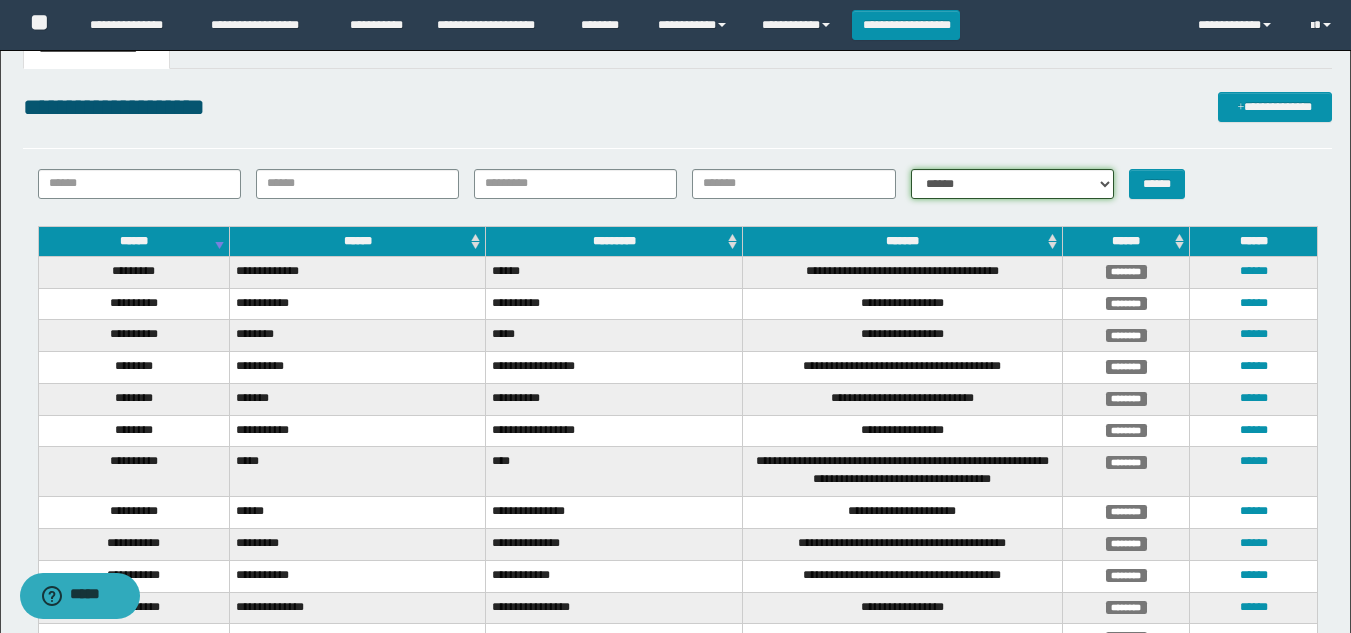 scroll, scrollTop: 100, scrollLeft: 0, axis: vertical 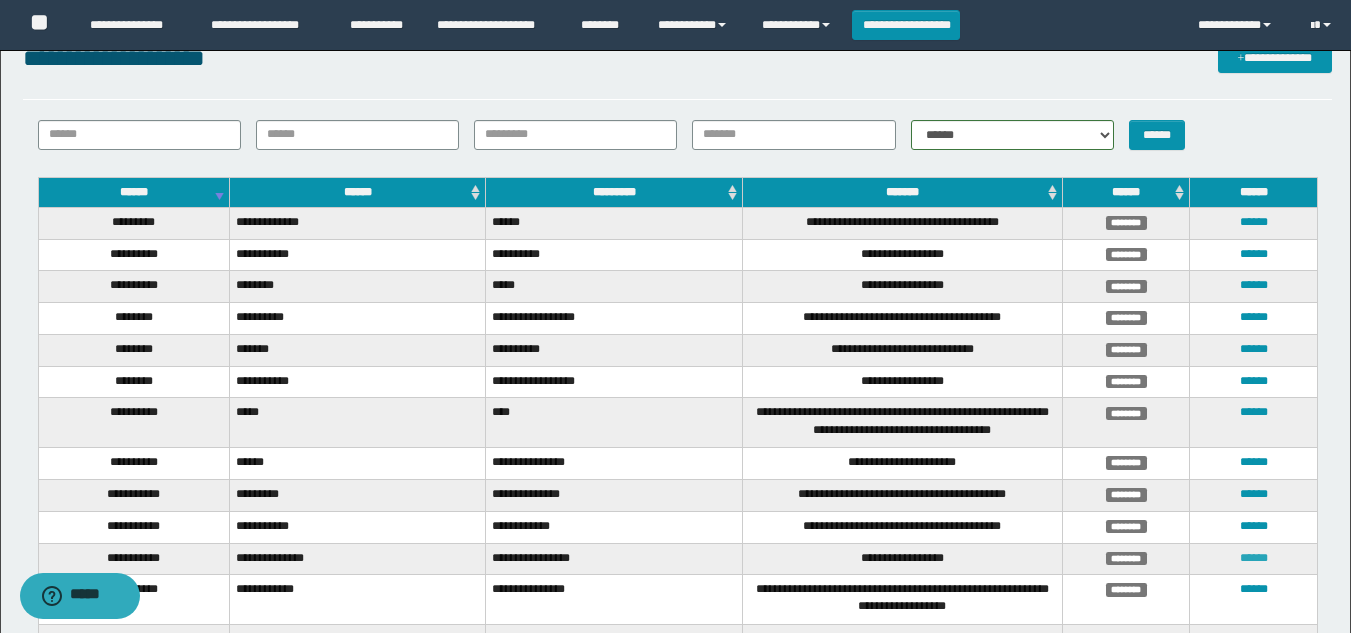 click on "******" at bounding box center [1254, 558] 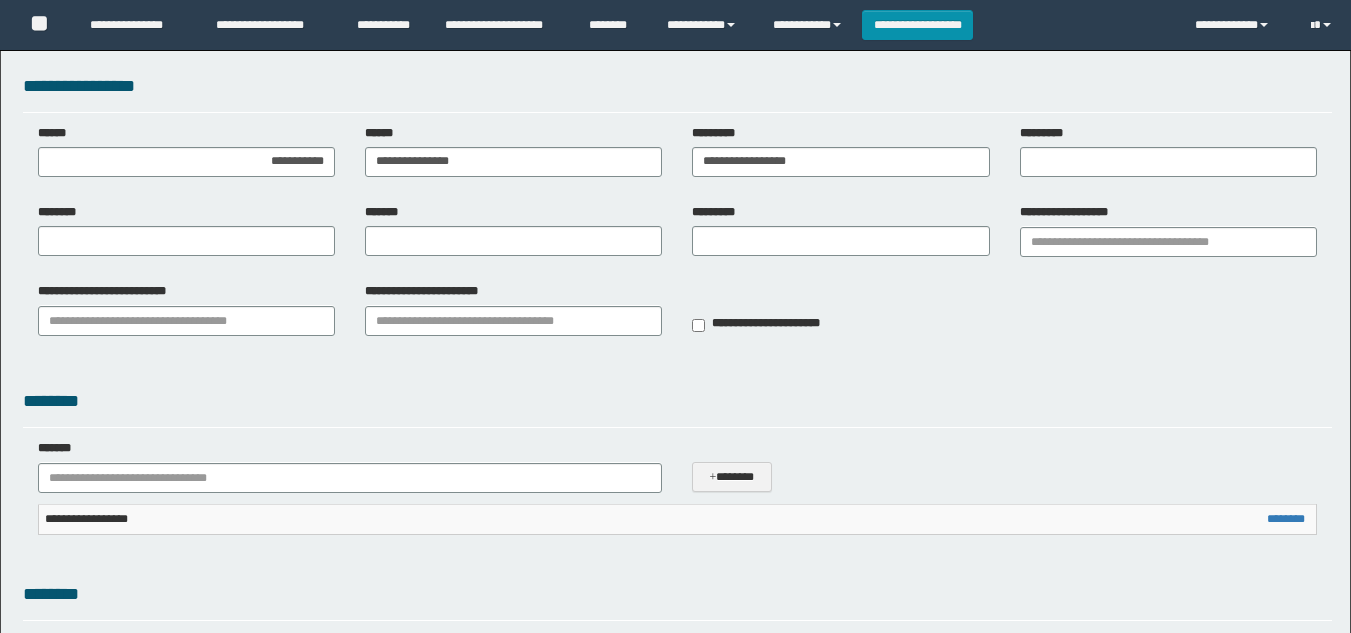 scroll, scrollTop: 0, scrollLeft: 0, axis: both 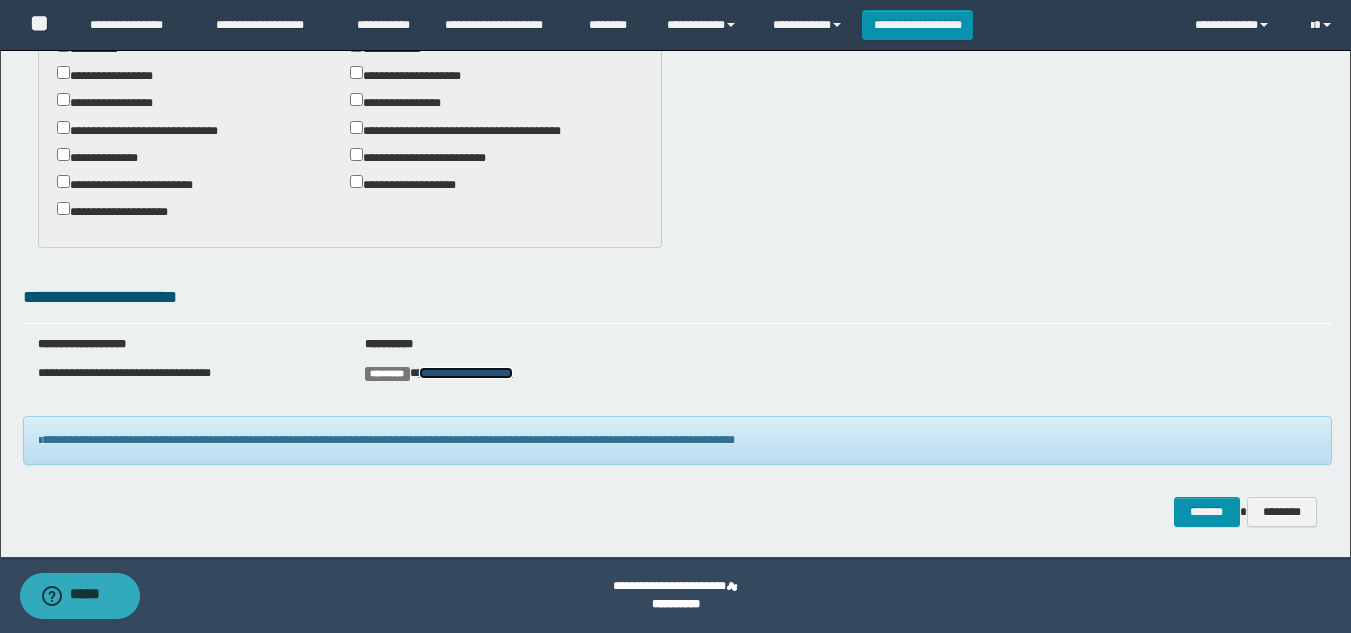 click on "**********" at bounding box center (466, 373) 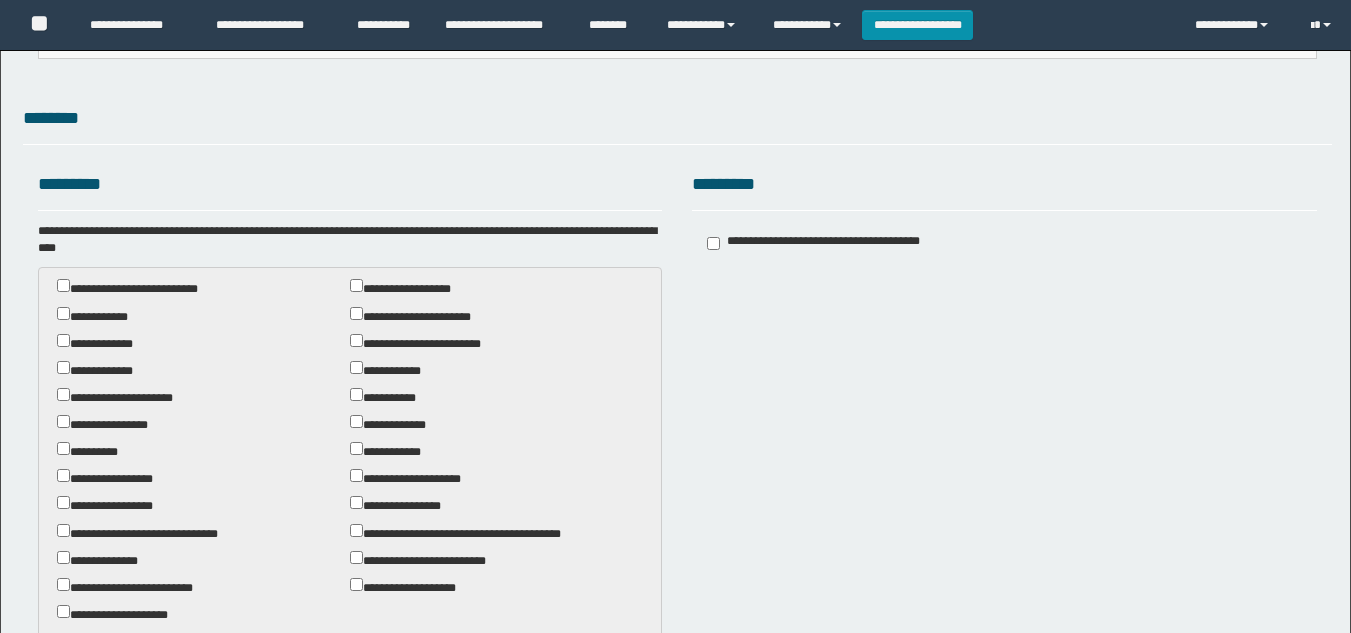 scroll, scrollTop: 473, scrollLeft: 0, axis: vertical 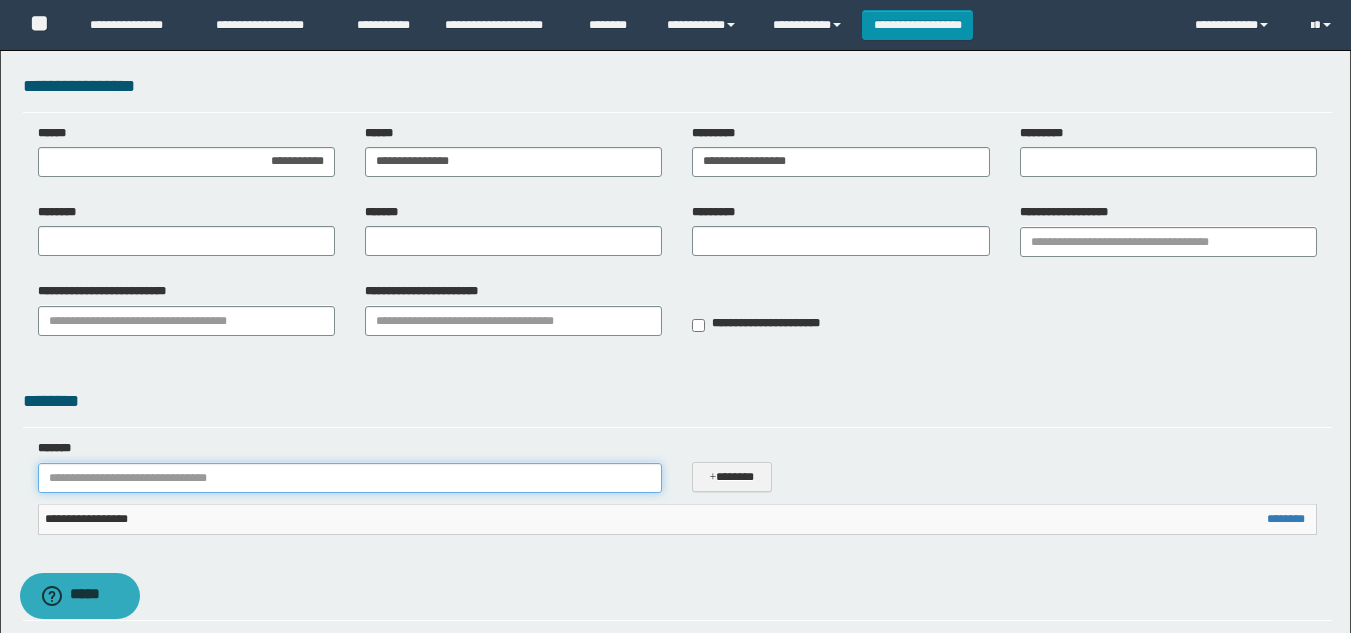 click on "*******" at bounding box center [350, 478] 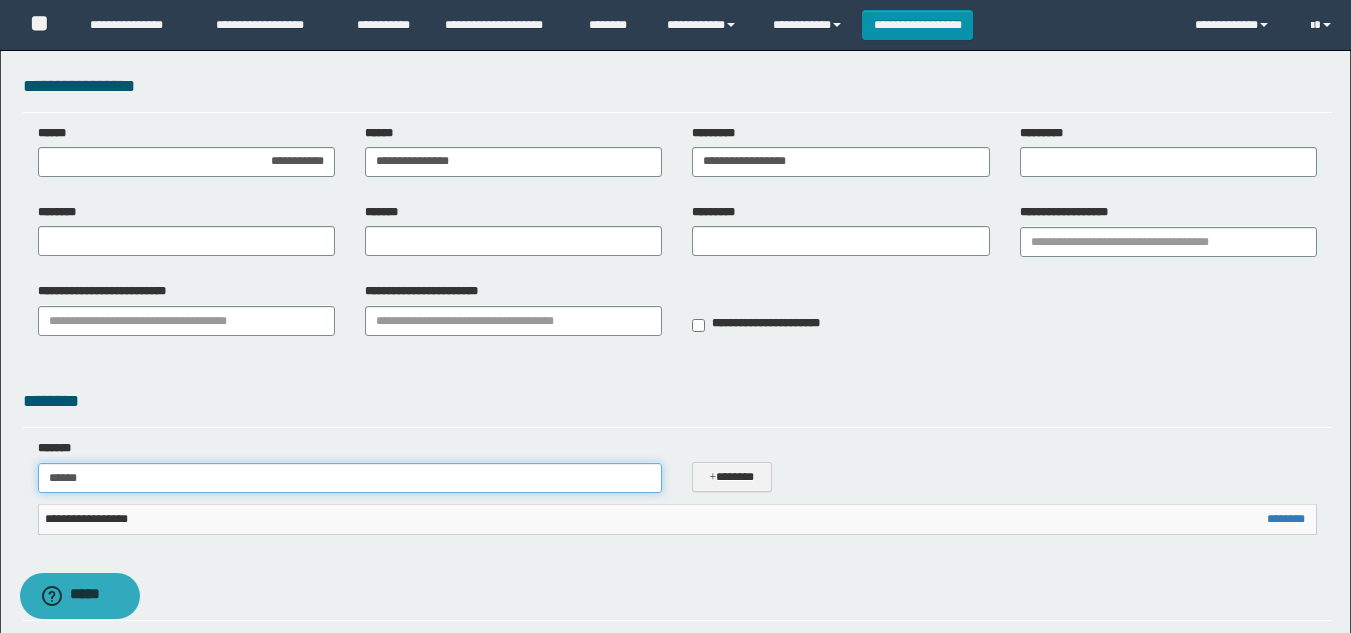 type on "*******" 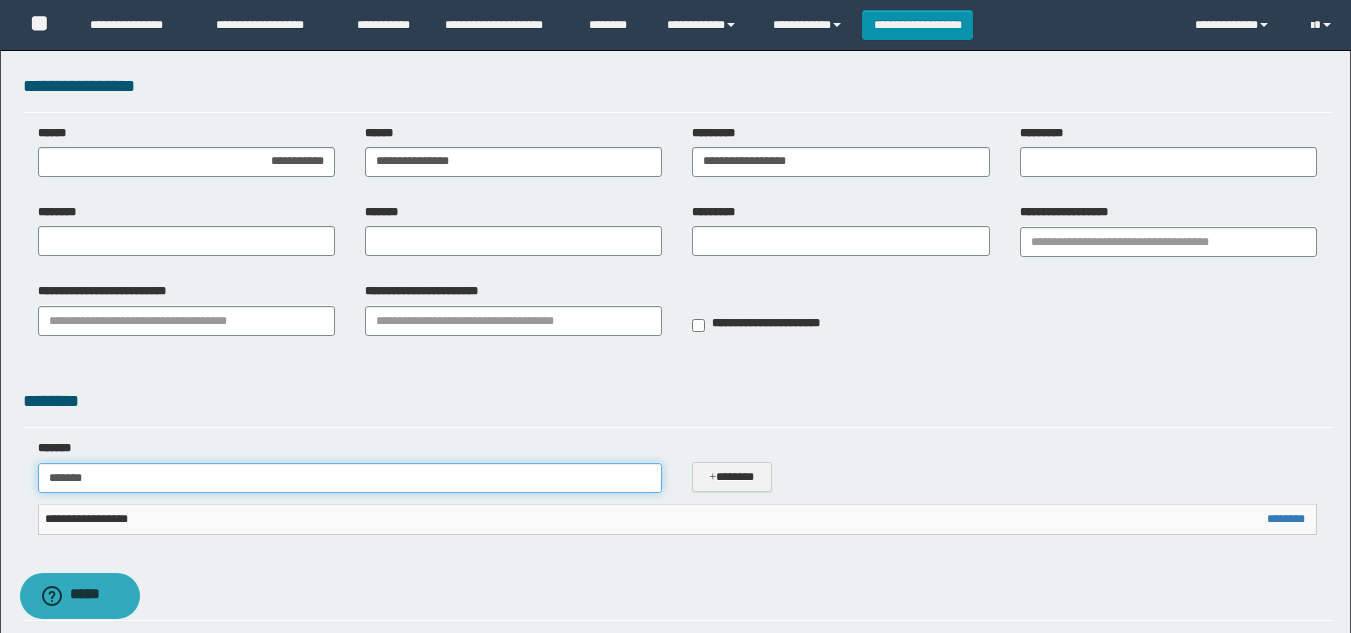 type on "**********" 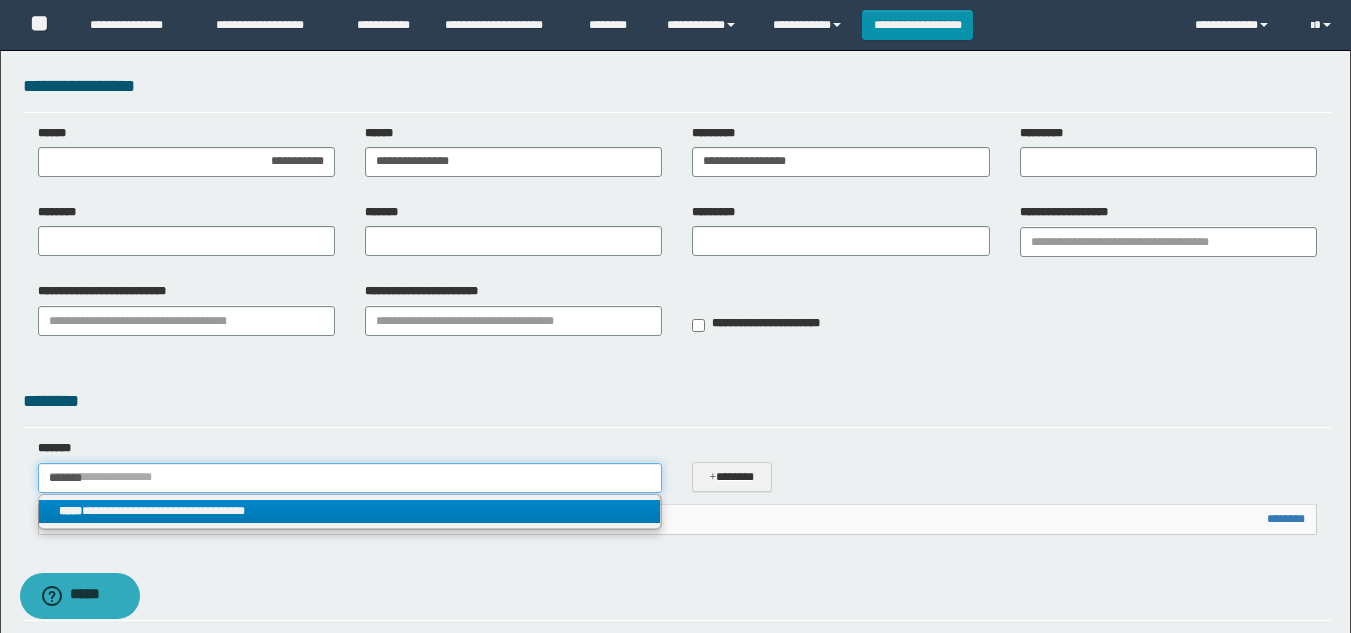 type on "*******" 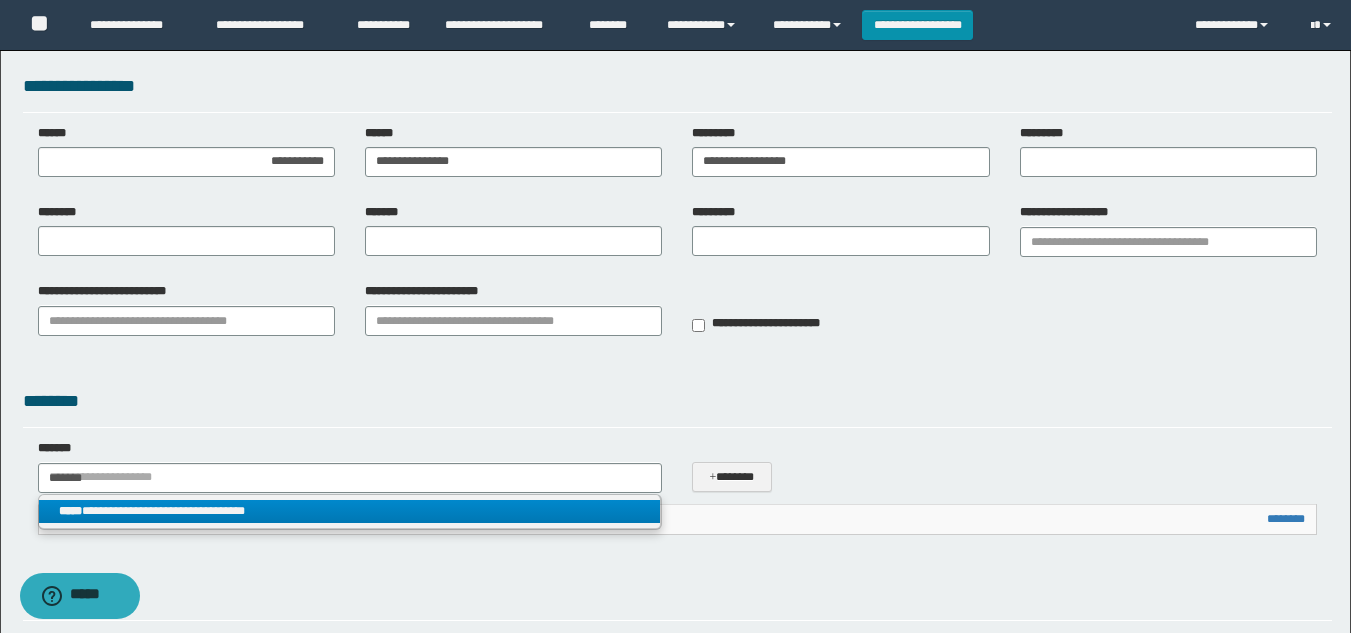 click on "**********" at bounding box center (350, 511) 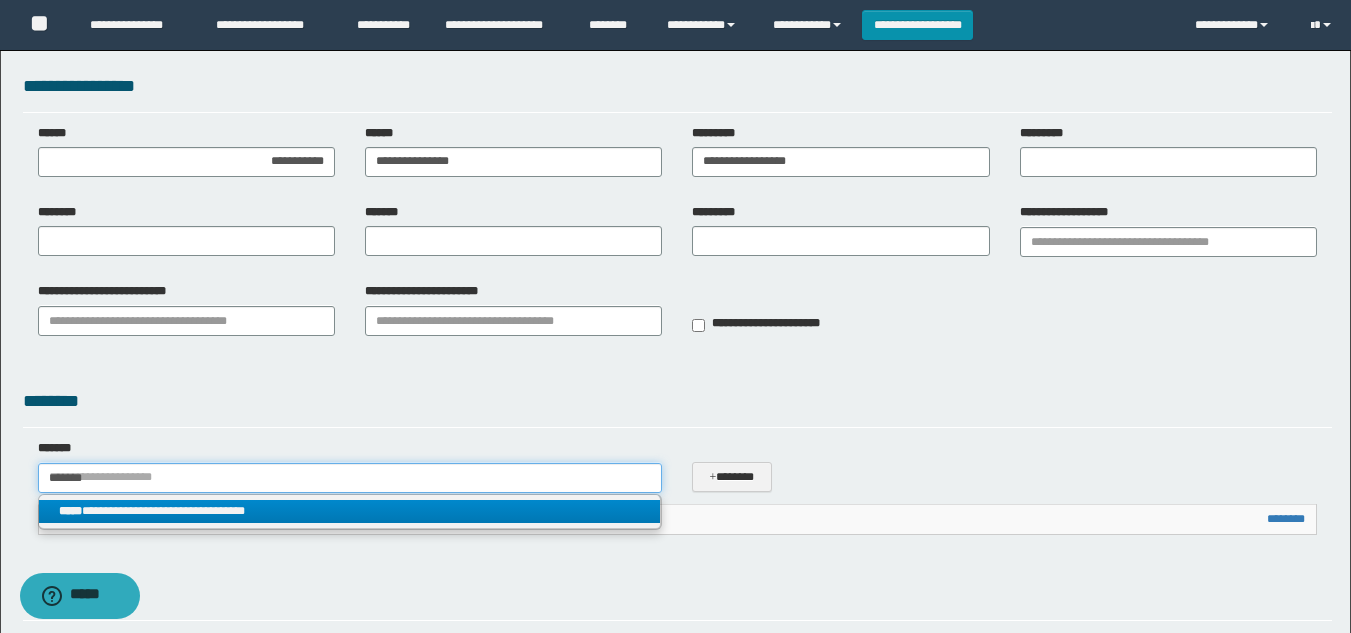 type 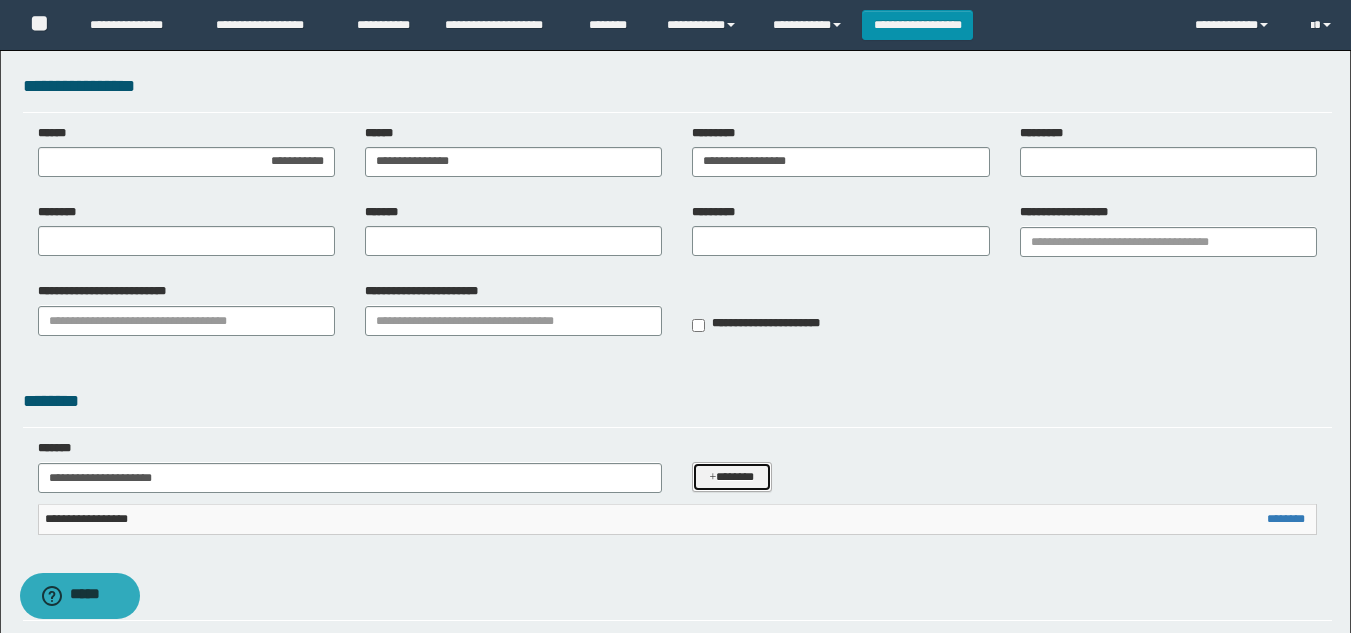 click on "*******" at bounding box center [731, 477] 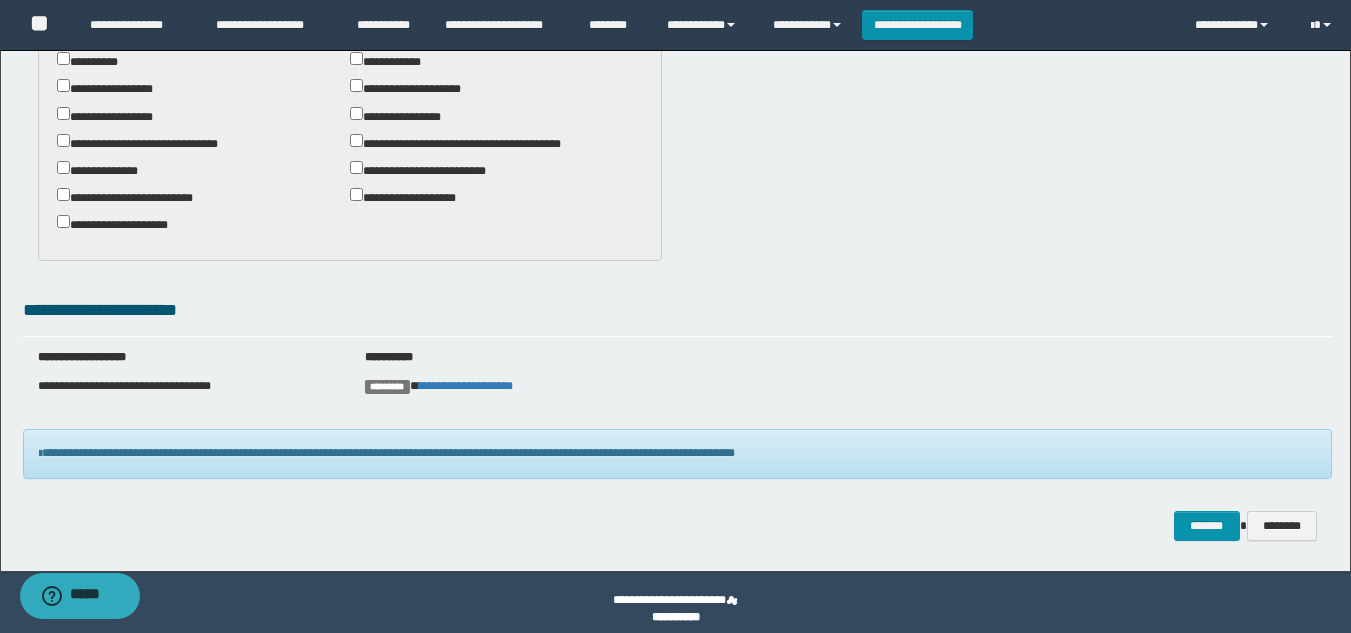 scroll, scrollTop: 909, scrollLeft: 0, axis: vertical 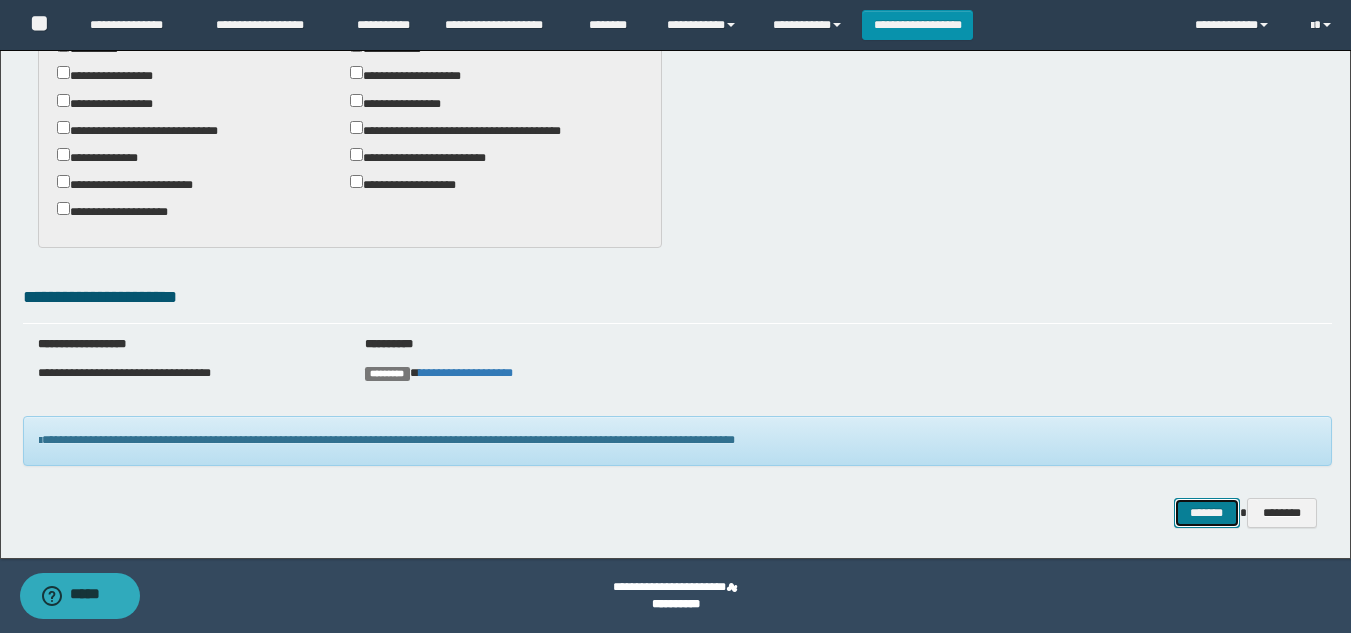 click on "*******" at bounding box center [1207, 513] 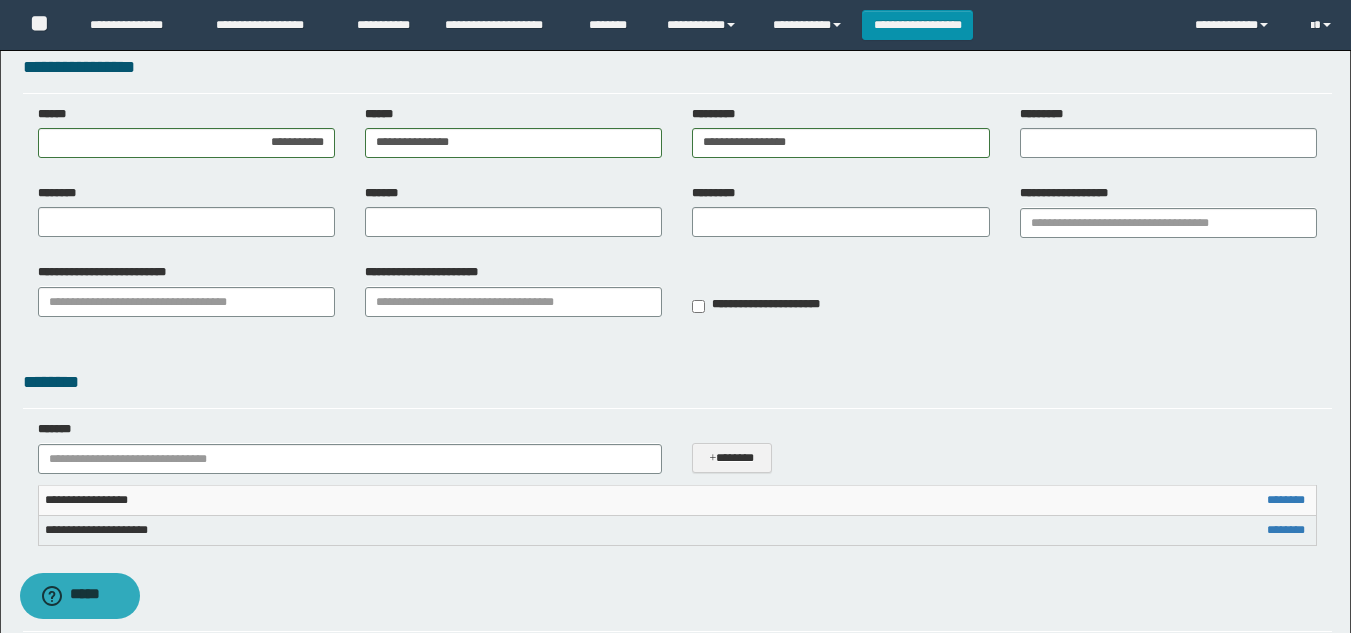 scroll, scrollTop: 0, scrollLeft: 0, axis: both 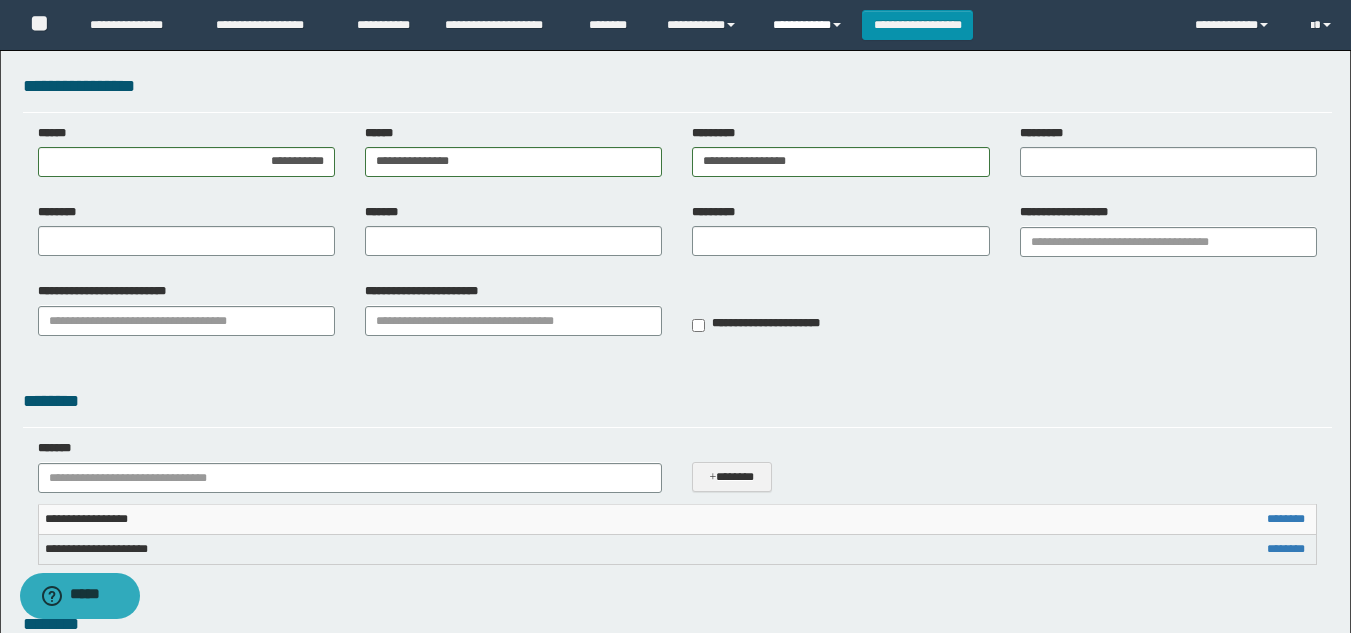 click on "**********" at bounding box center (810, 25) 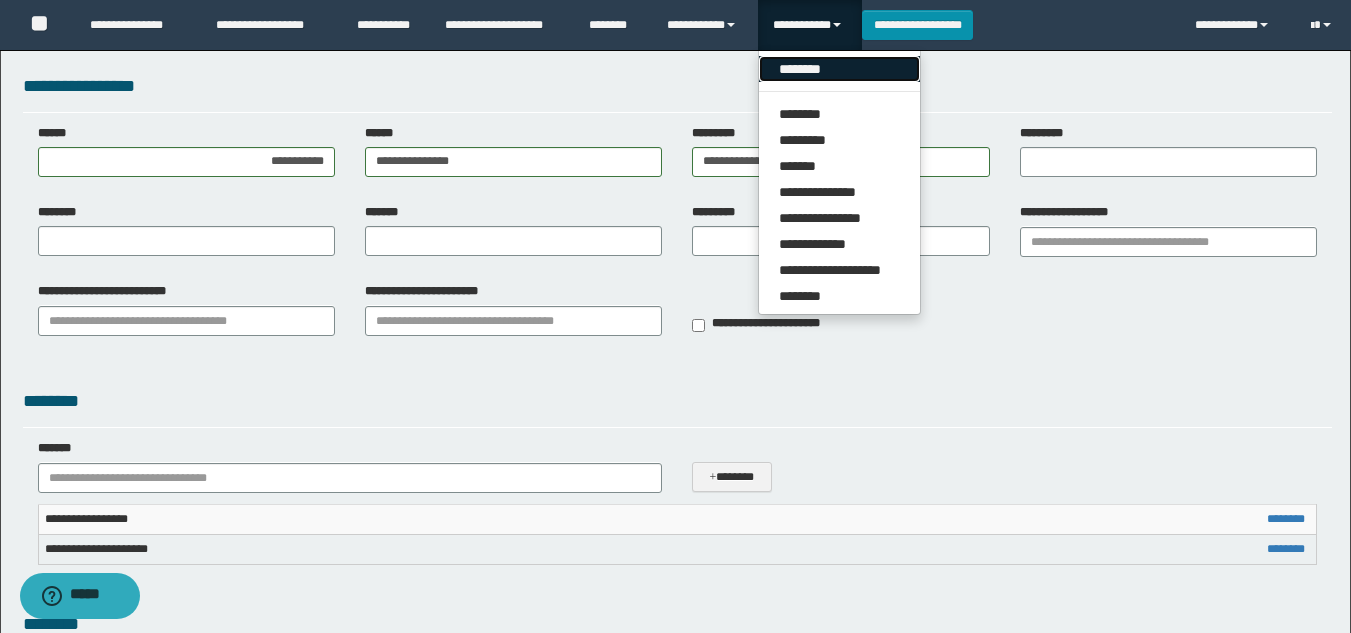 click on "********" at bounding box center (839, 69) 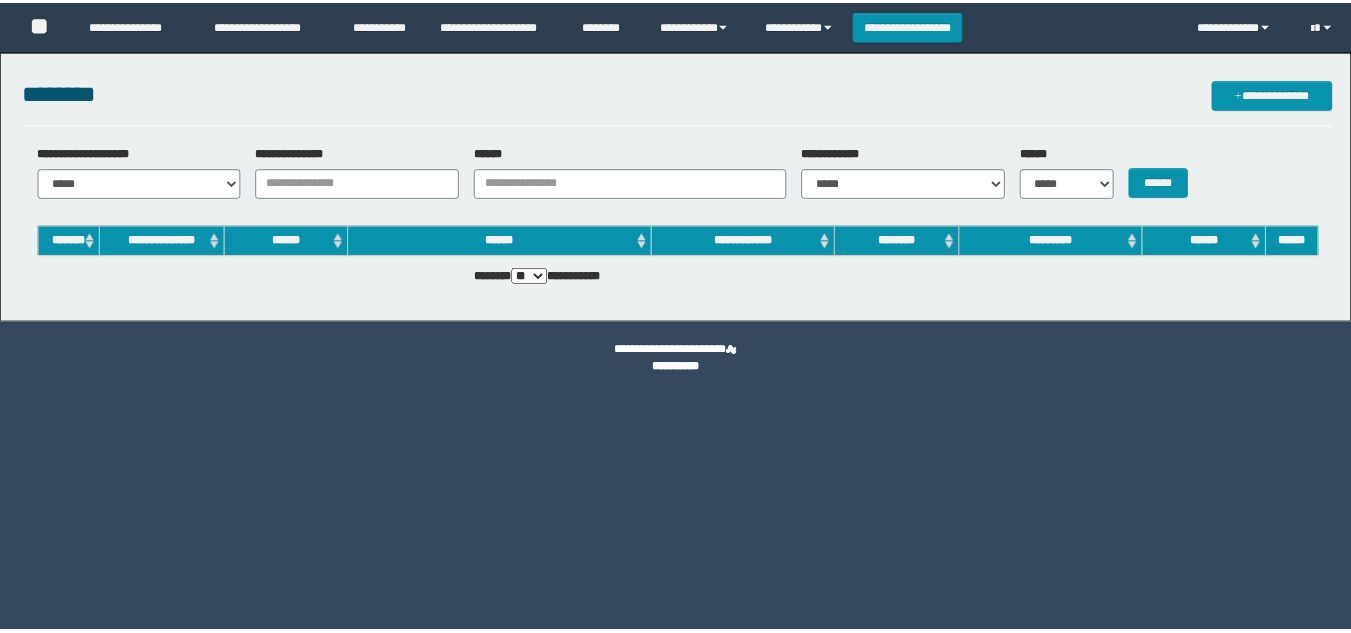 scroll, scrollTop: 0, scrollLeft: 0, axis: both 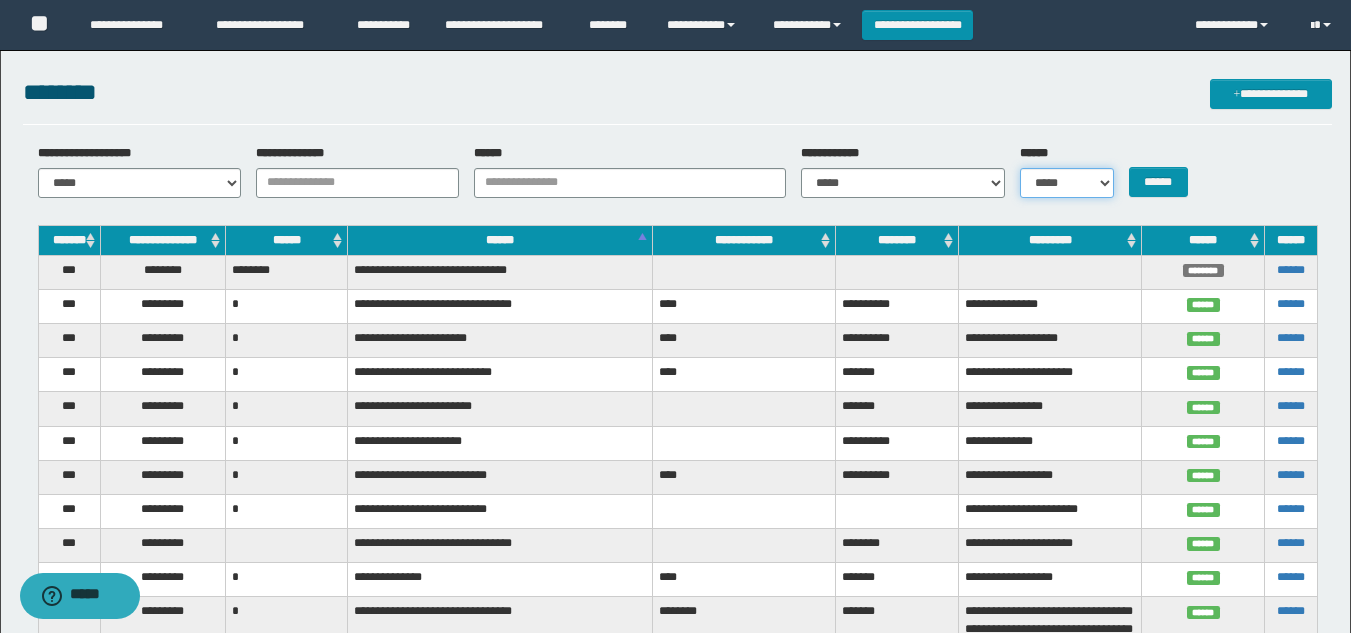 click on "*****
******
********" at bounding box center (1067, 183) 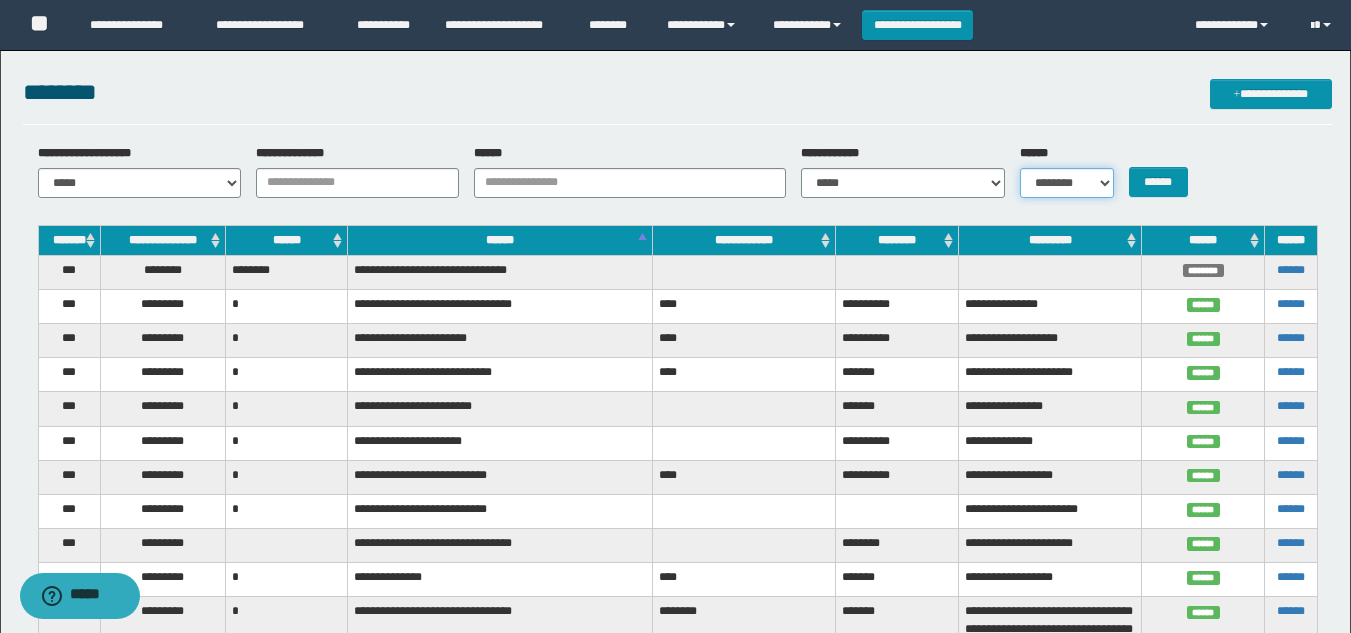 click on "*****
******
********" at bounding box center [1067, 183] 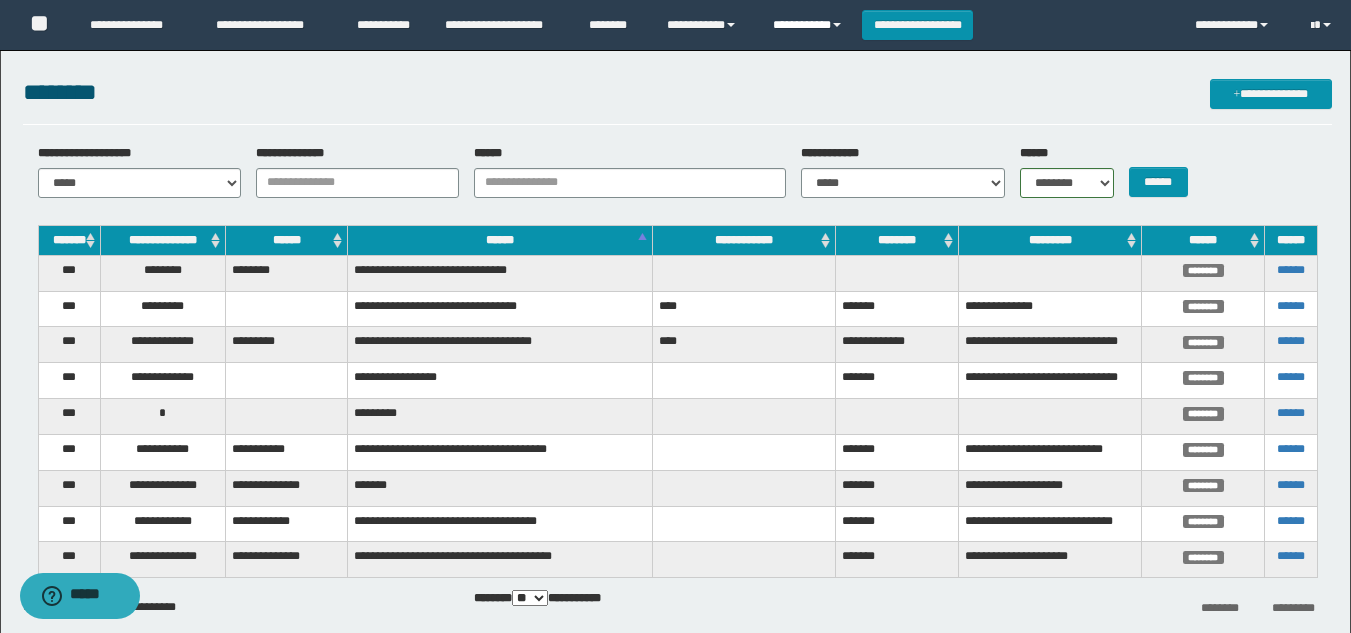 click on "**********" at bounding box center (810, 25) 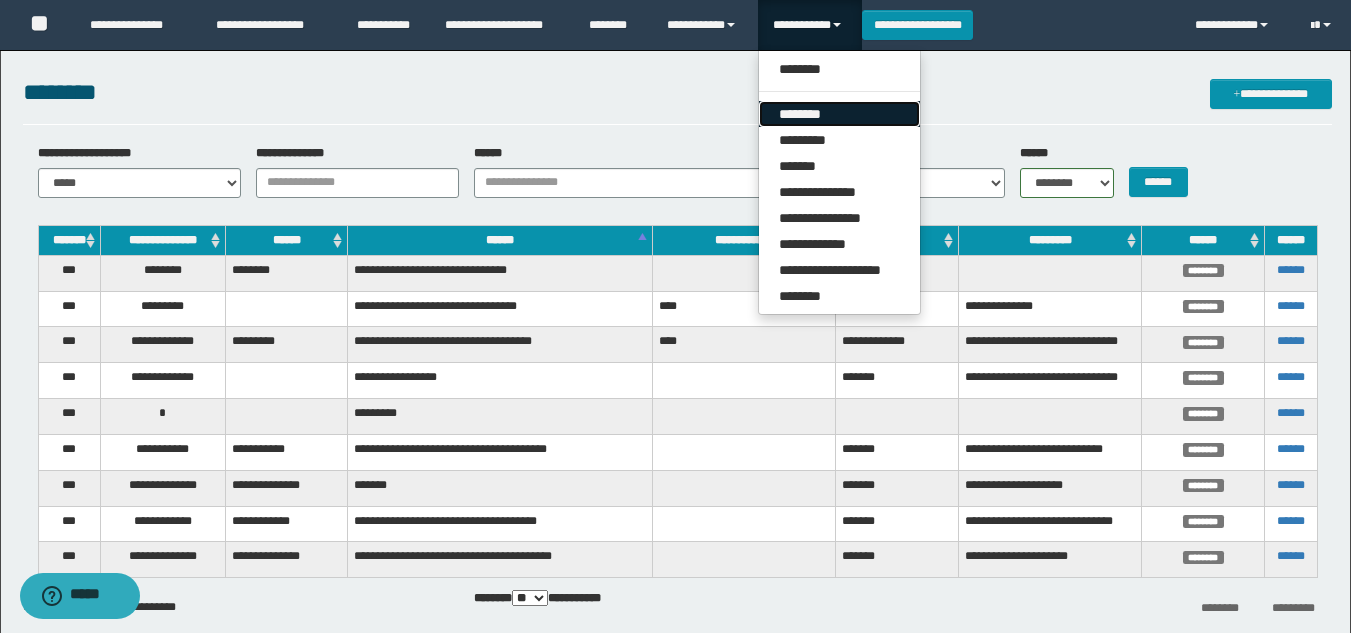 click on "********" at bounding box center [839, 114] 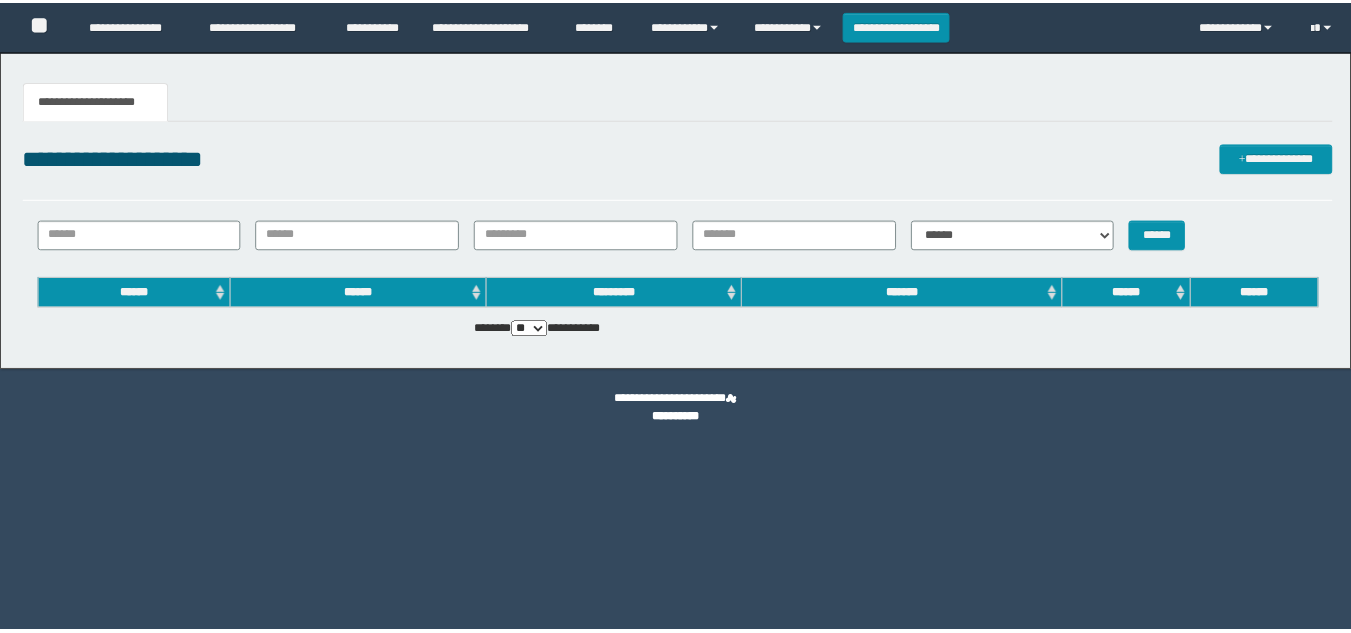 scroll, scrollTop: 0, scrollLeft: 0, axis: both 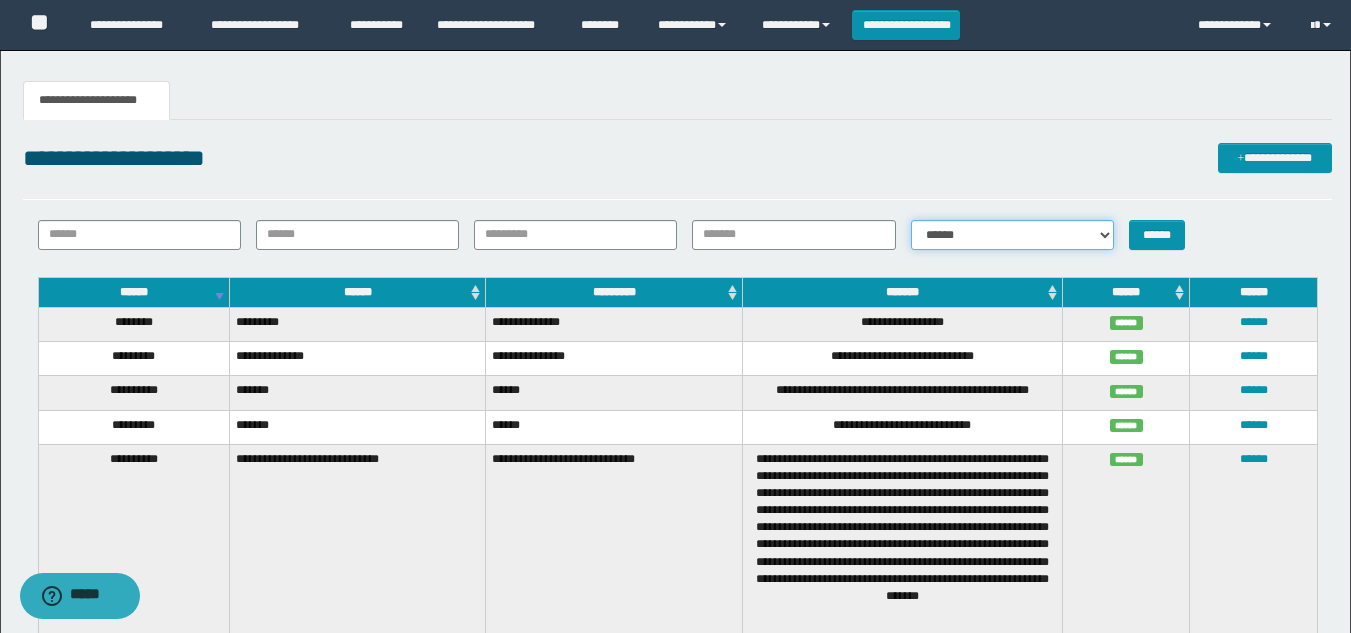 click on "**********" at bounding box center (1012, 235) 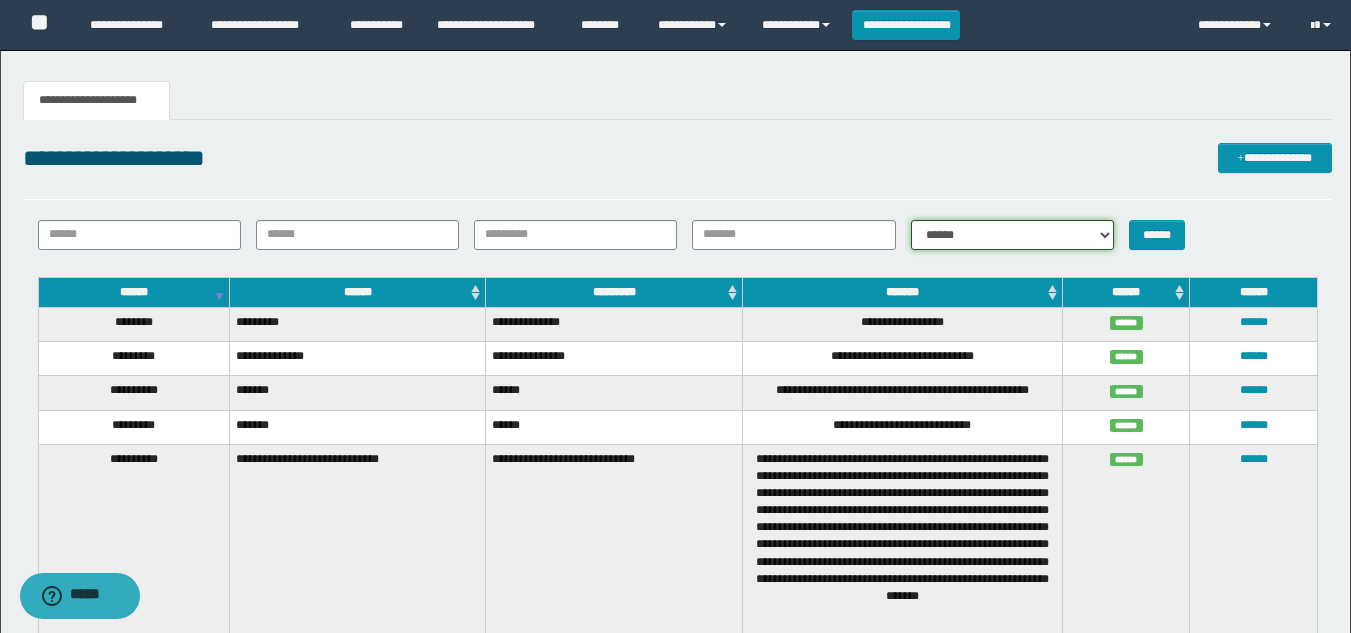 select on "*" 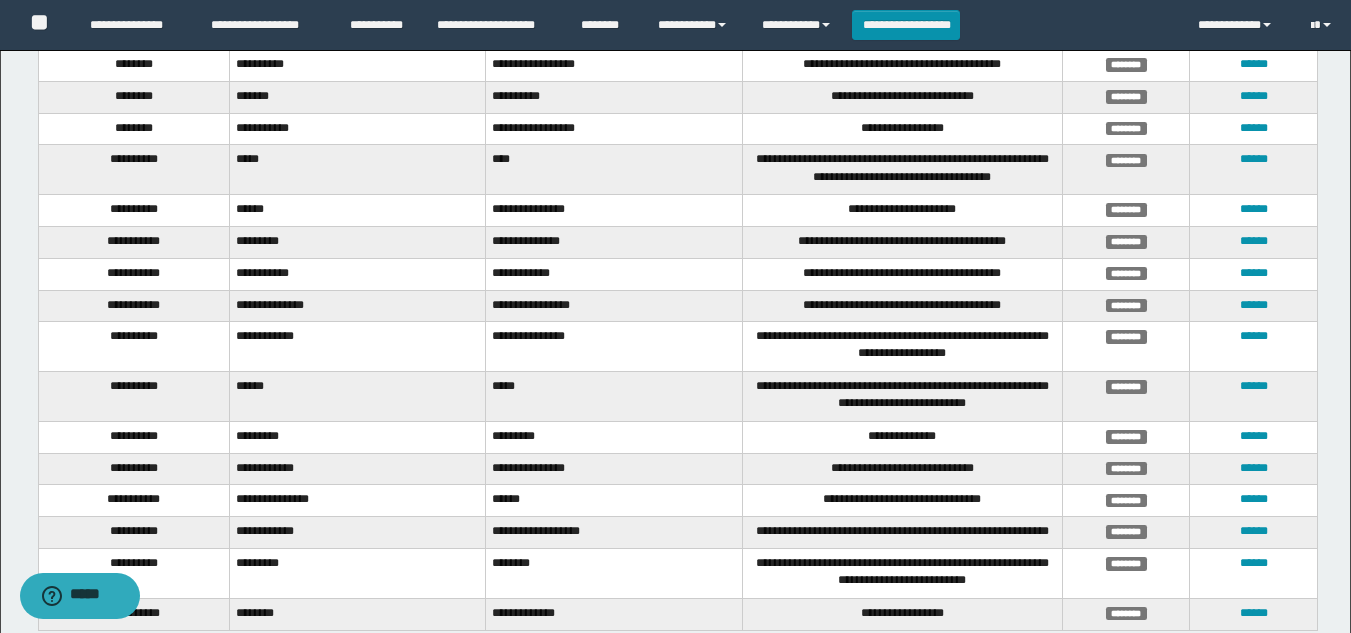 scroll, scrollTop: 400, scrollLeft: 0, axis: vertical 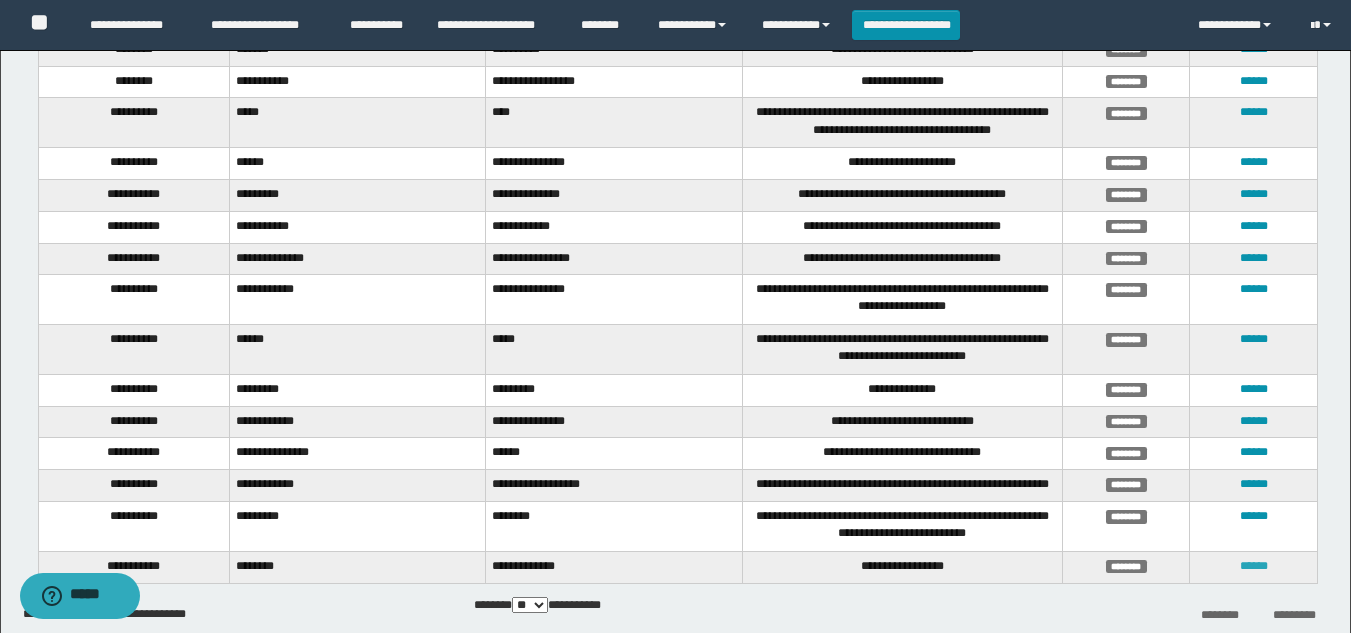 click on "******" at bounding box center [1254, 566] 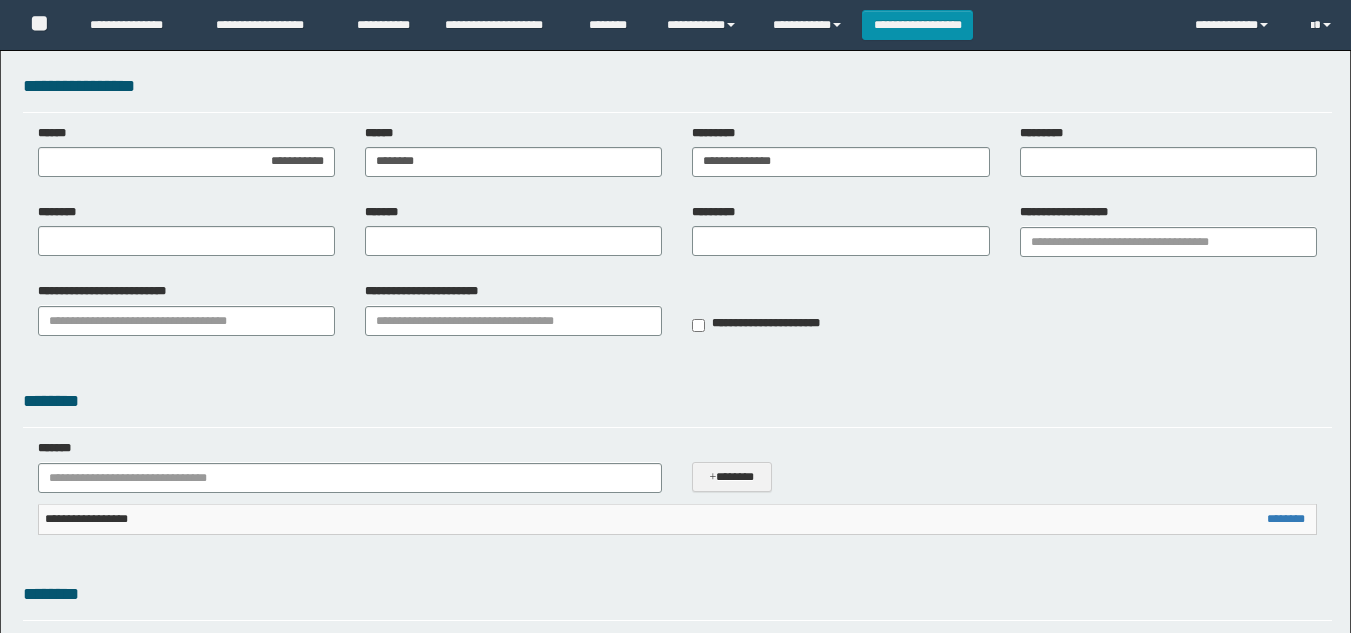 scroll, scrollTop: 0, scrollLeft: 0, axis: both 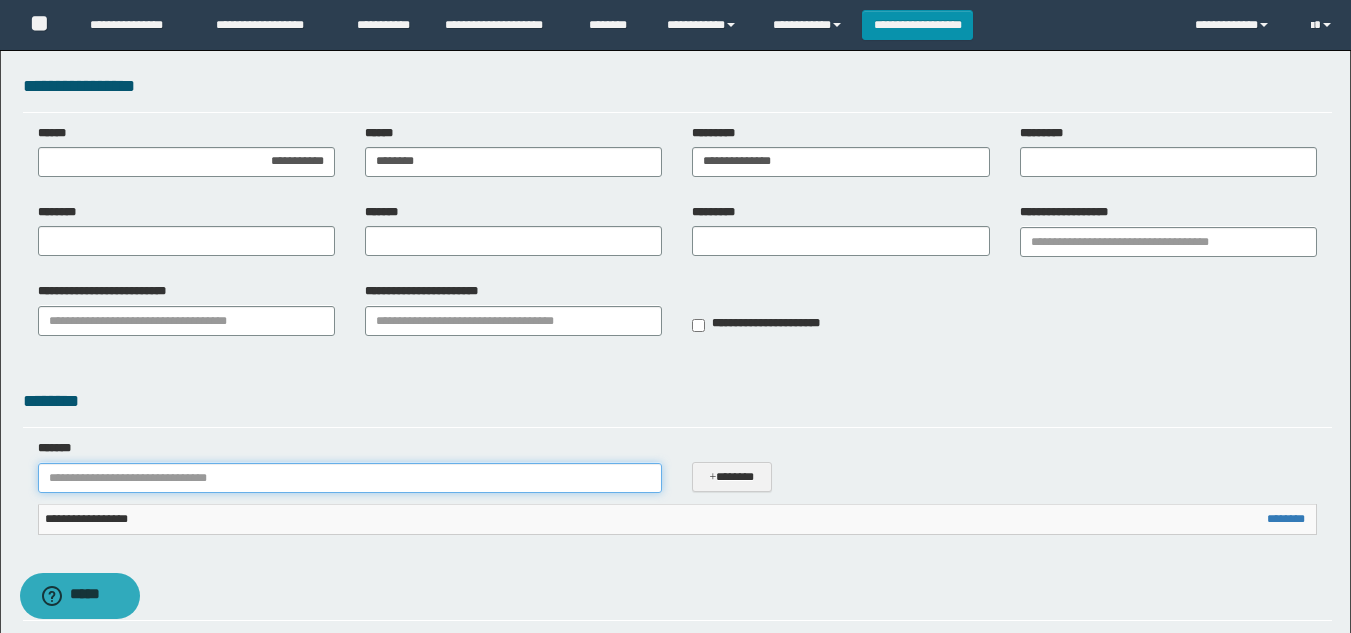 click on "*******" at bounding box center (350, 478) 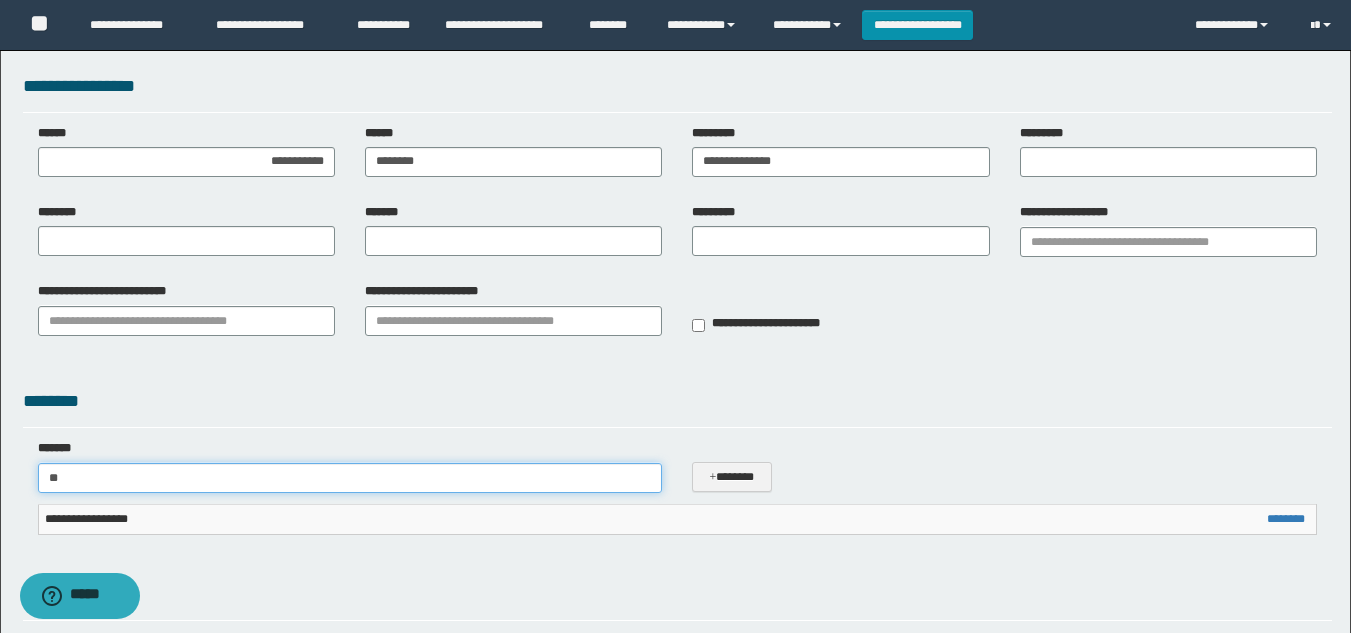 type on "**" 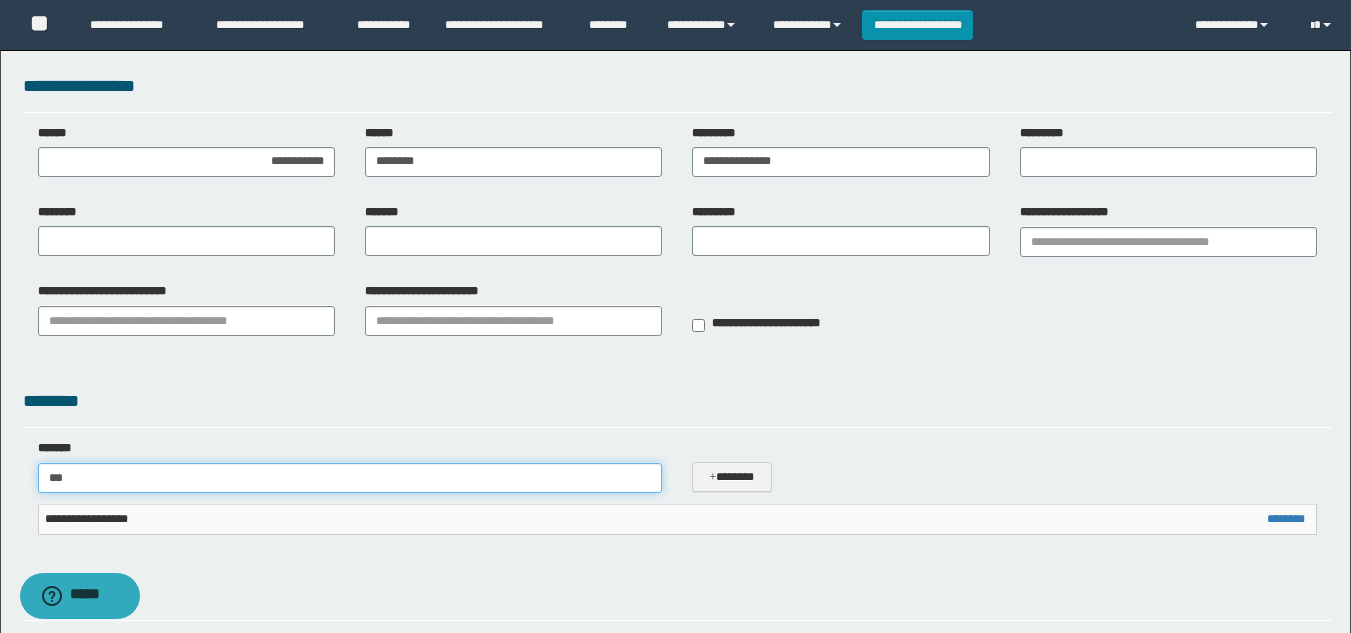 type on "**" 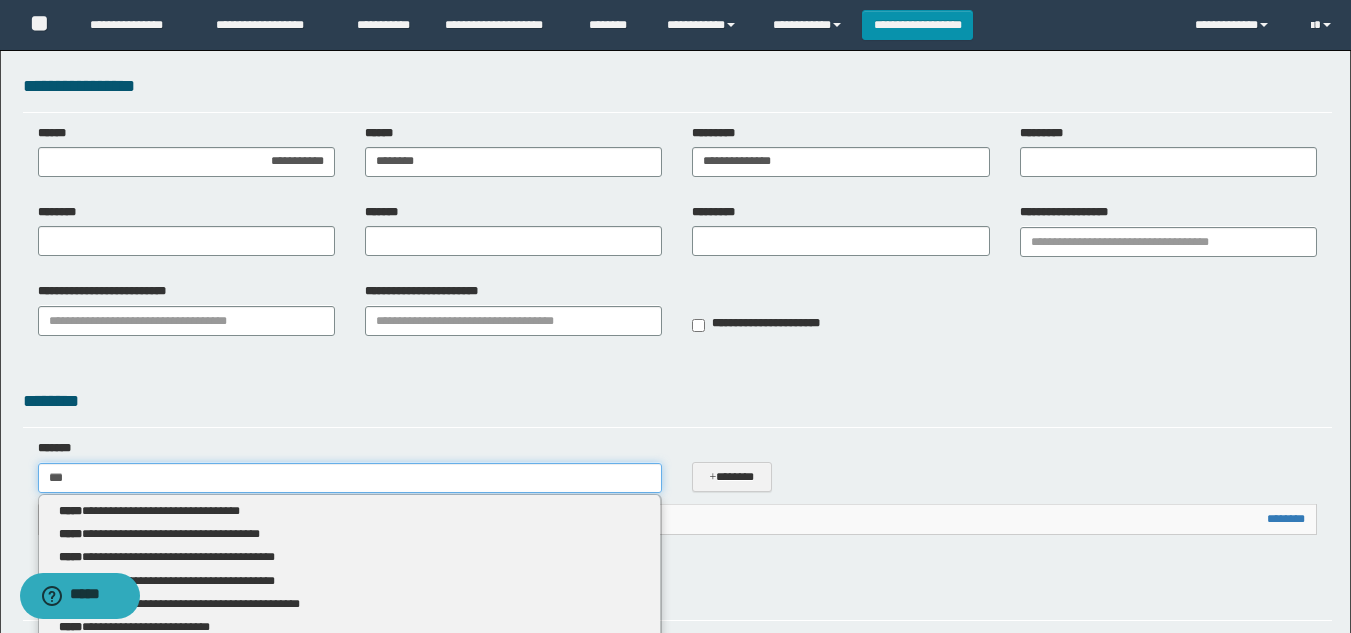 type 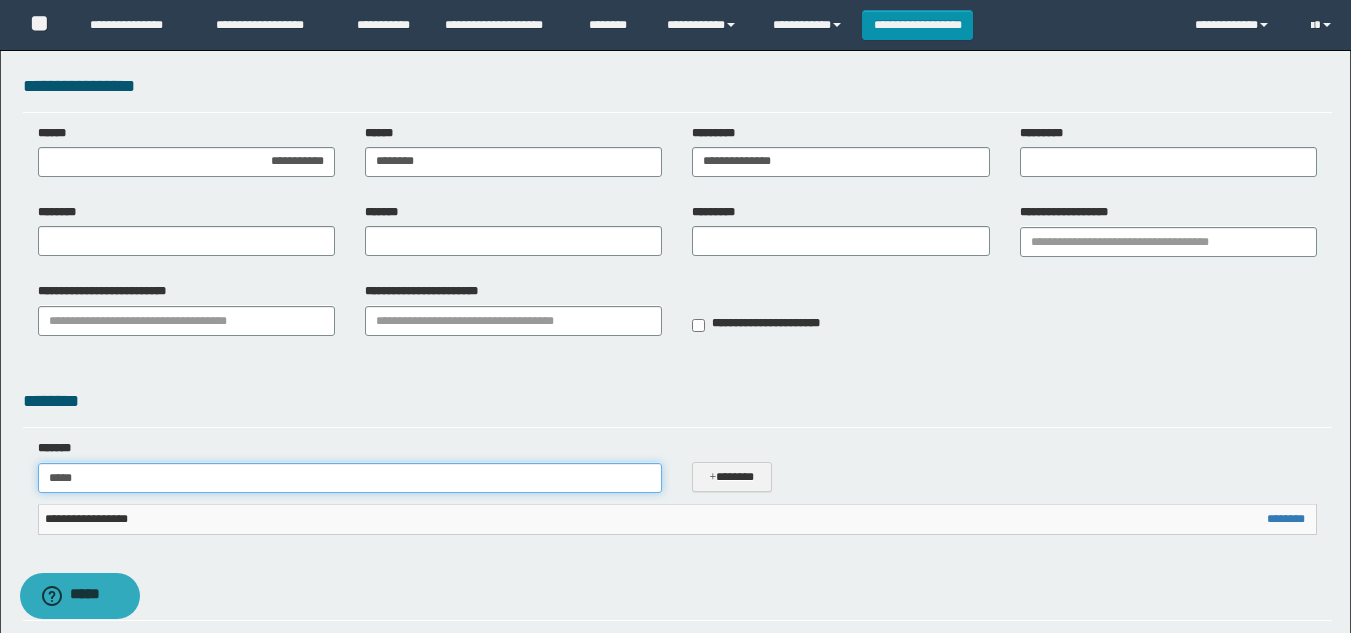 type on "****" 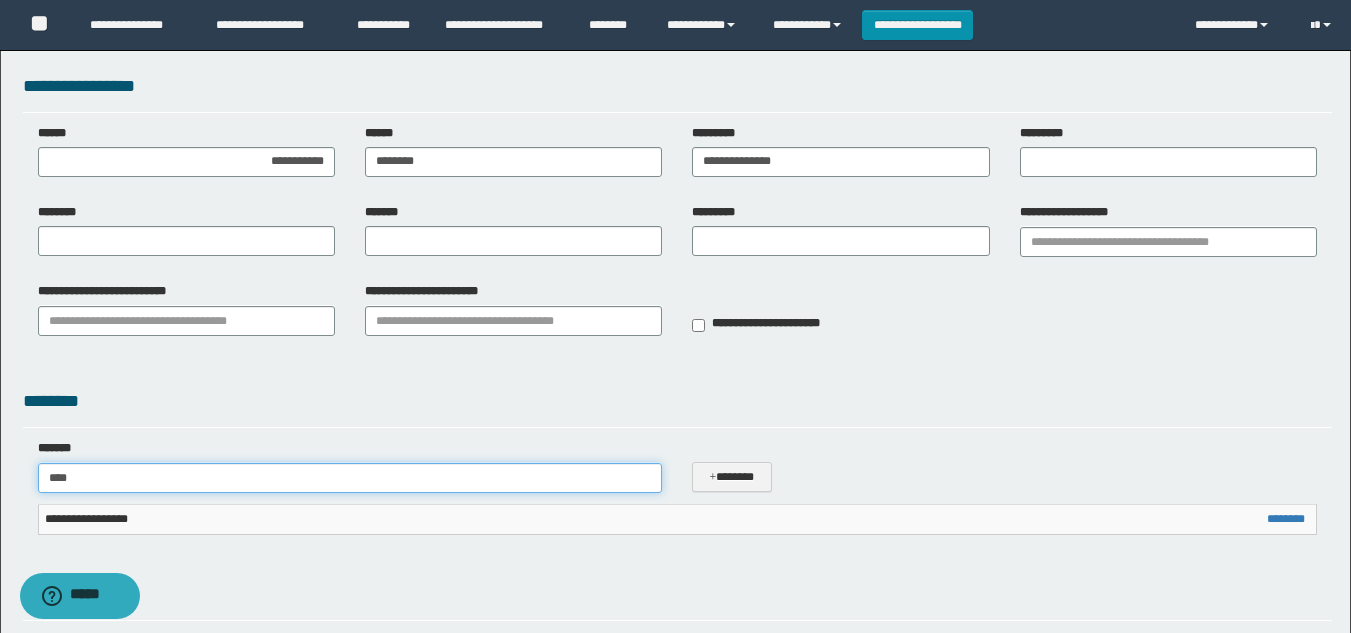 type on "****" 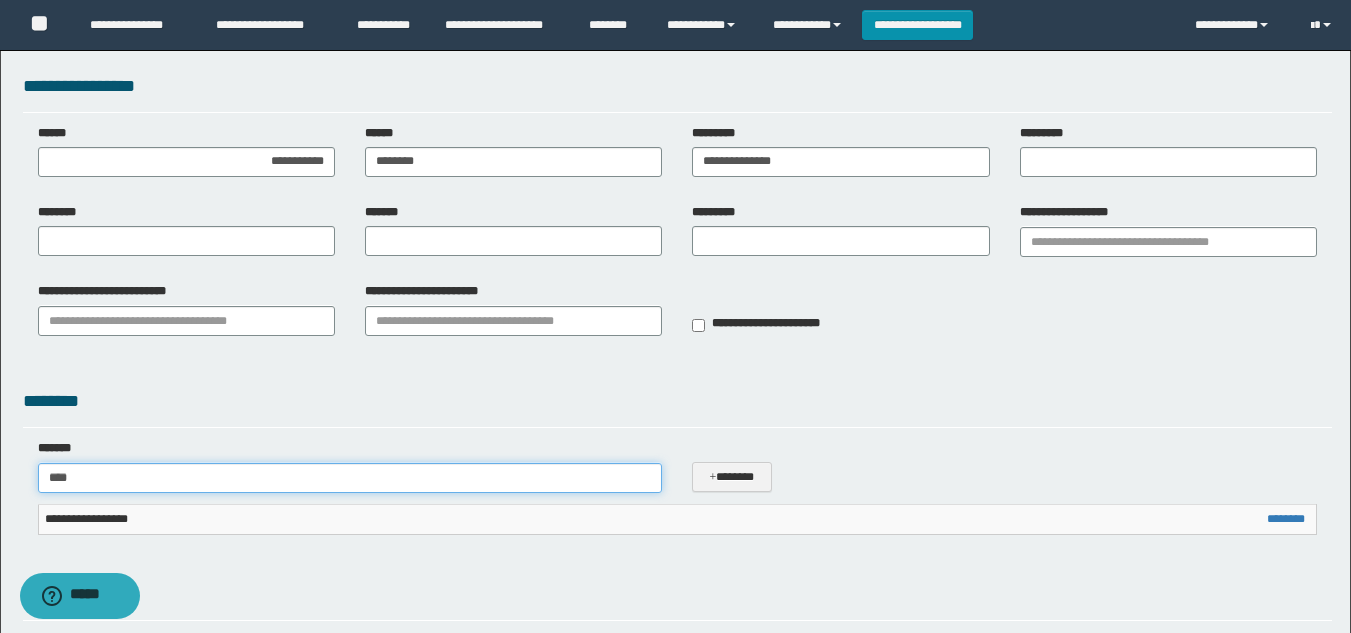 type 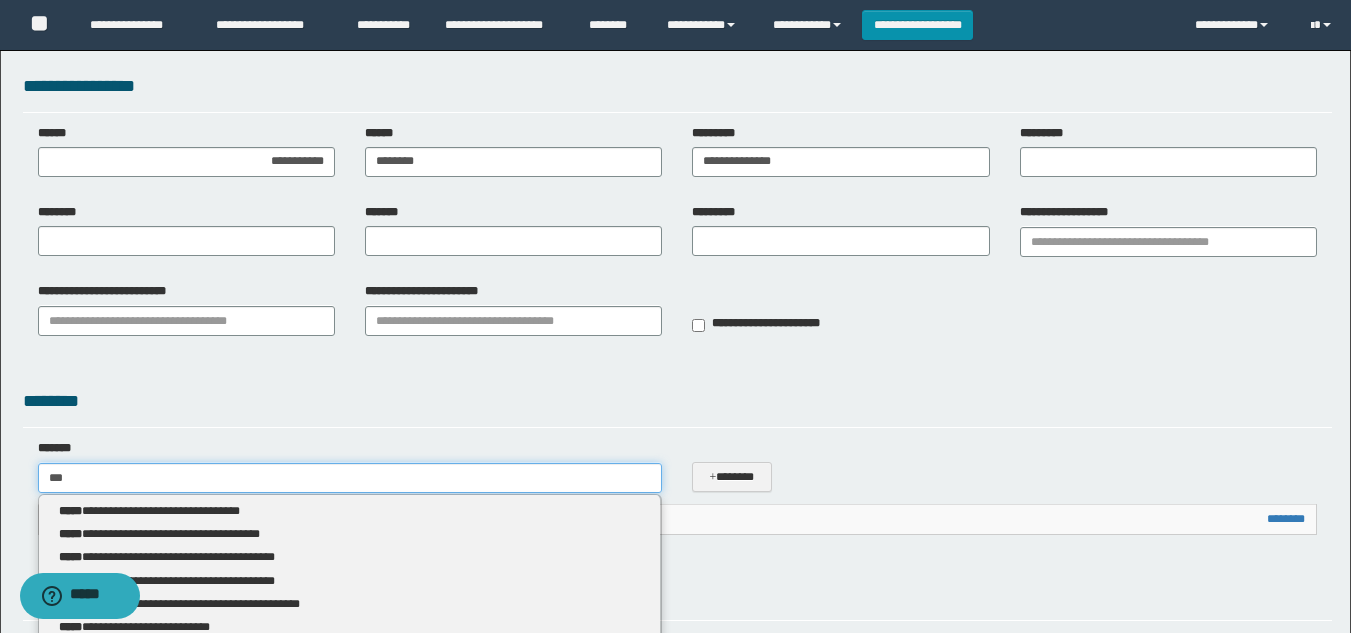 type on "**" 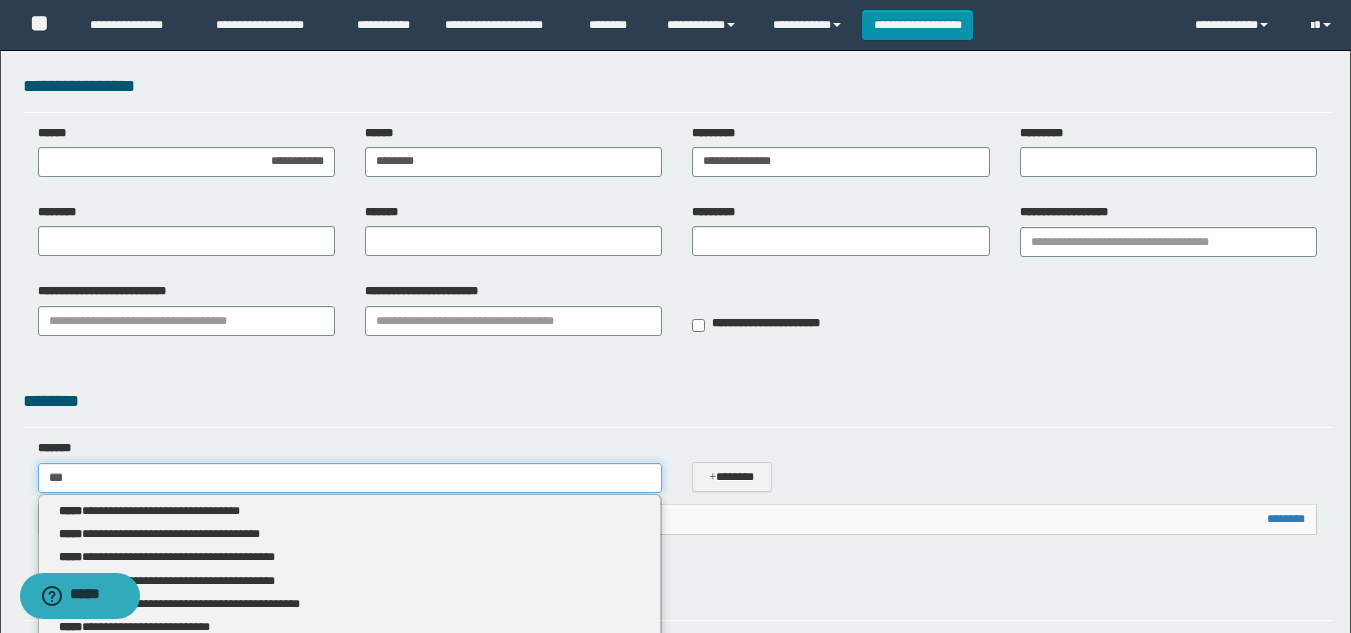 type 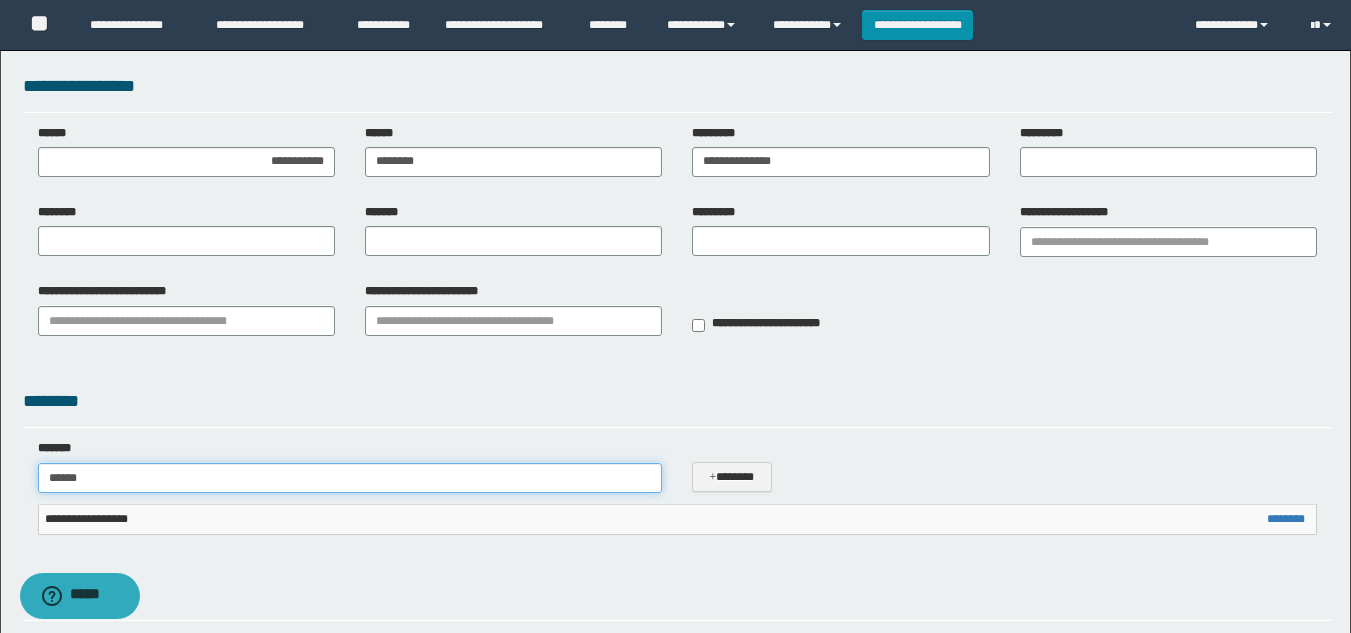 type on "*******" 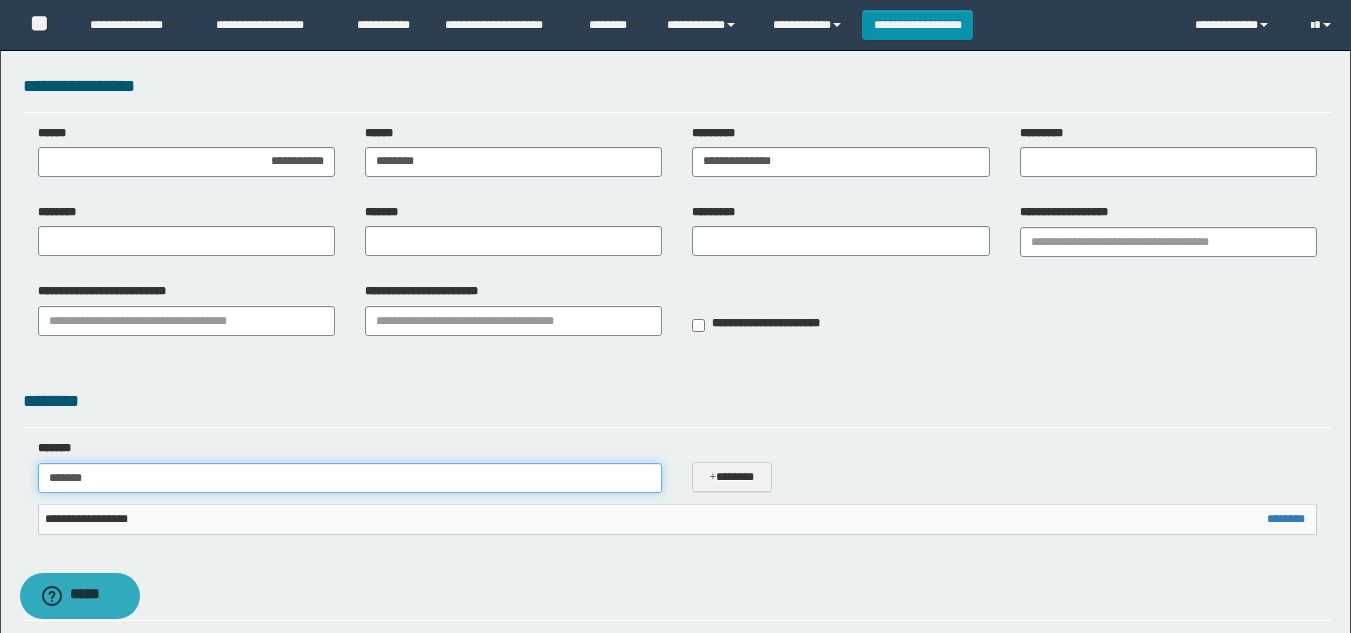 type on "**********" 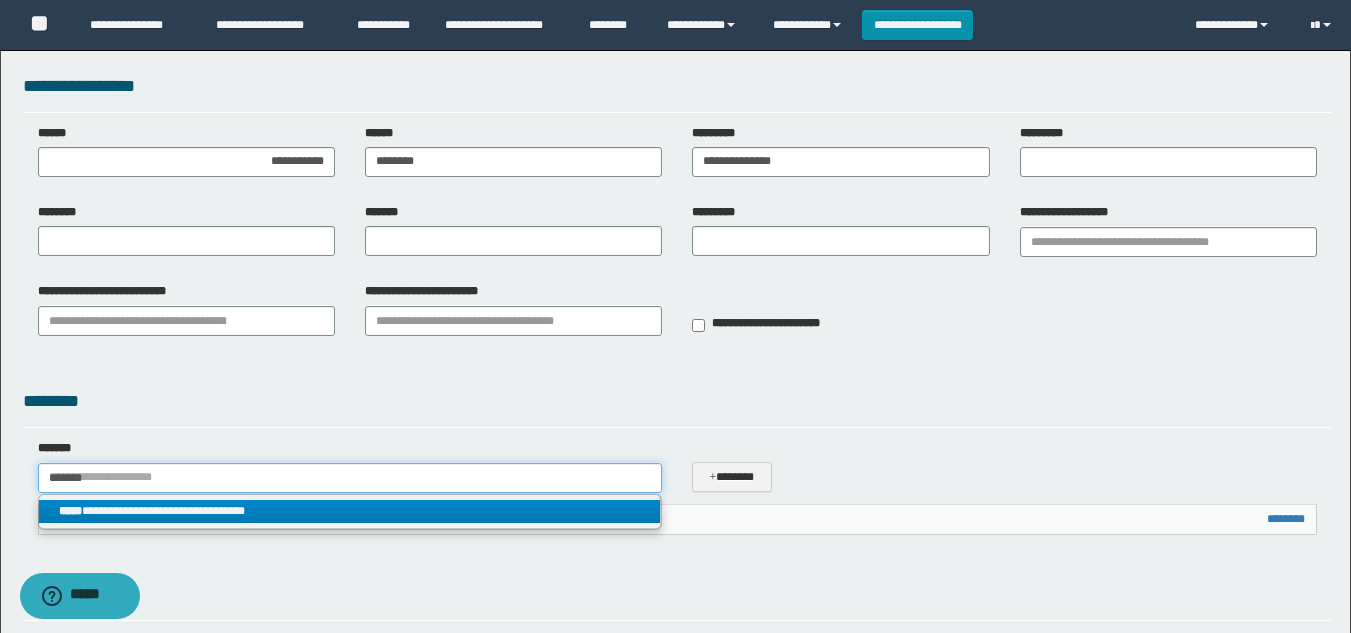 type on "*******" 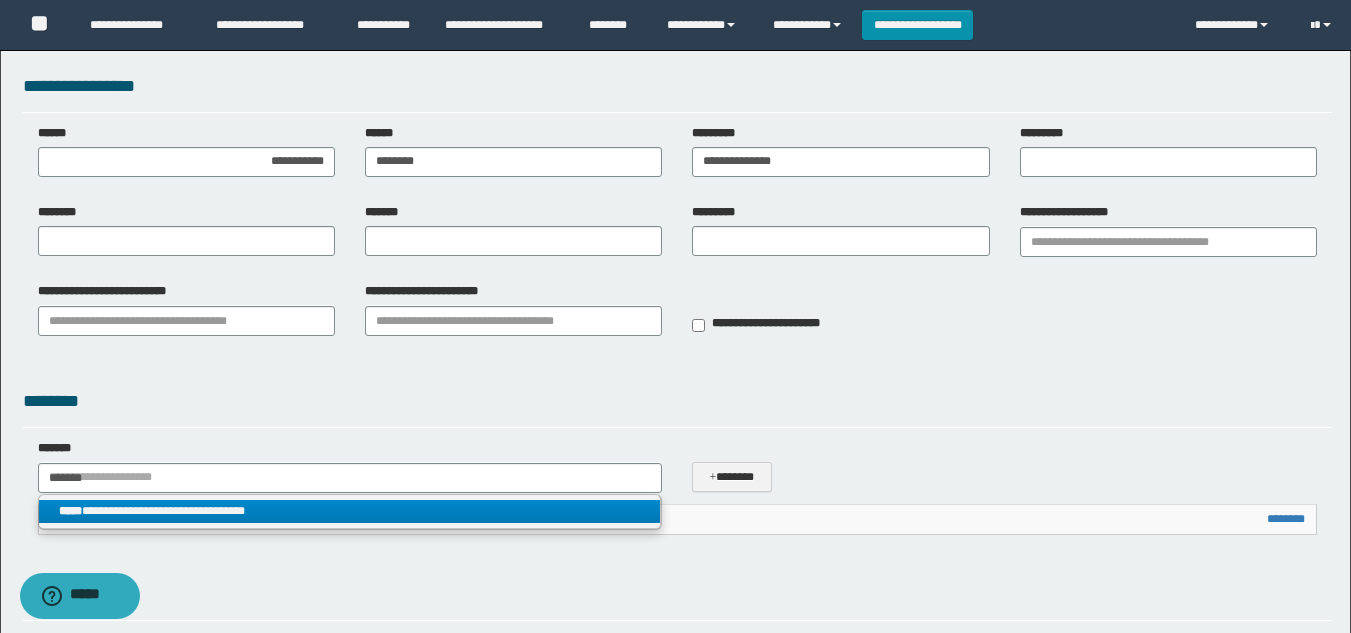 click on "**********" at bounding box center (350, 511) 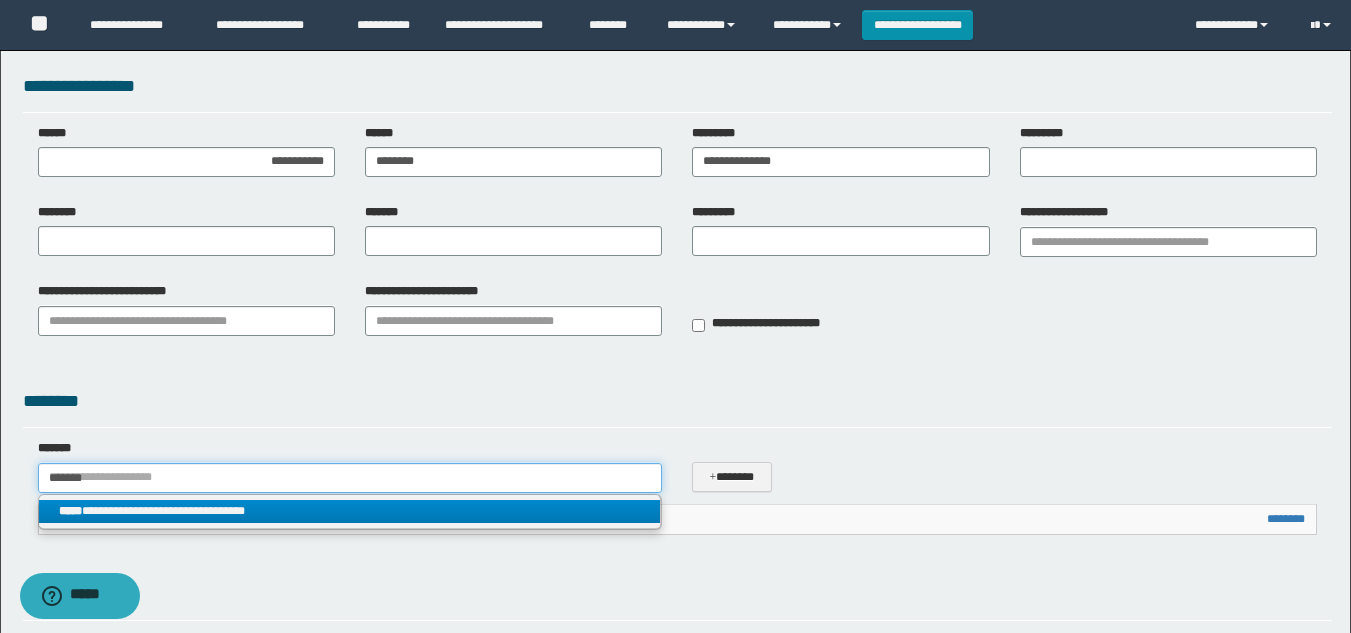 type 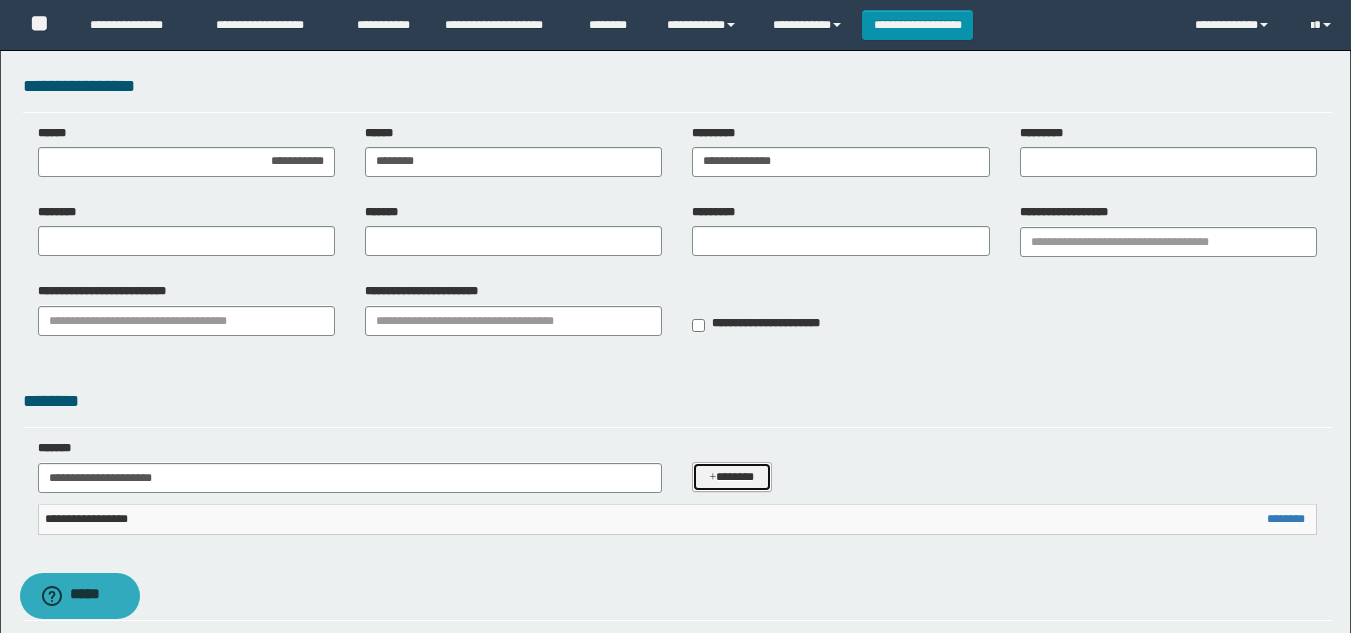 click on "*******" at bounding box center [731, 477] 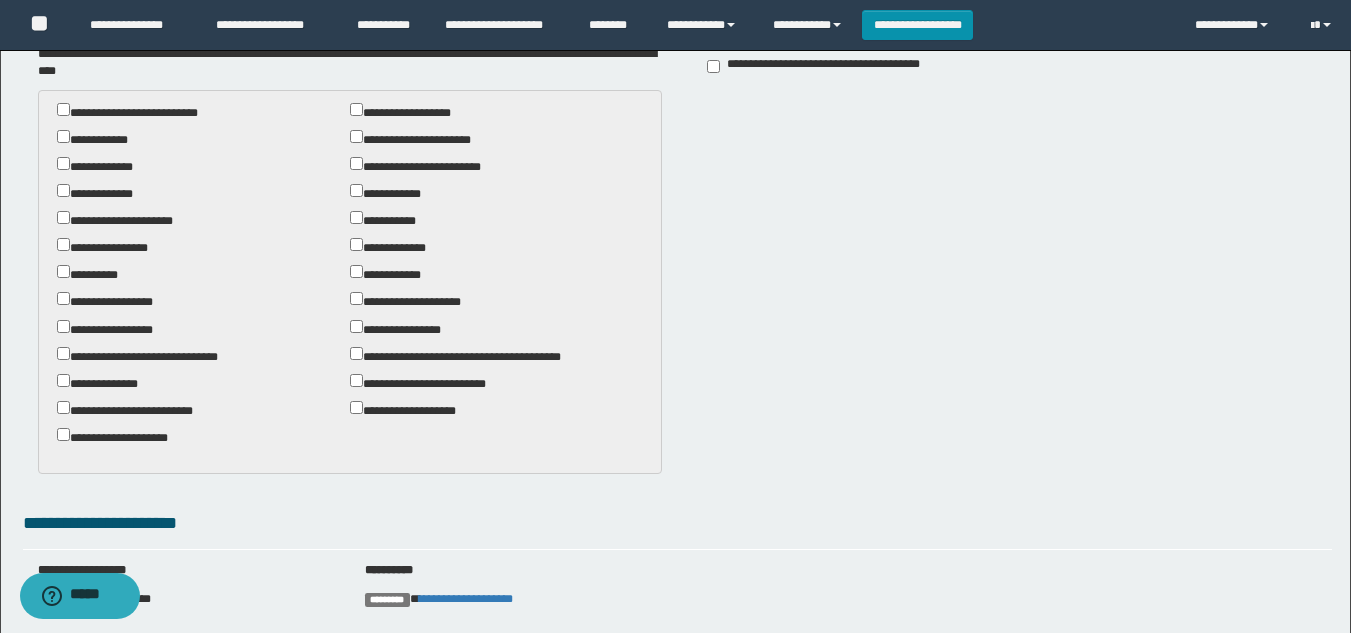 scroll, scrollTop: 909, scrollLeft: 0, axis: vertical 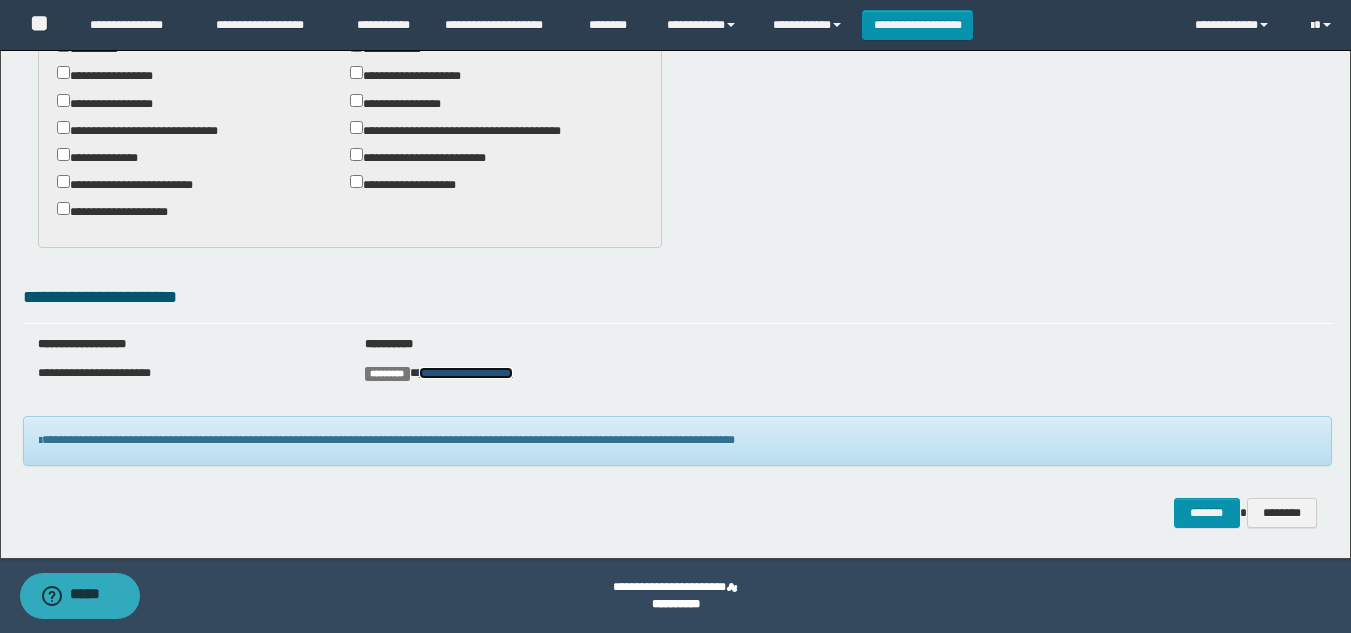 click on "**********" at bounding box center (466, 373) 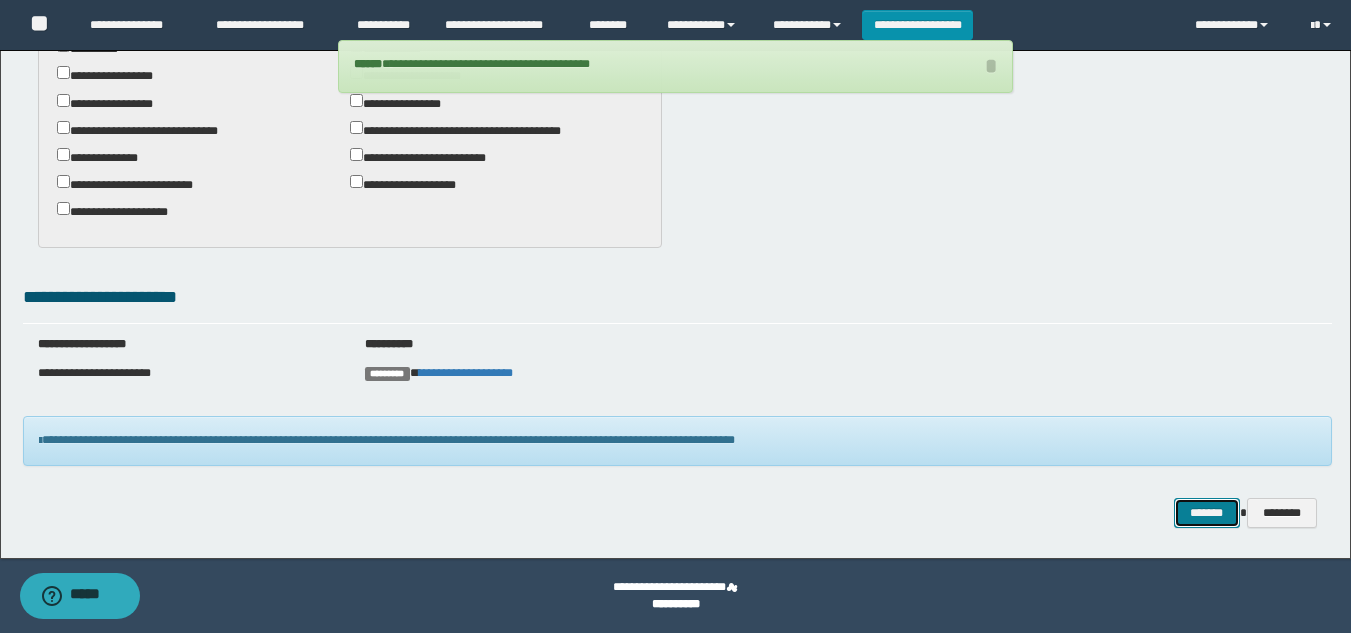 click on "*******" at bounding box center [1207, 513] 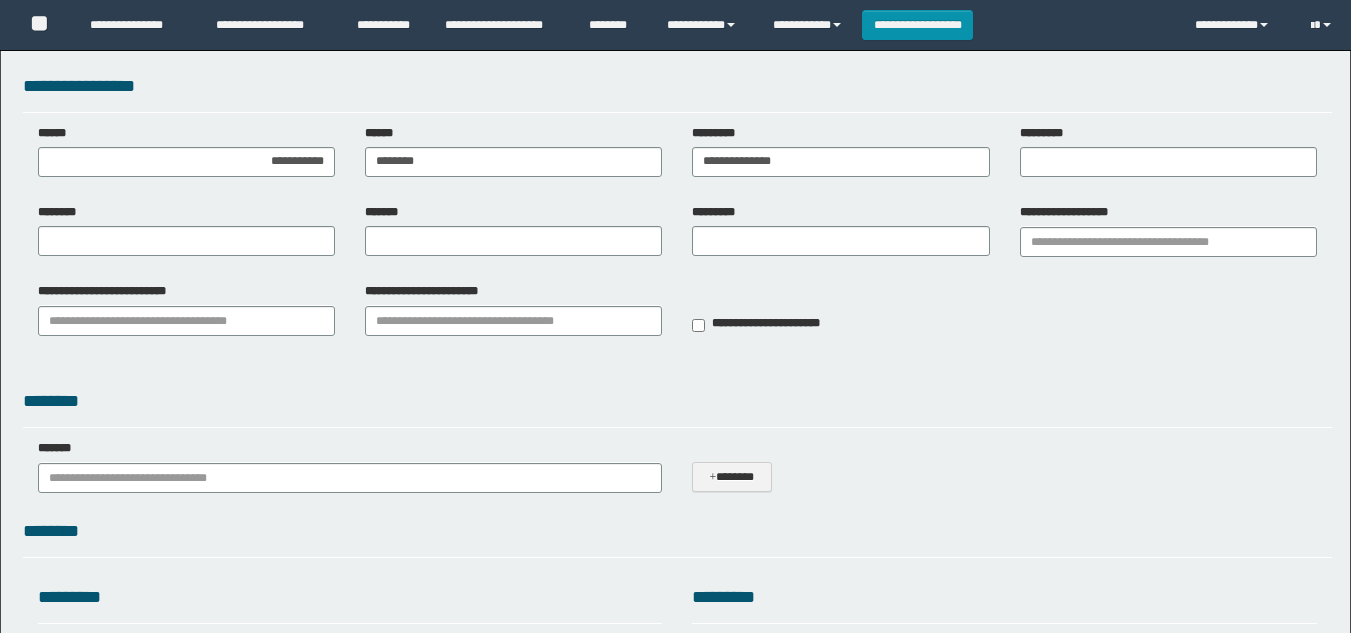 scroll, scrollTop: 903, scrollLeft: 0, axis: vertical 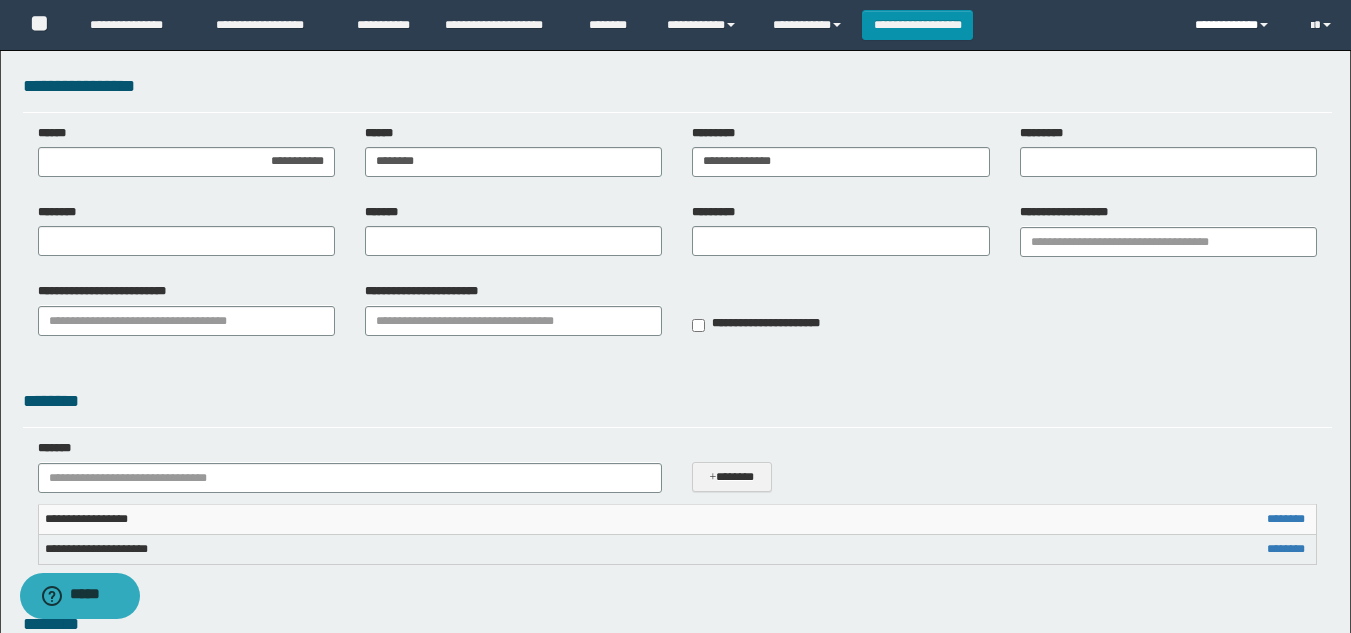 click on "**********" at bounding box center (1237, 25) 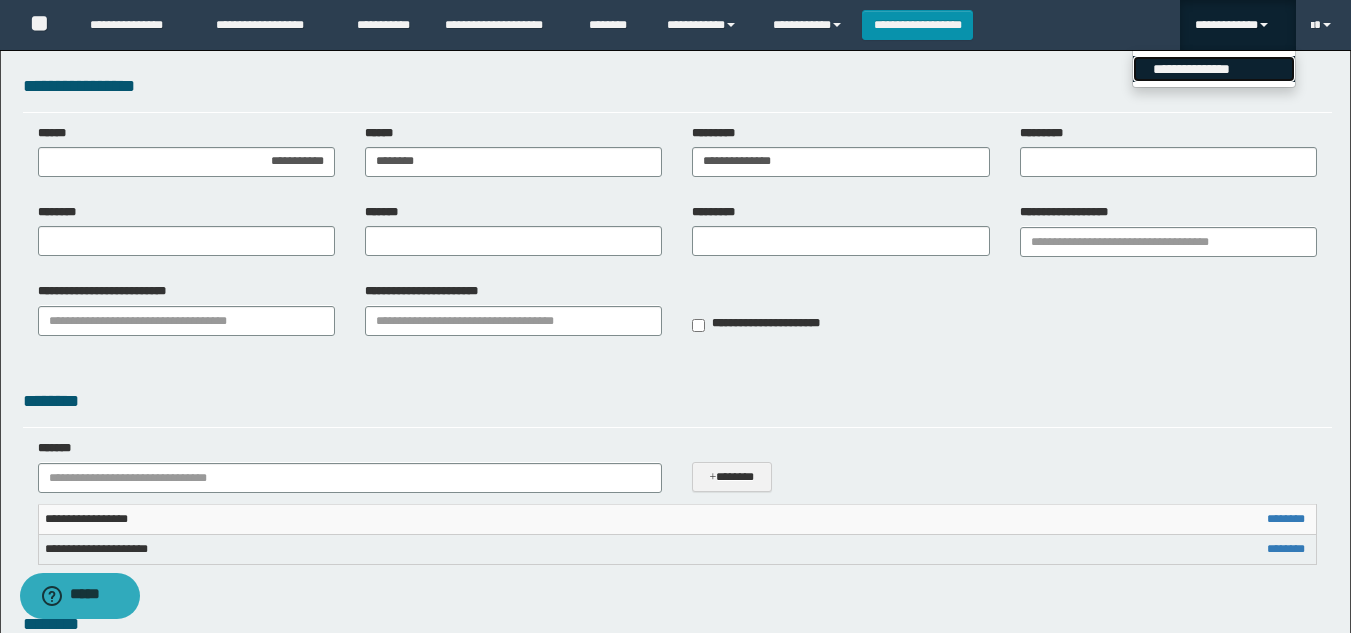 click on "**********" at bounding box center (1214, 69) 